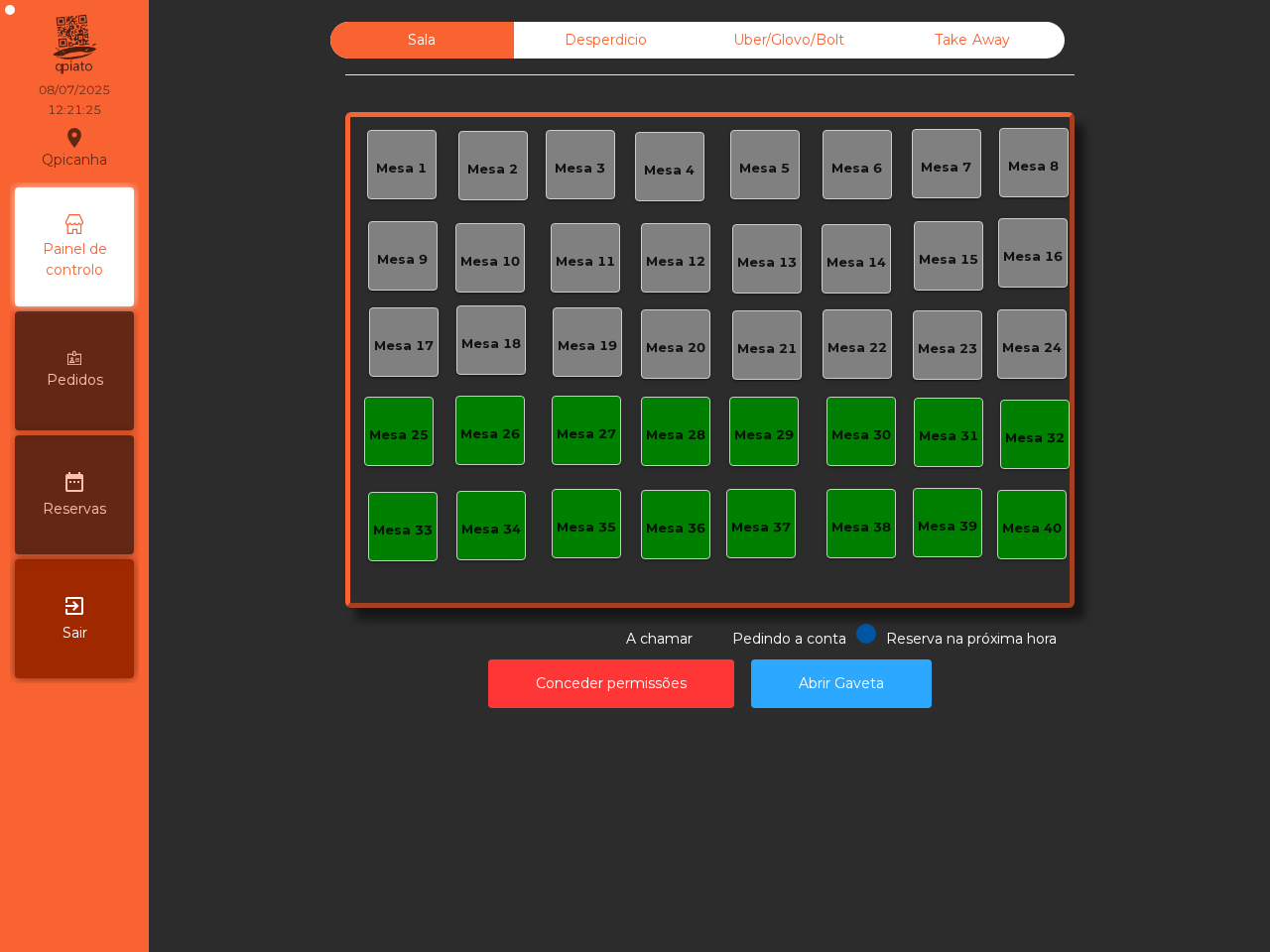 scroll, scrollTop: 0, scrollLeft: 0, axis: both 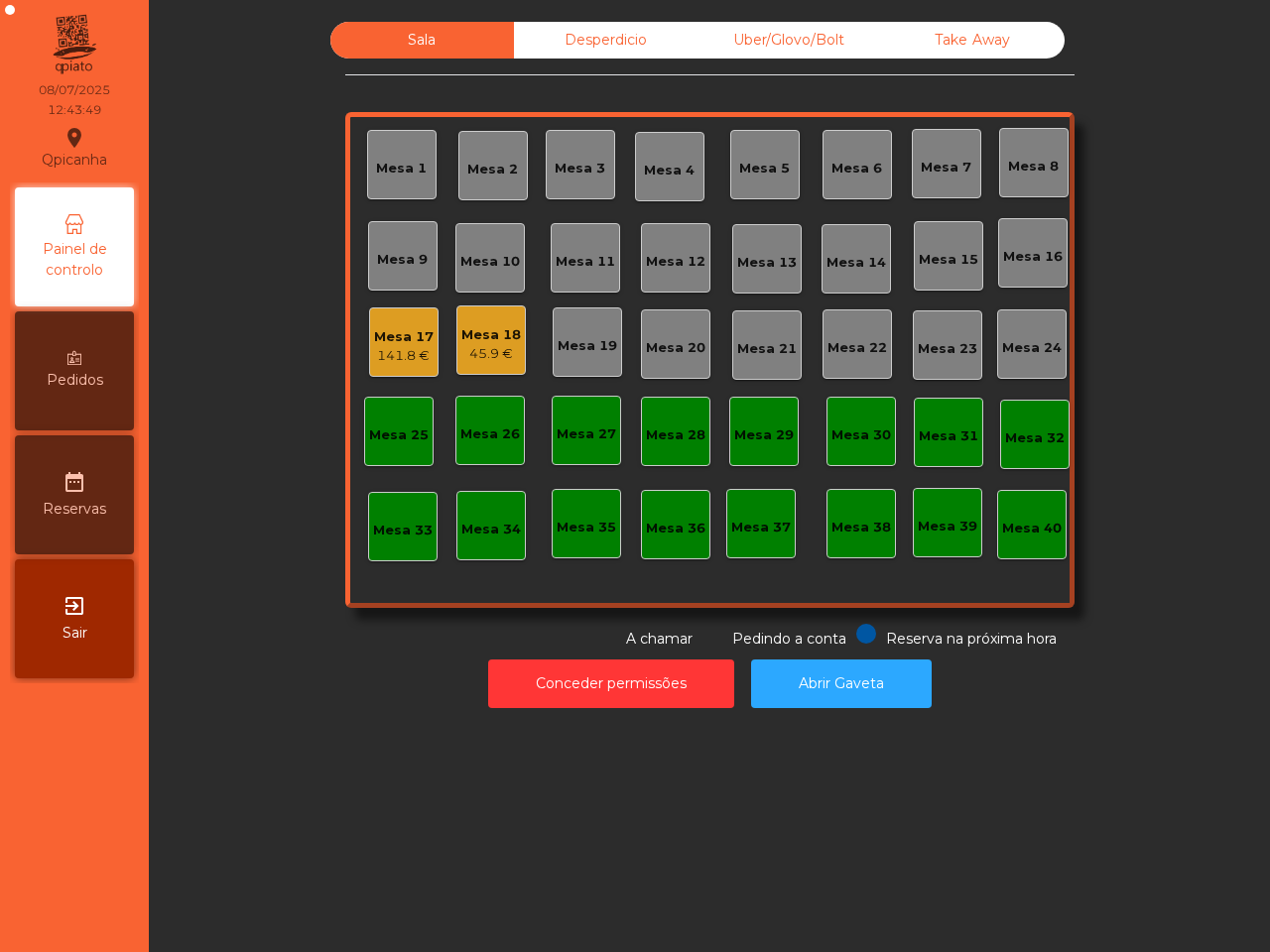 click on "45.9 €" at bounding box center [404, 356] 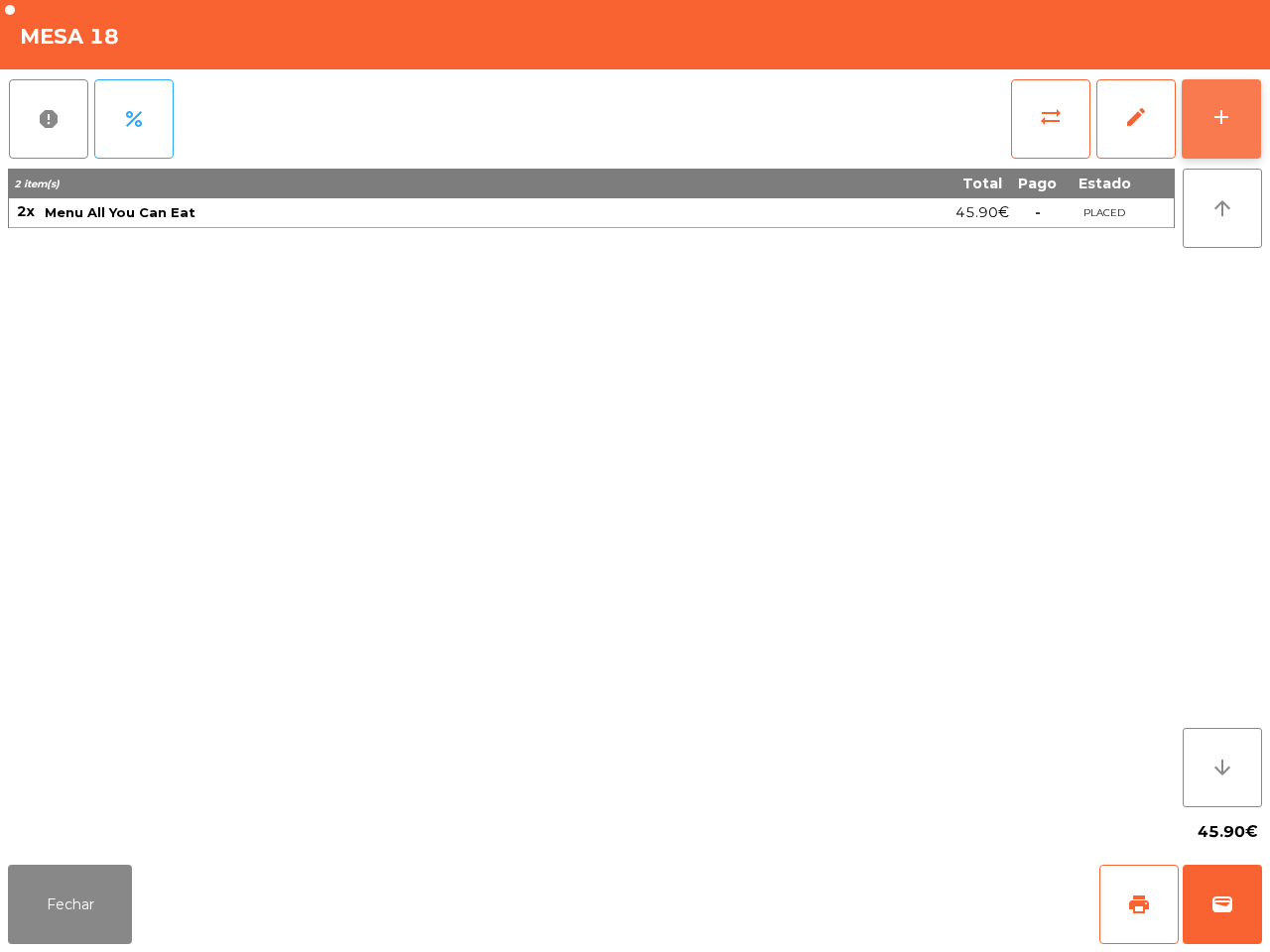 click on "add" at bounding box center (1221, 117) 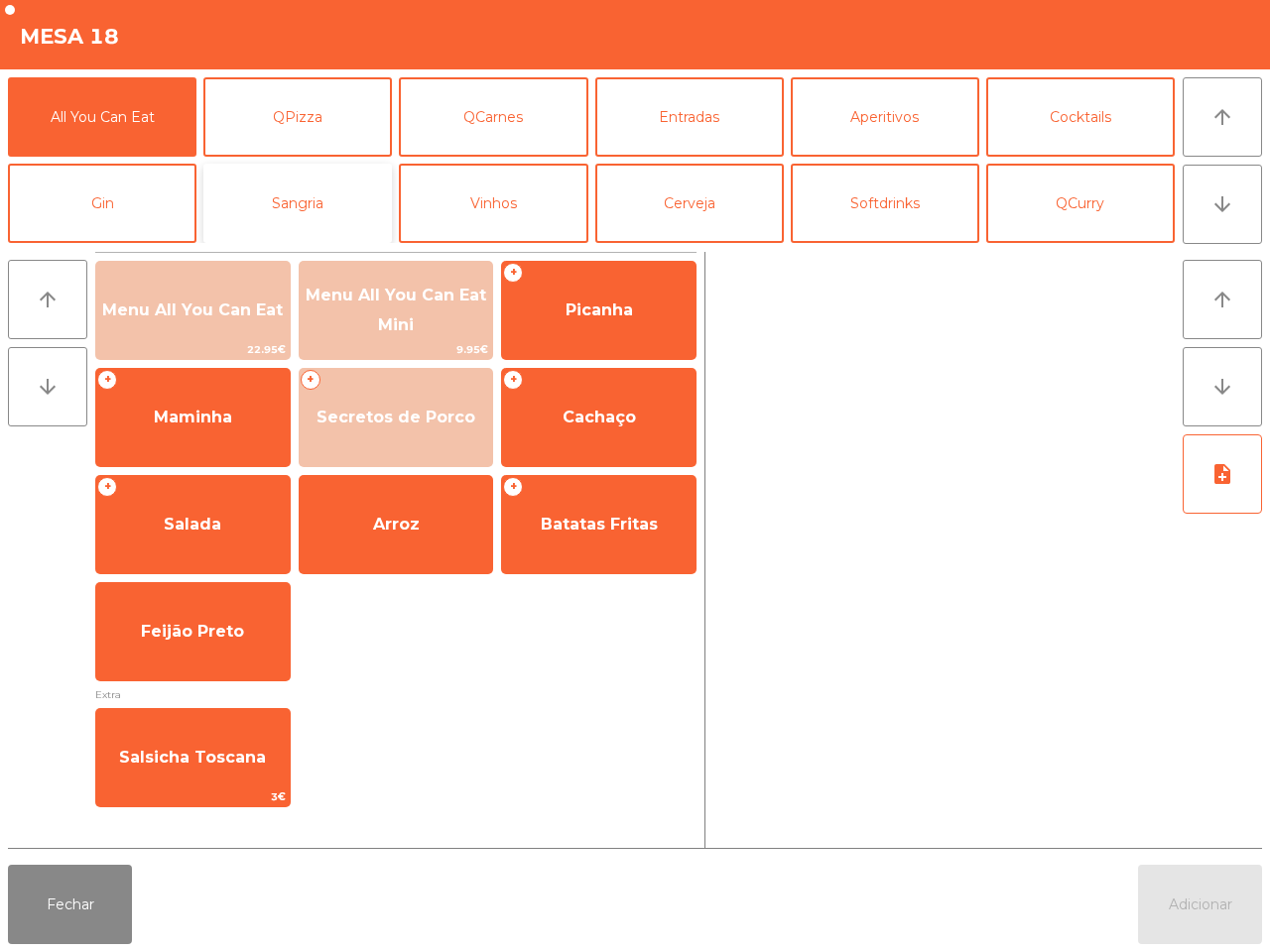 click on "Sangria" at bounding box center (298, 203) 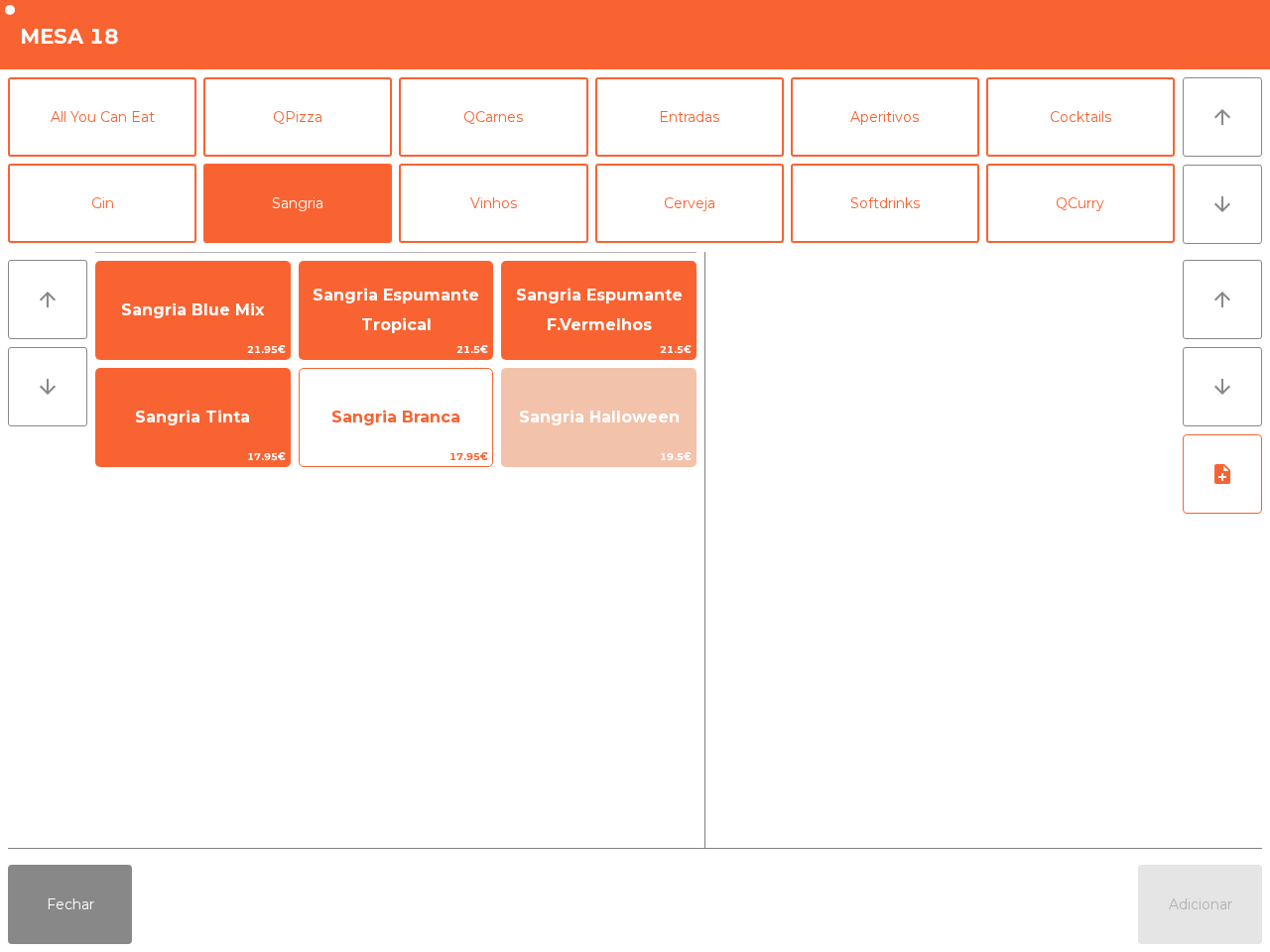 drag, startPoint x: 228, startPoint y: 414, endPoint x: 304, endPoint y: 434, distance: 78.58753 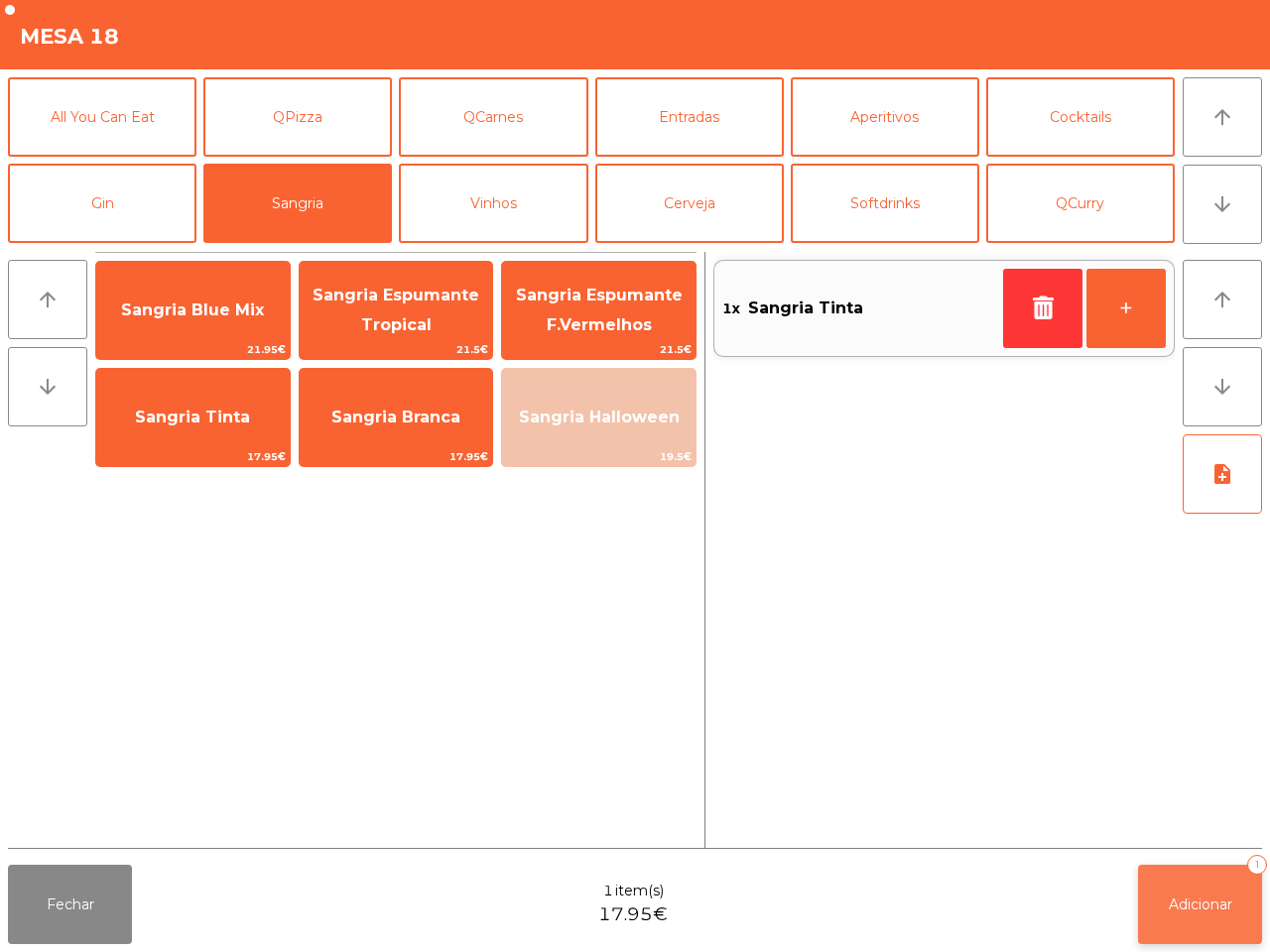 click on "Adicionar" at bounding box center [1201, 904] 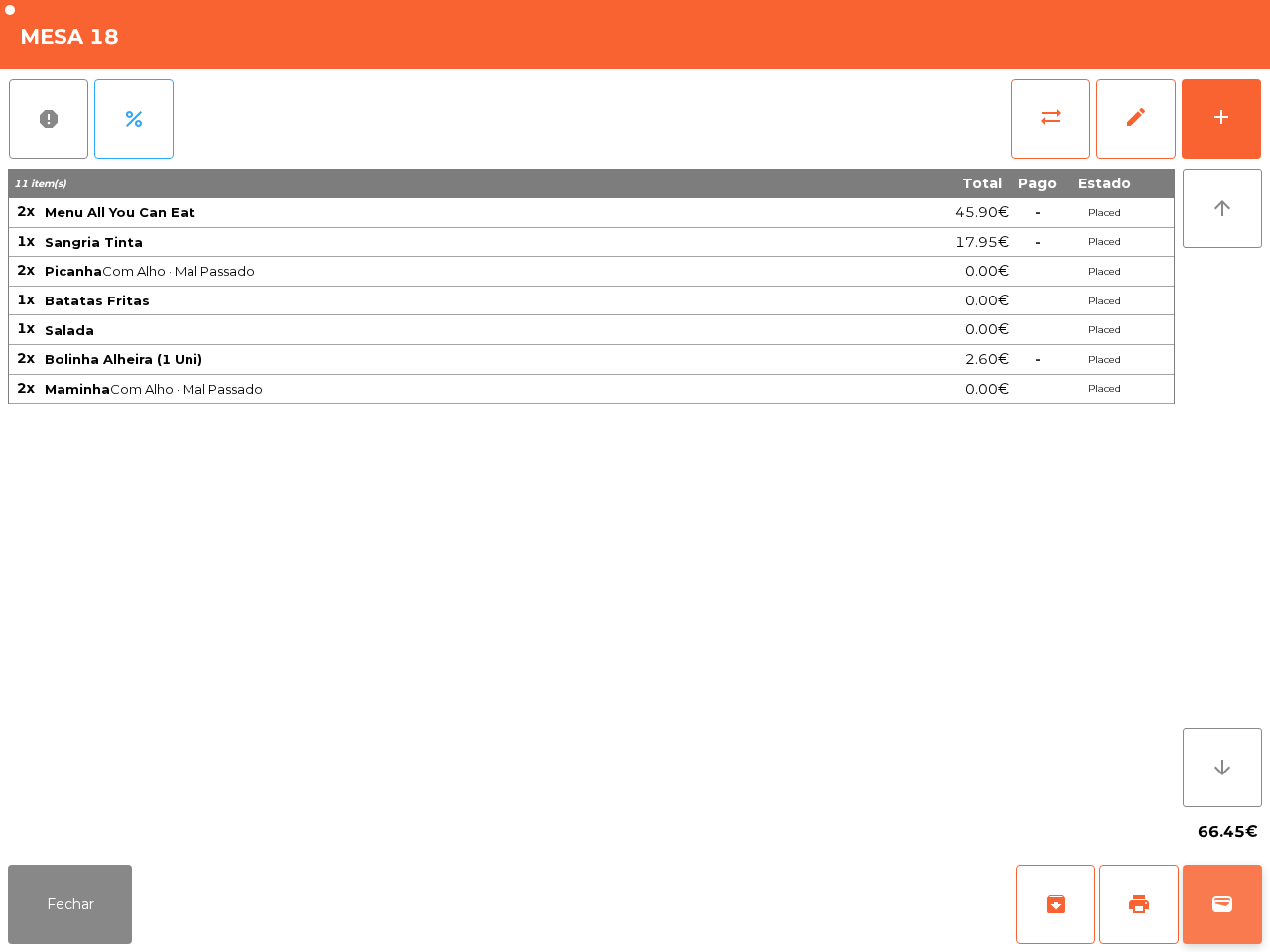 click on "wallet" at bounding box center [1222, 904] 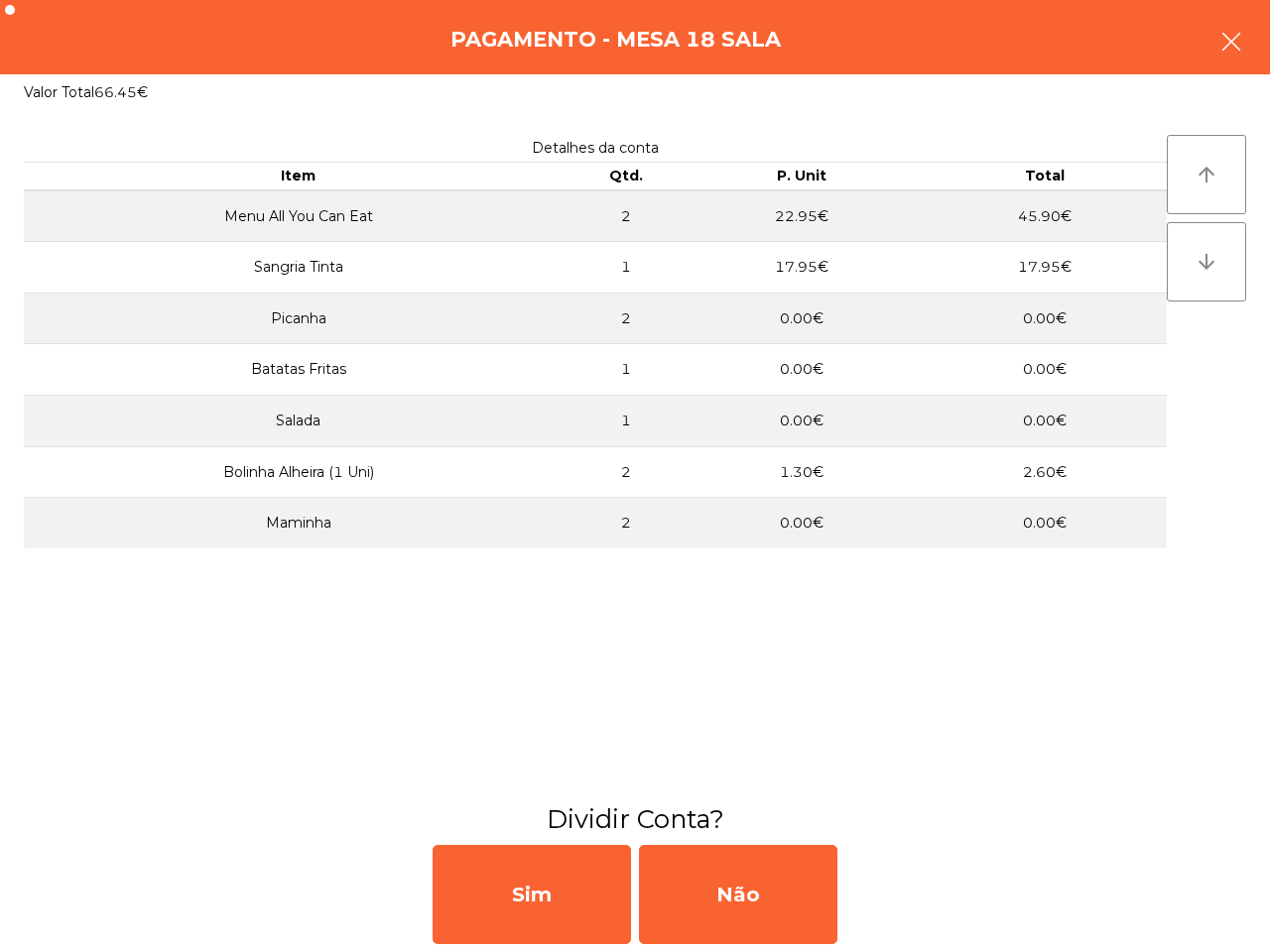 click at bounding box center (1231, 42) 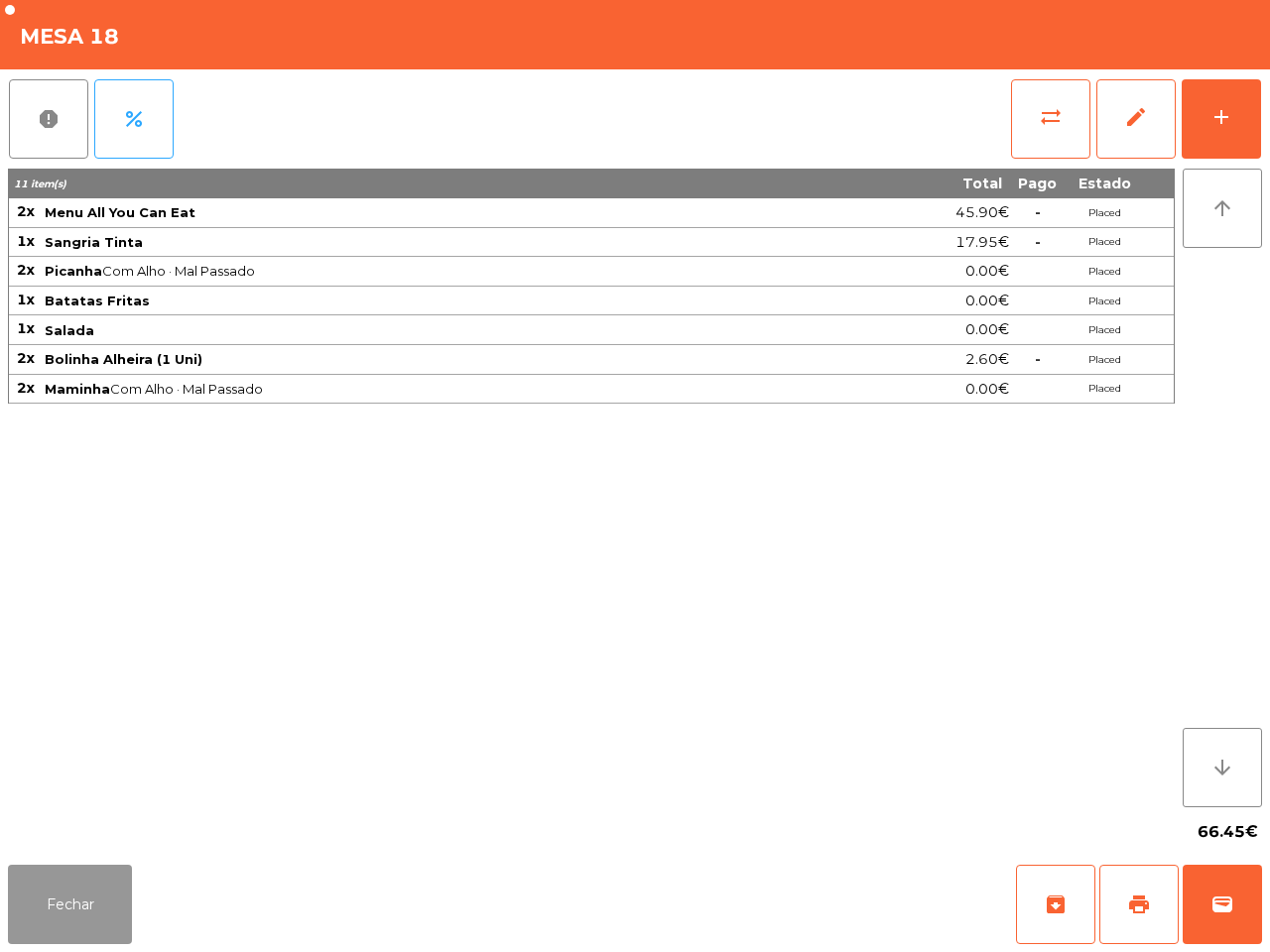 drag, startPoint x: 50, startPoint y: 913, endPoint x: 598, endPoint y: 76, distance: 1000.4364 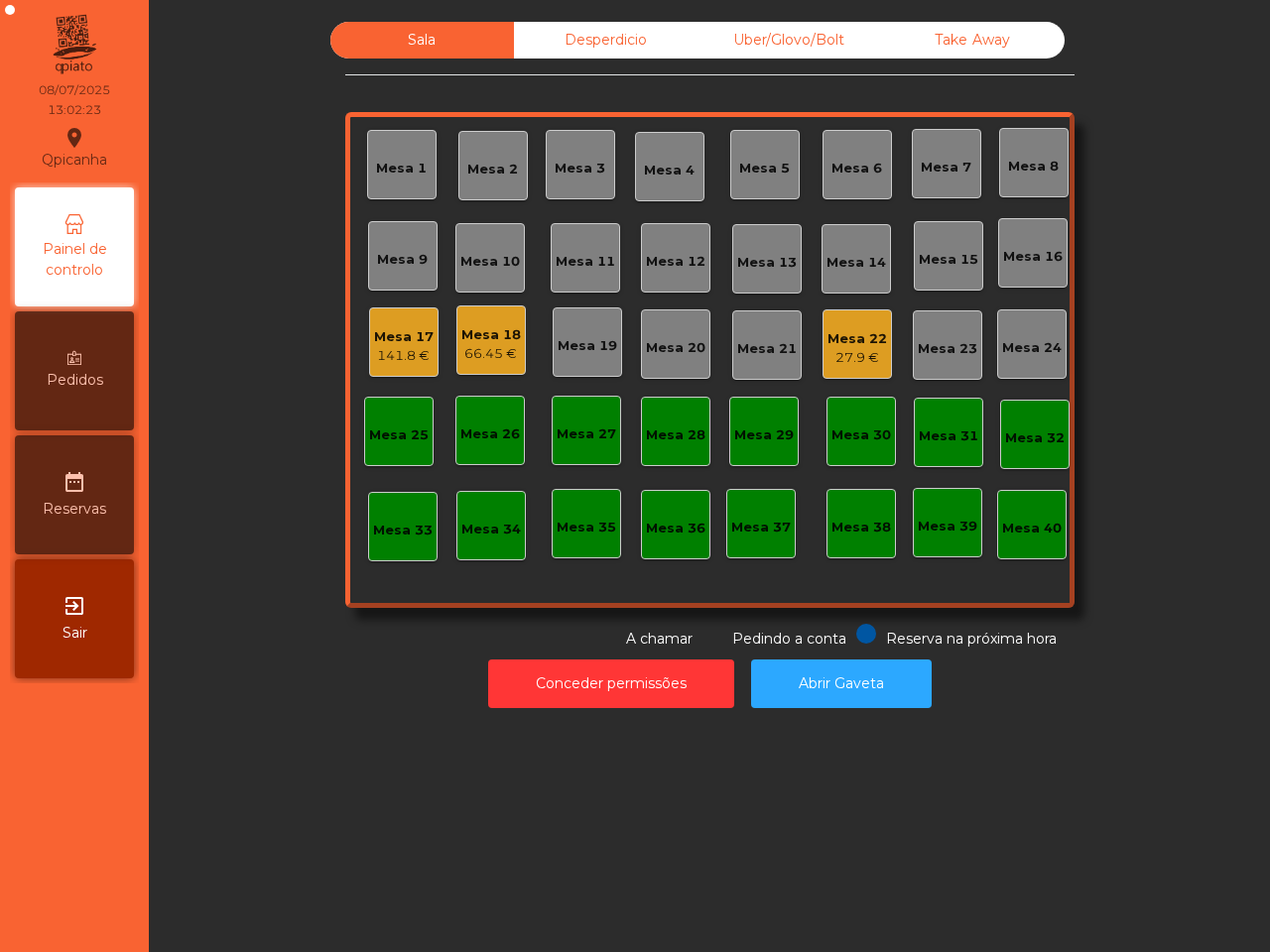 click on "Uber/Glovo/Bolt" at bounding box center (789, 40) 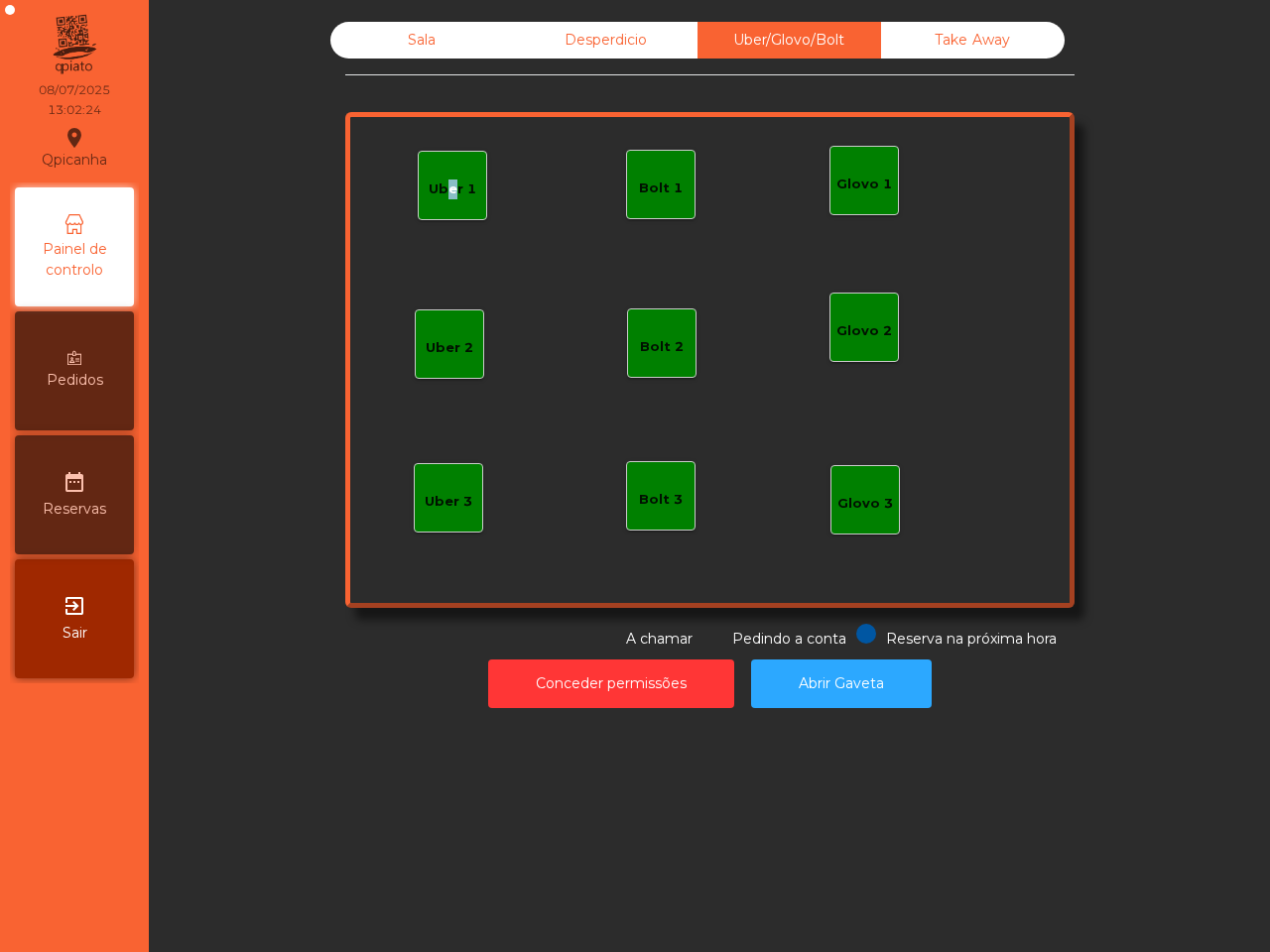 click on "Uber 1" at bounding box center (452, 185) 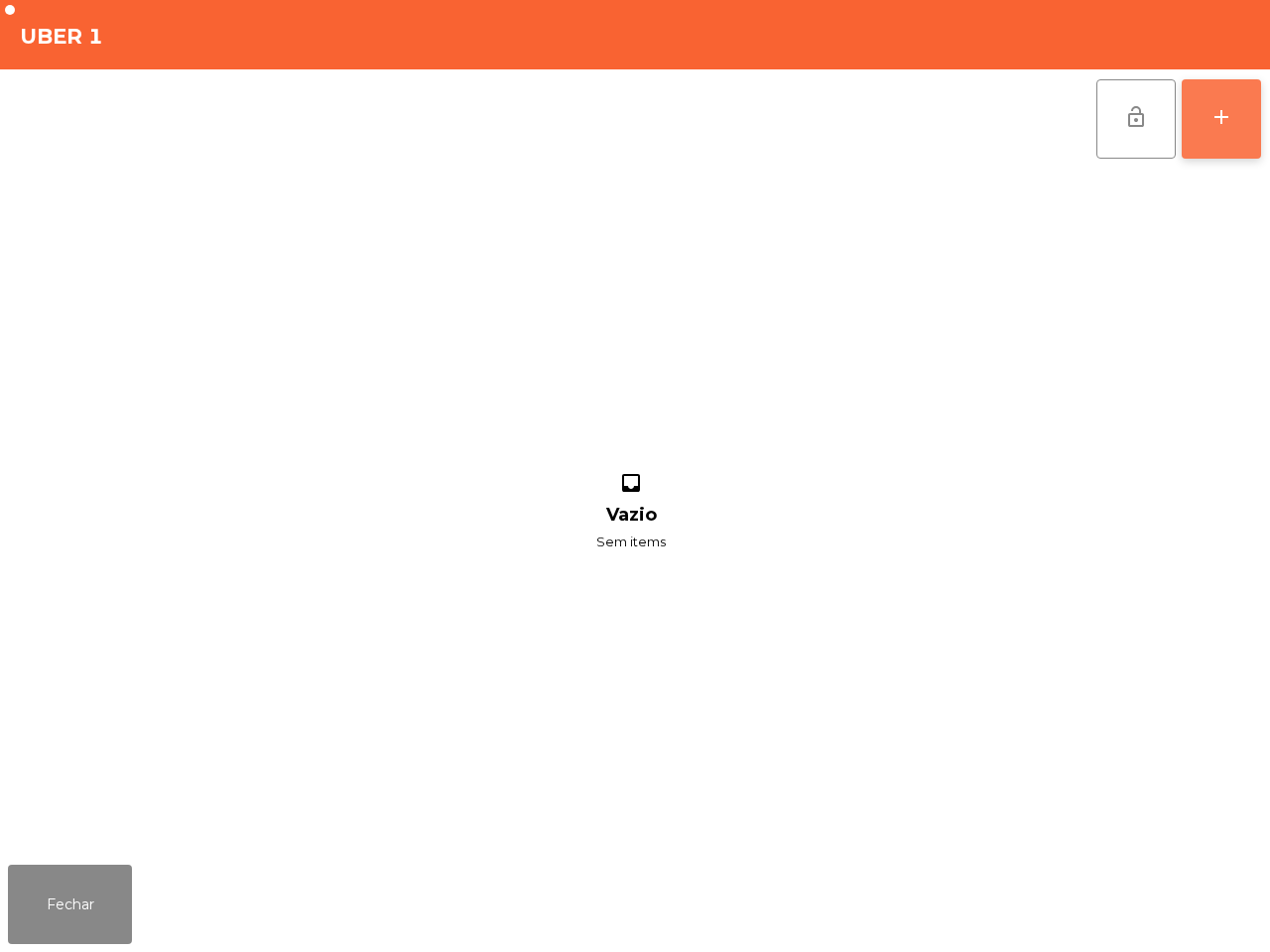 click on "add" at bounding box center (1221, 117) 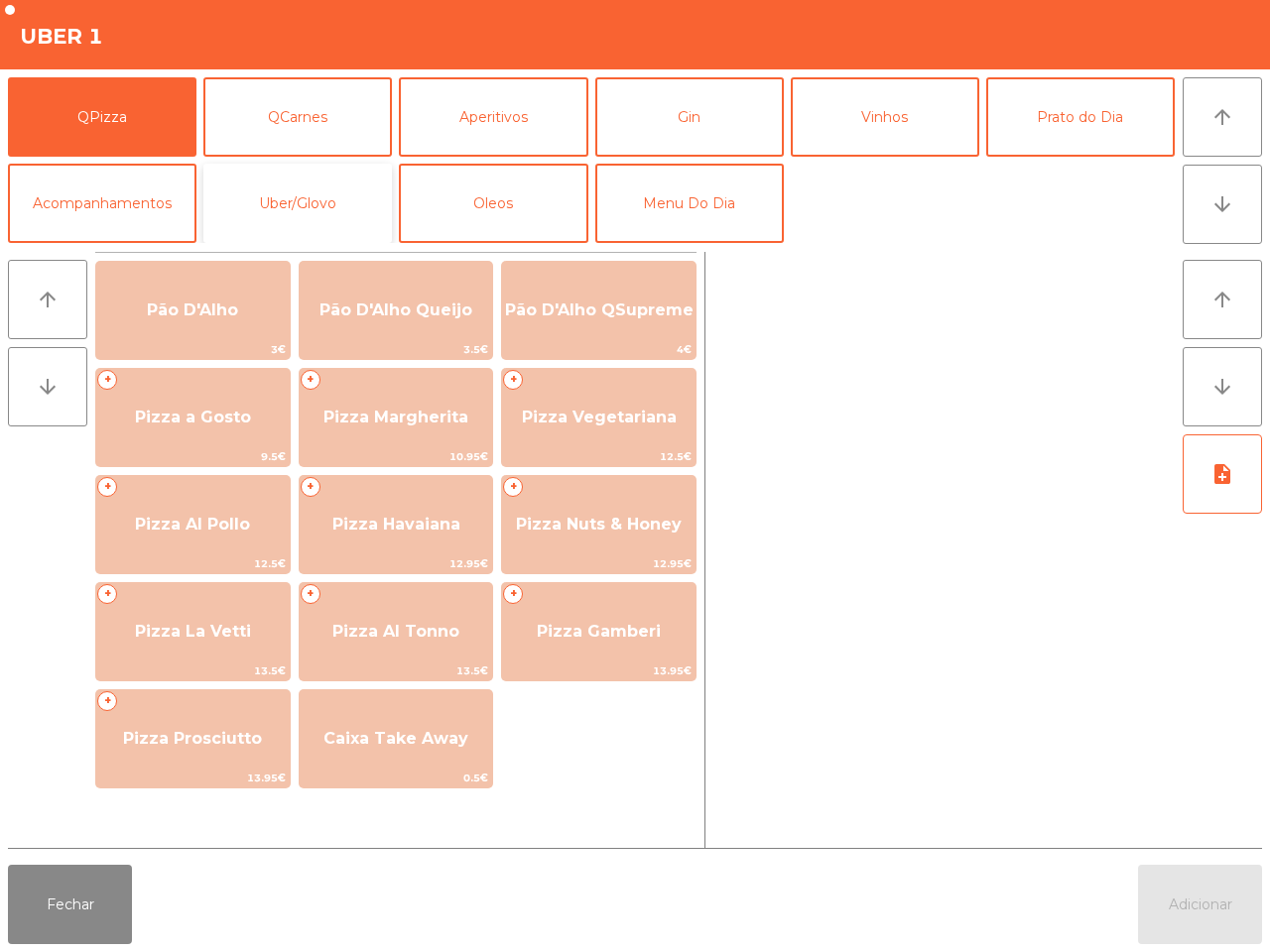 click on "Uber/Glovo" at bounding box center [298, 203] 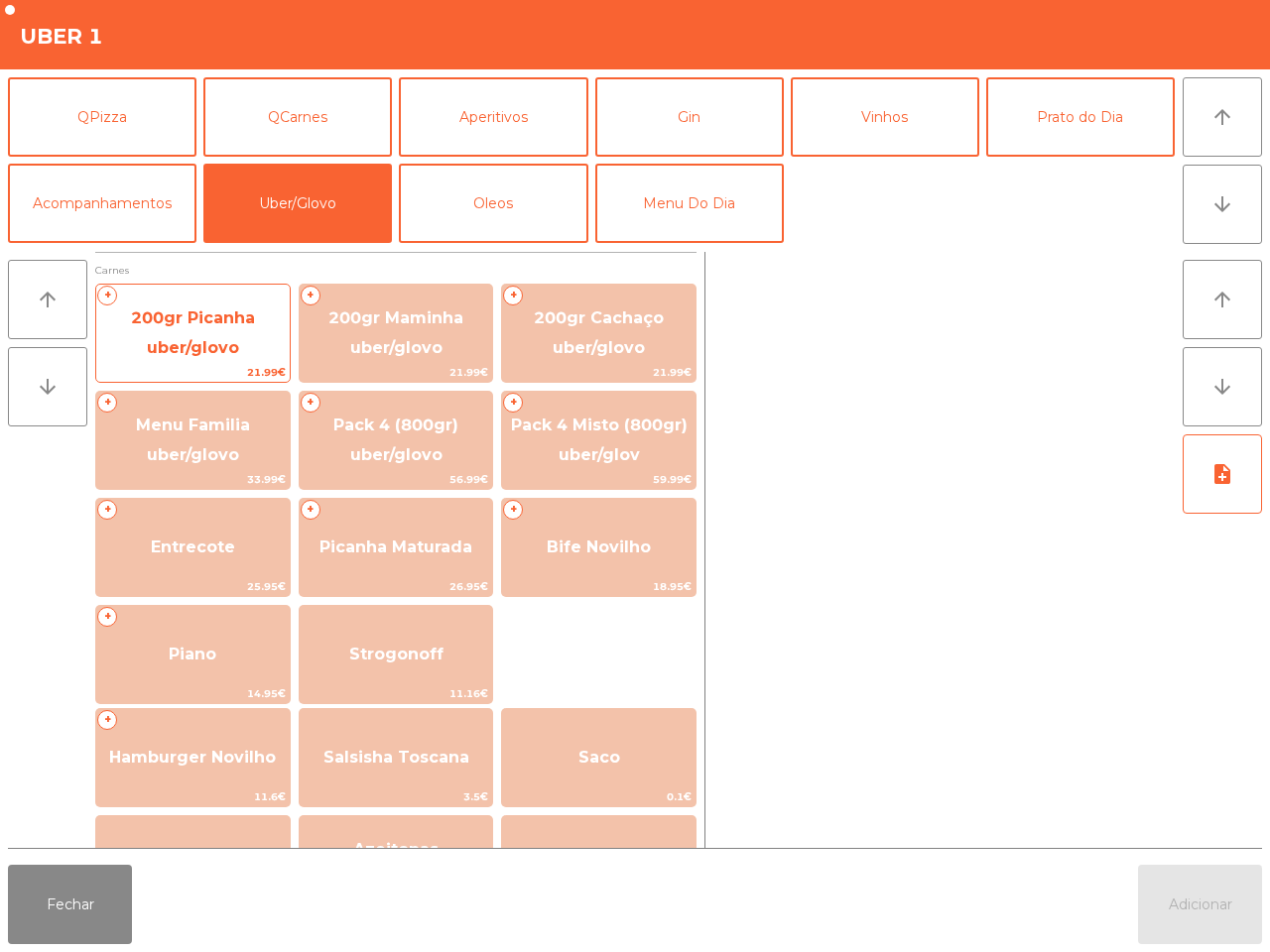 click on "200gr Picanha uber/glovo" at bounding box center [192, 332] 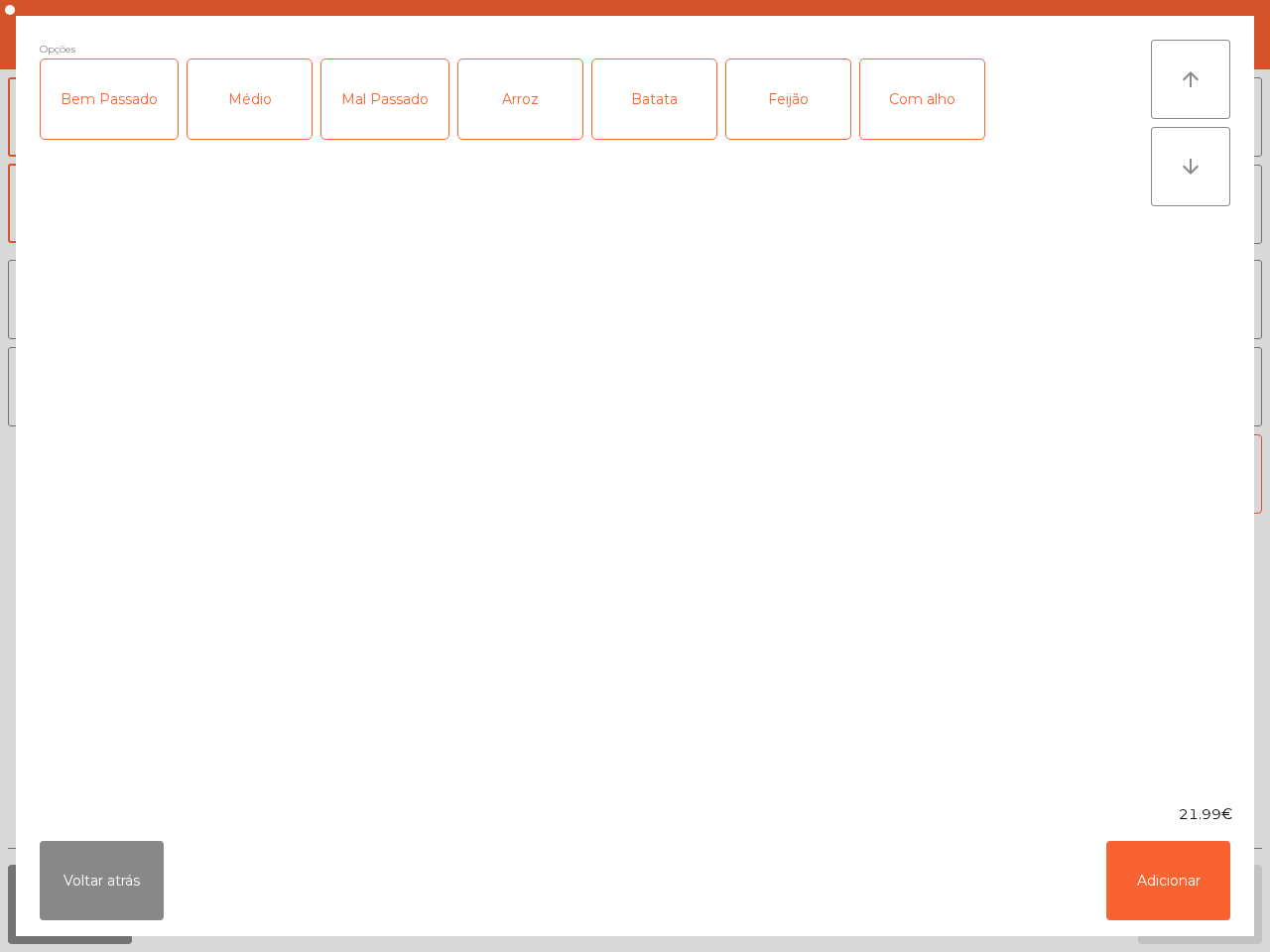 click on "Bem Passado" at bounding box center [109, 99] 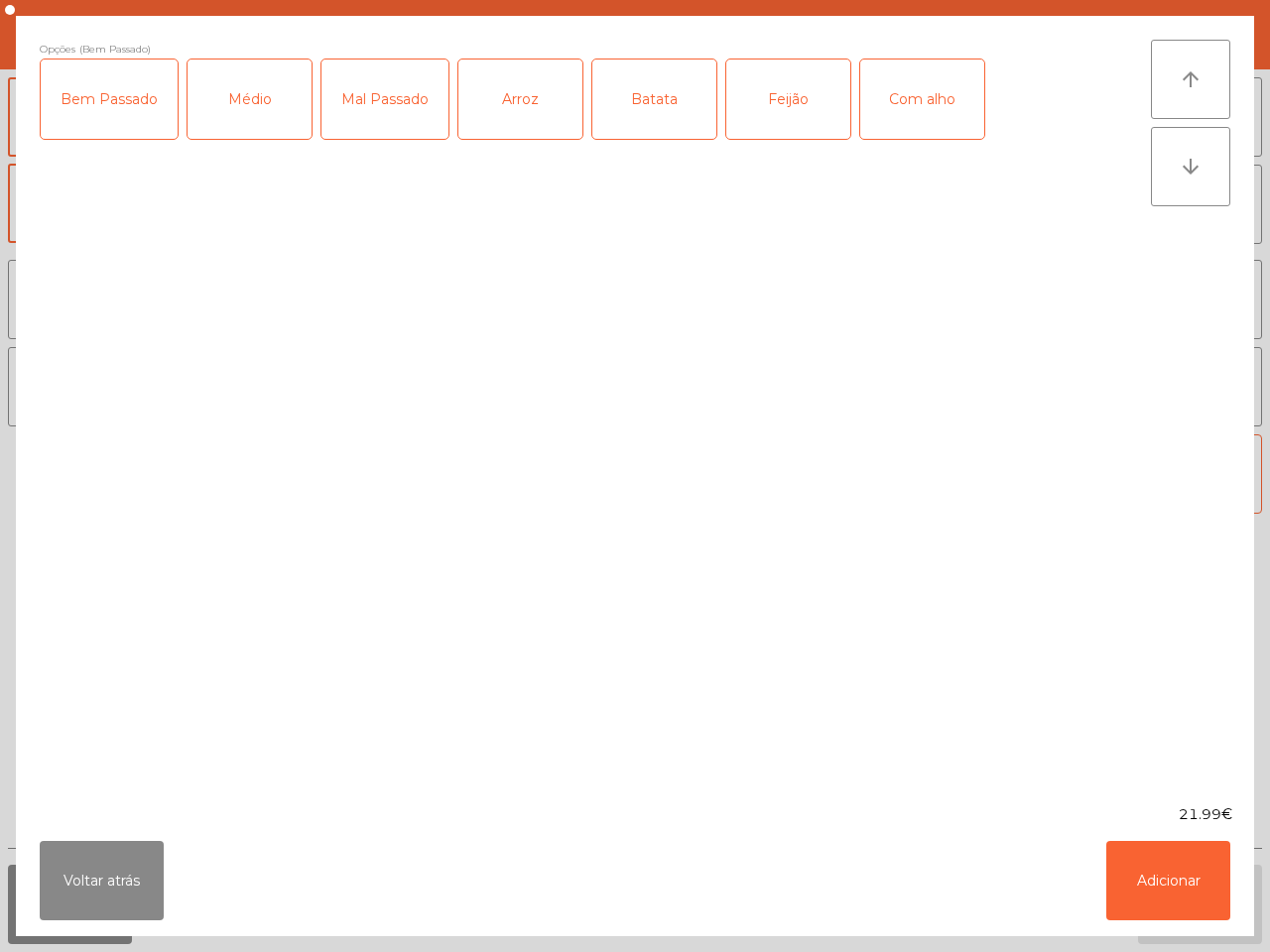 click on "Arroz" at bounding box center (520, 99) 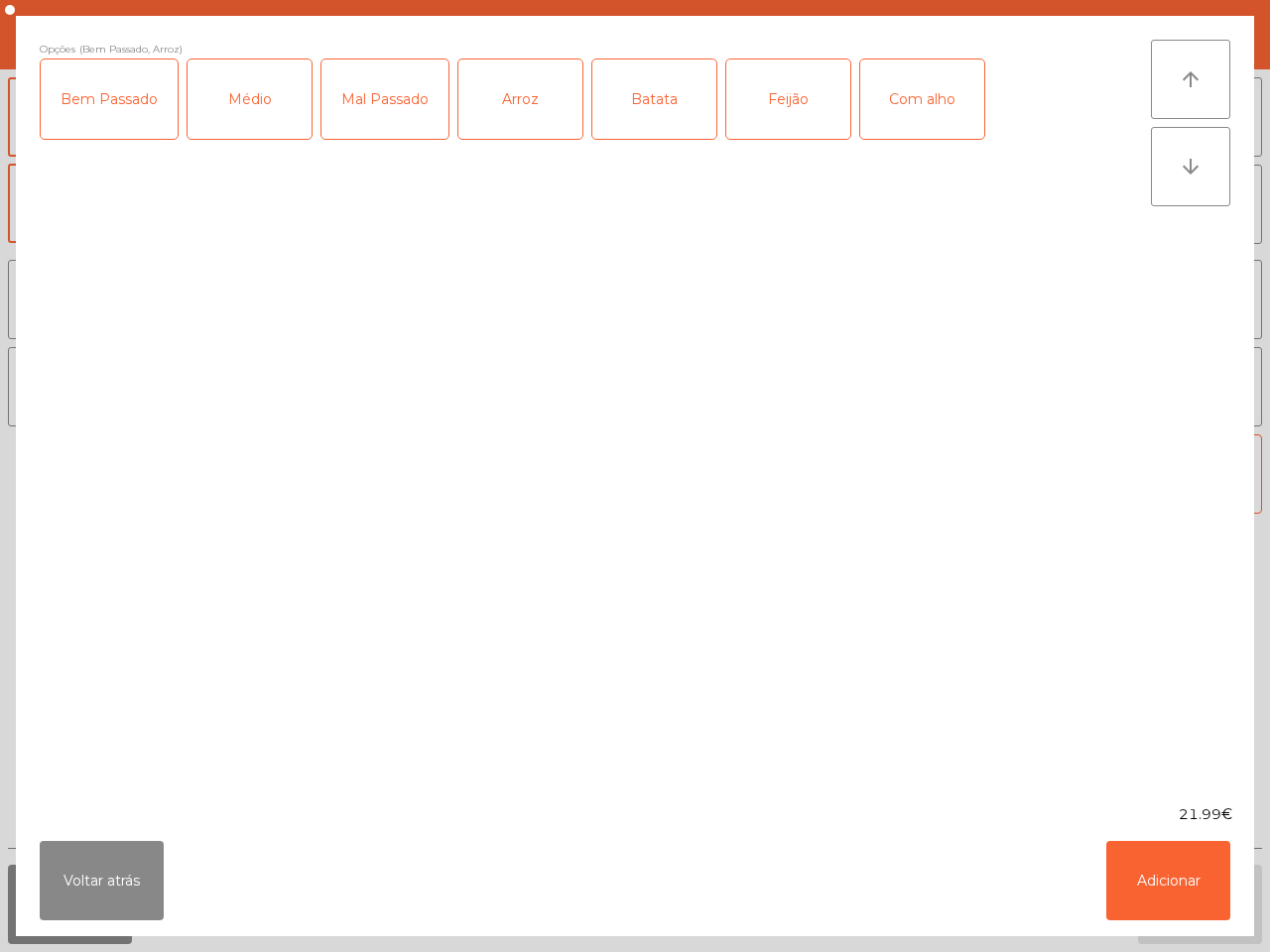 click on "Batata" at bounding box center (654, 99) 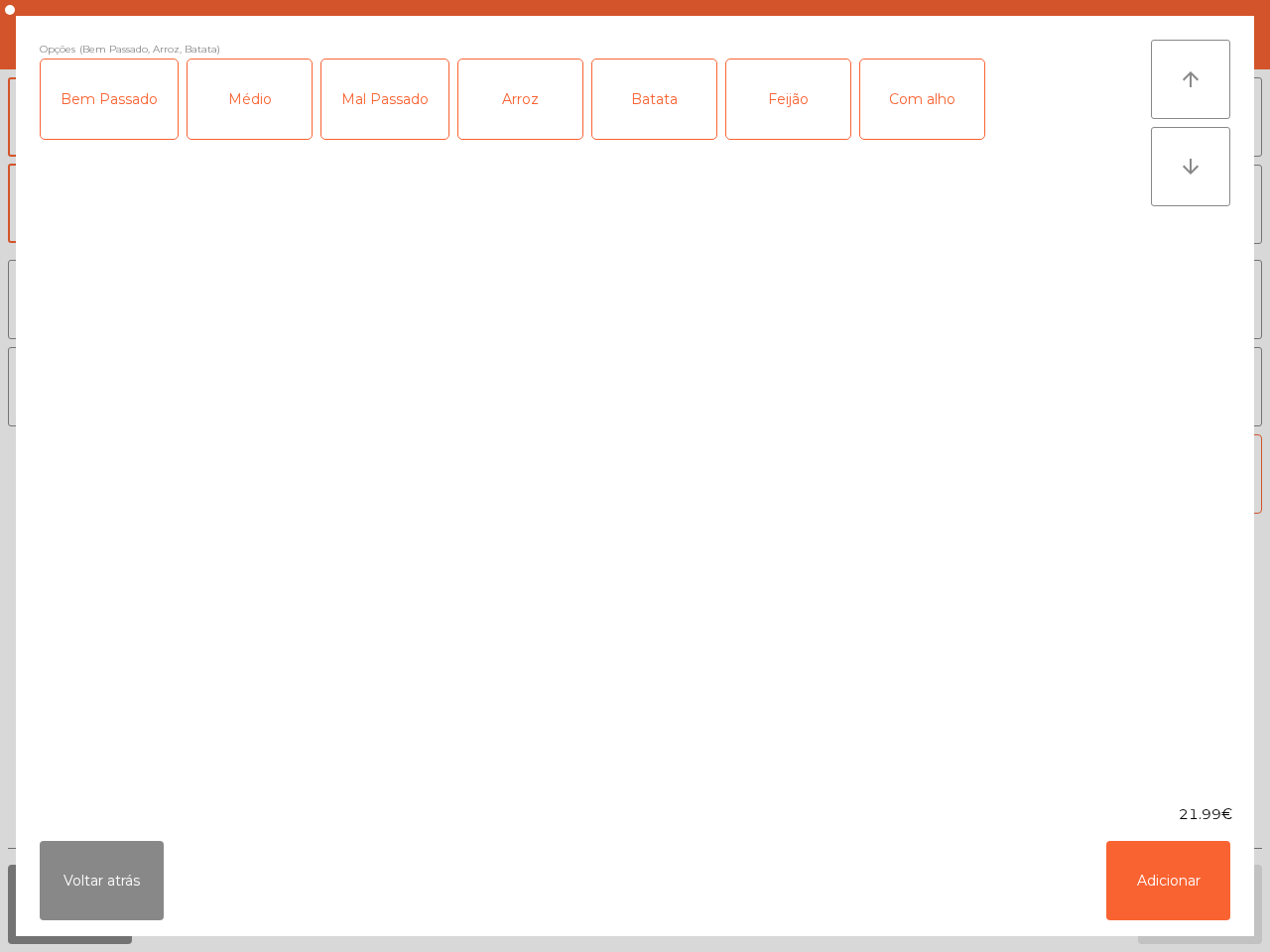 click on "Feijão" at bounding box center [788, 99] 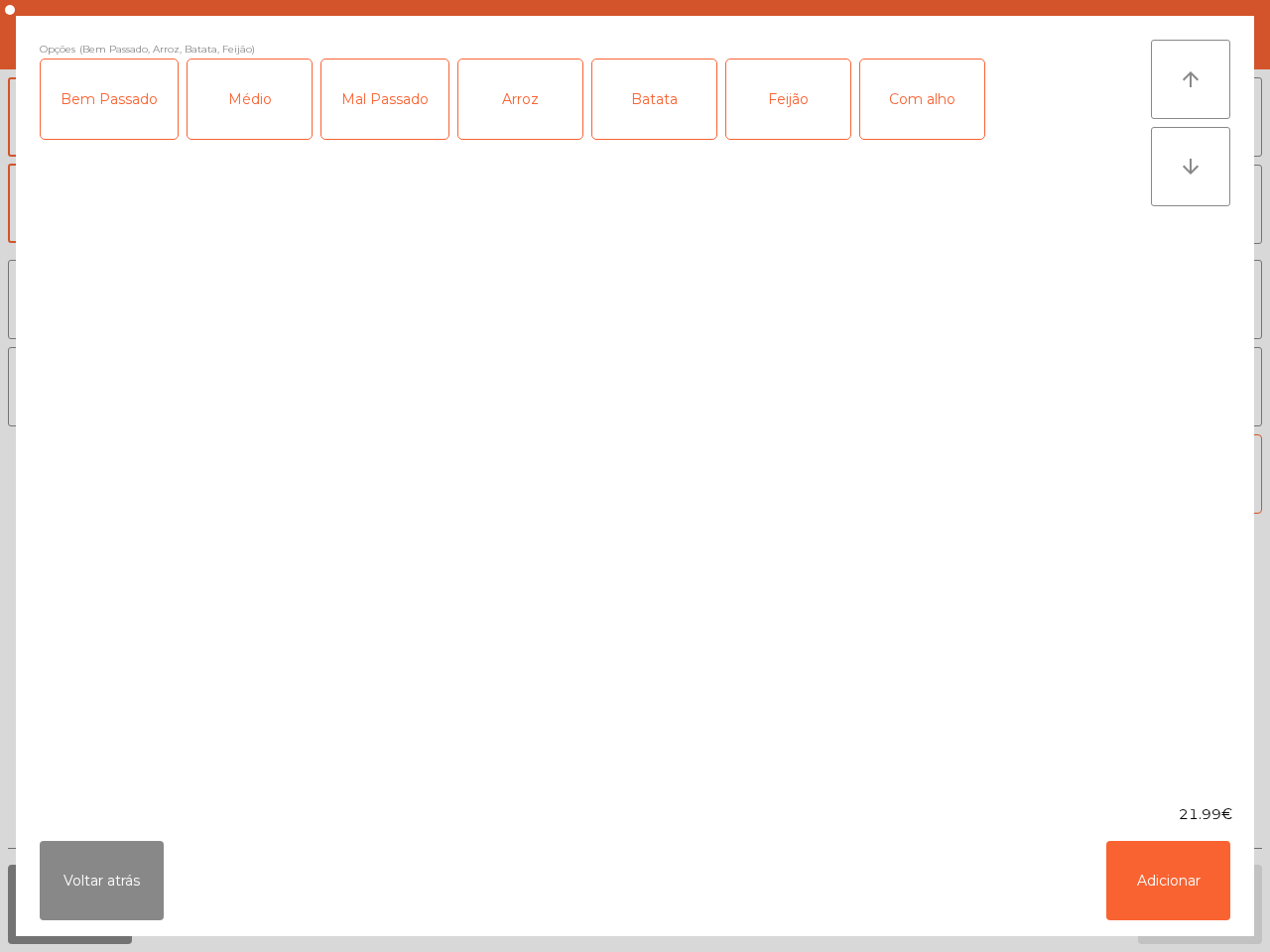 click on "Com alho" at bounding box center (922, 99) 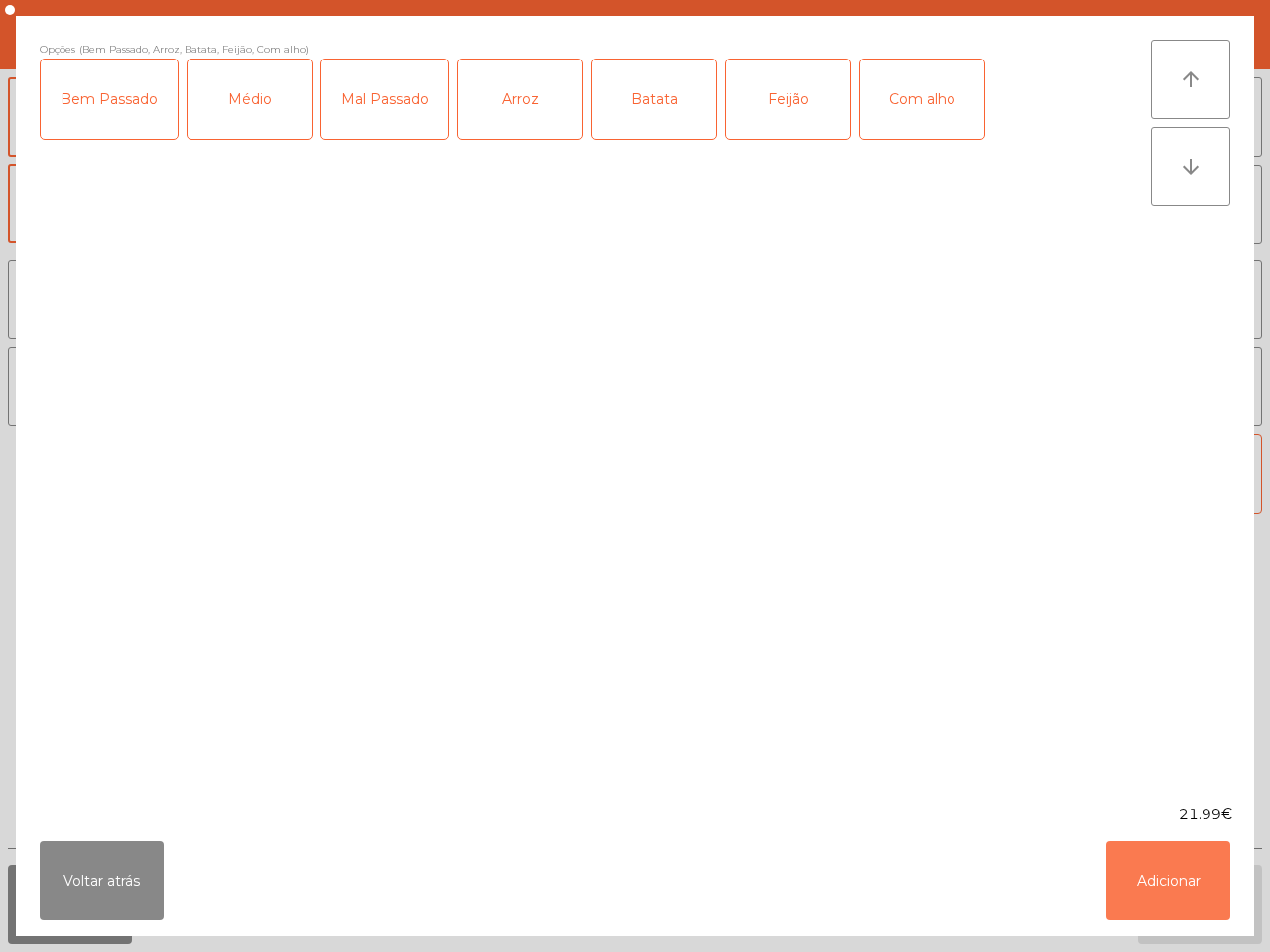 click on "Adicionar" at bounding box center [1168, 881] 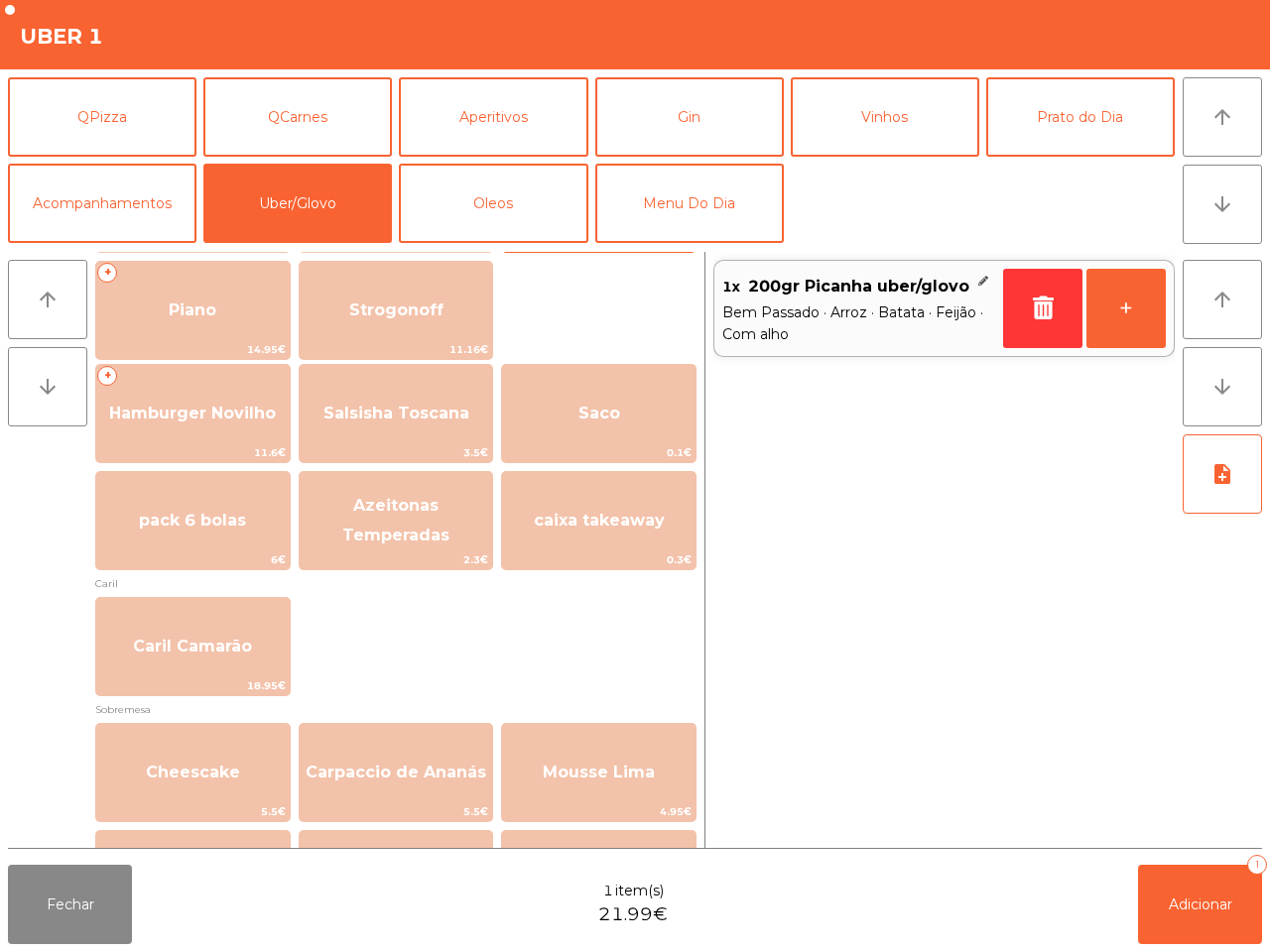 scroll, scrollTop: 372, scrollLeft: 0, axis: vertical 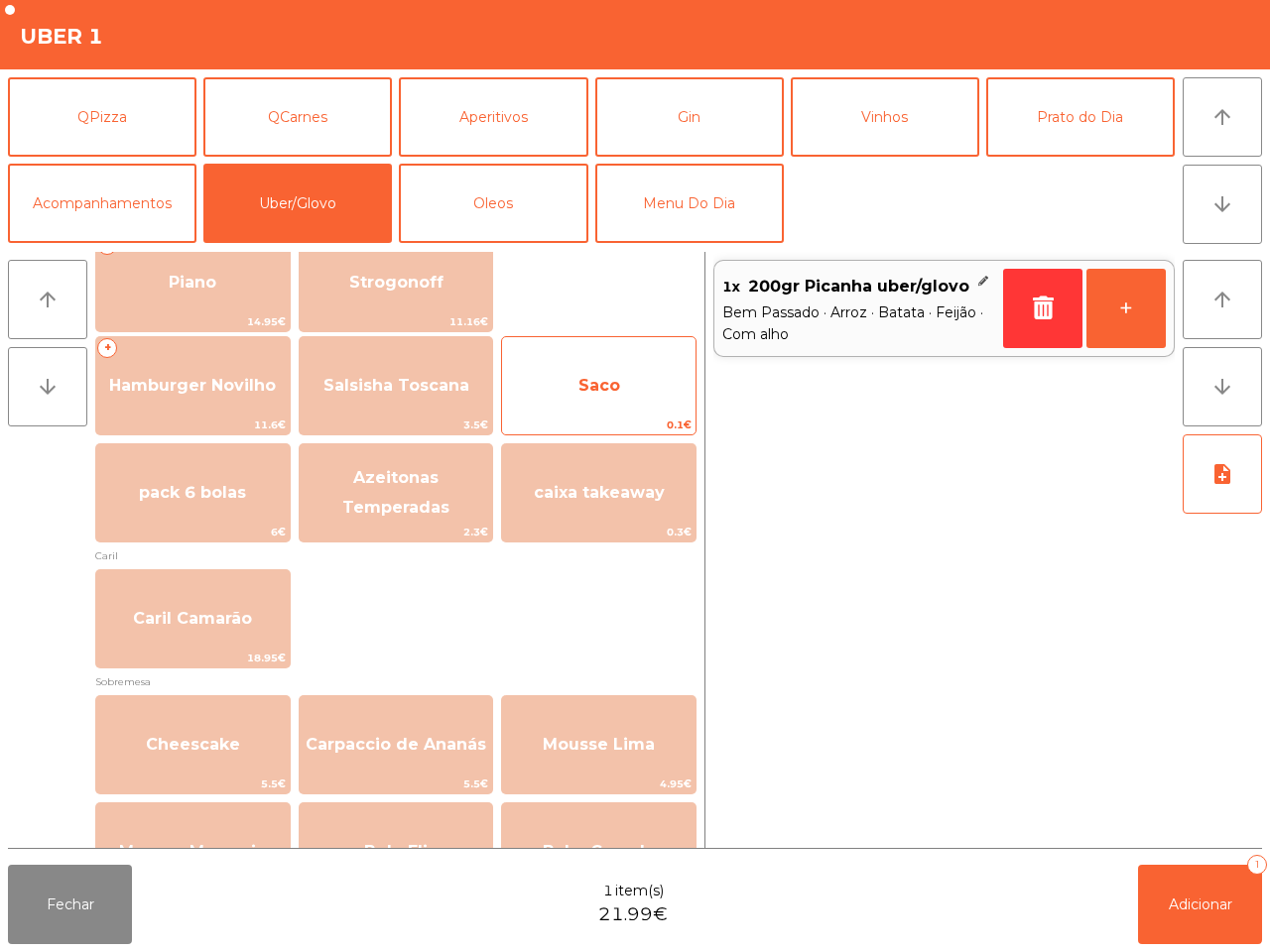 click on "Saco" at bounding box center [396, 283] 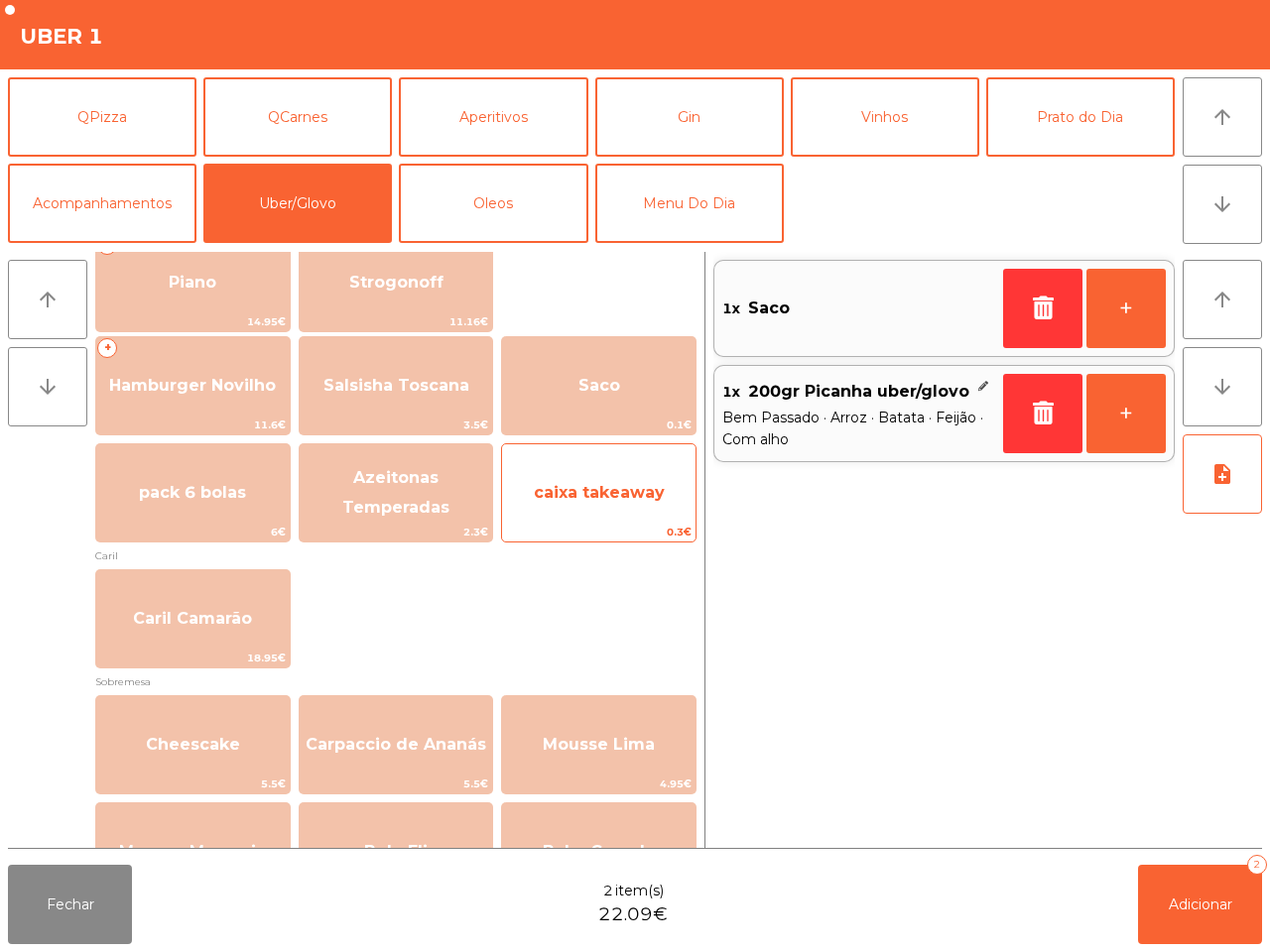 click on "caixa takeaway" at bounding box center [396, 283] 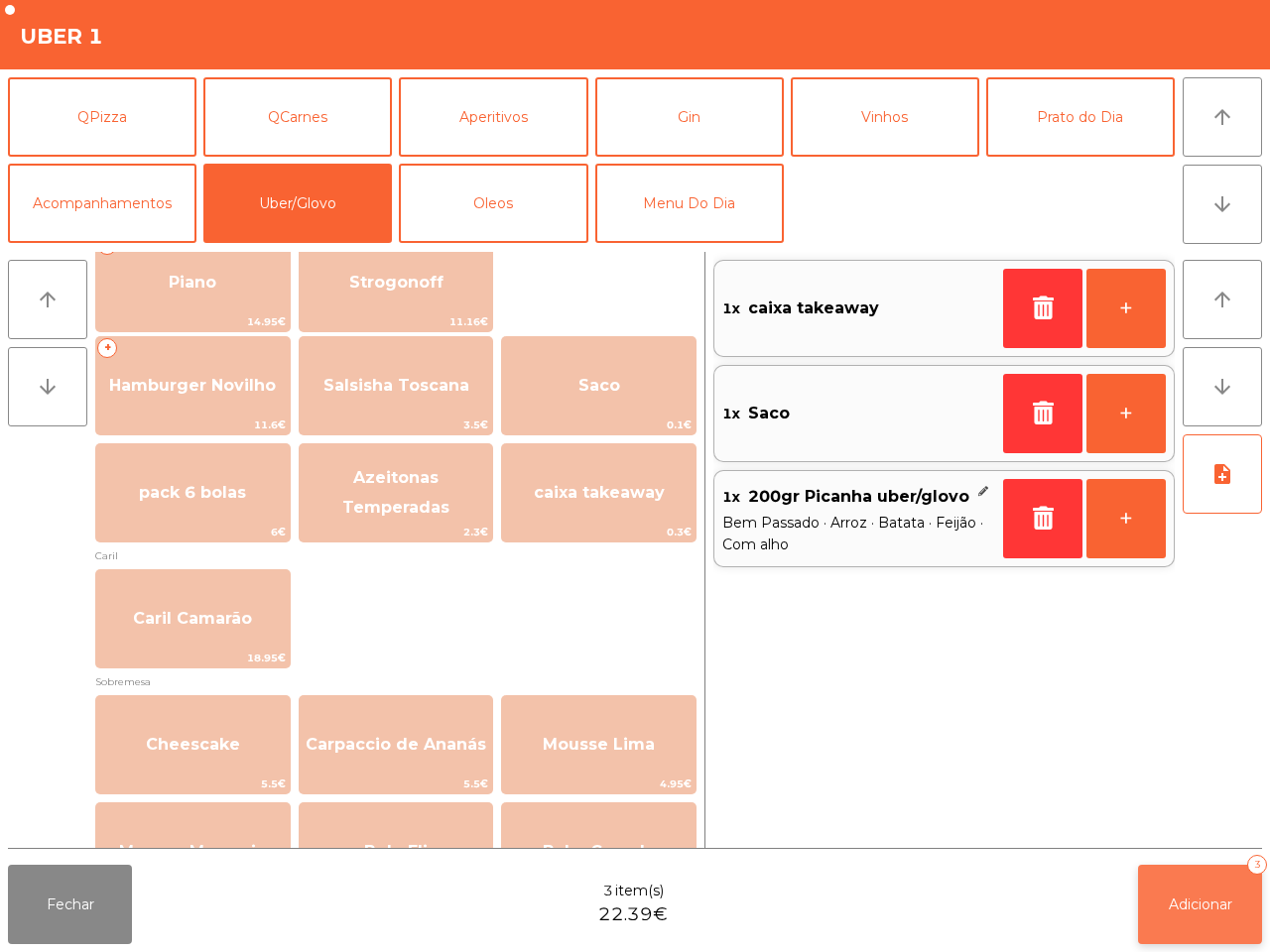 click on "Adicionar   3" at bounding box center (1200, 904) 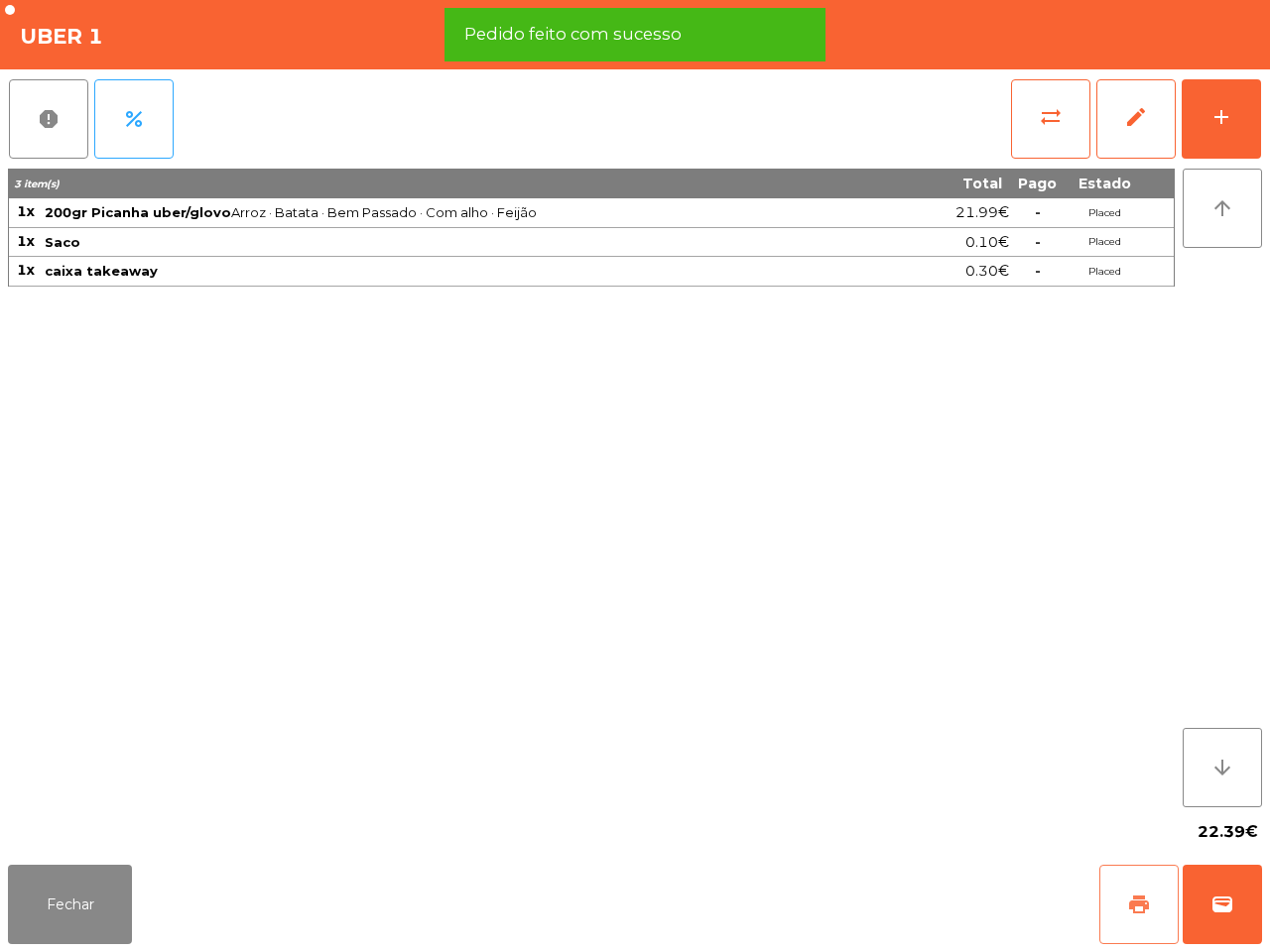click on "print" at bounding box center (1139, 904) 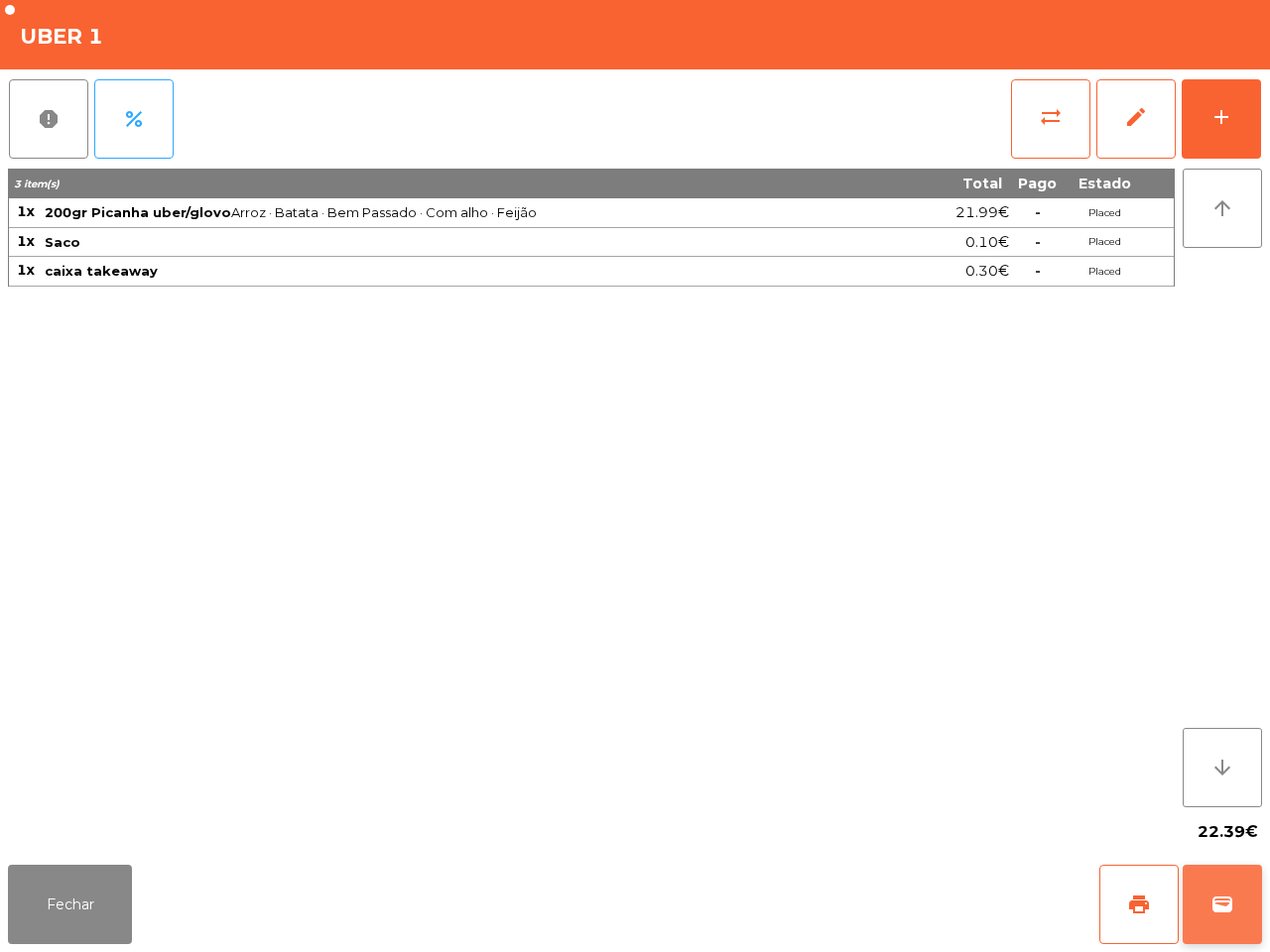 click on "wallet" at bounding box center (1222, 904) 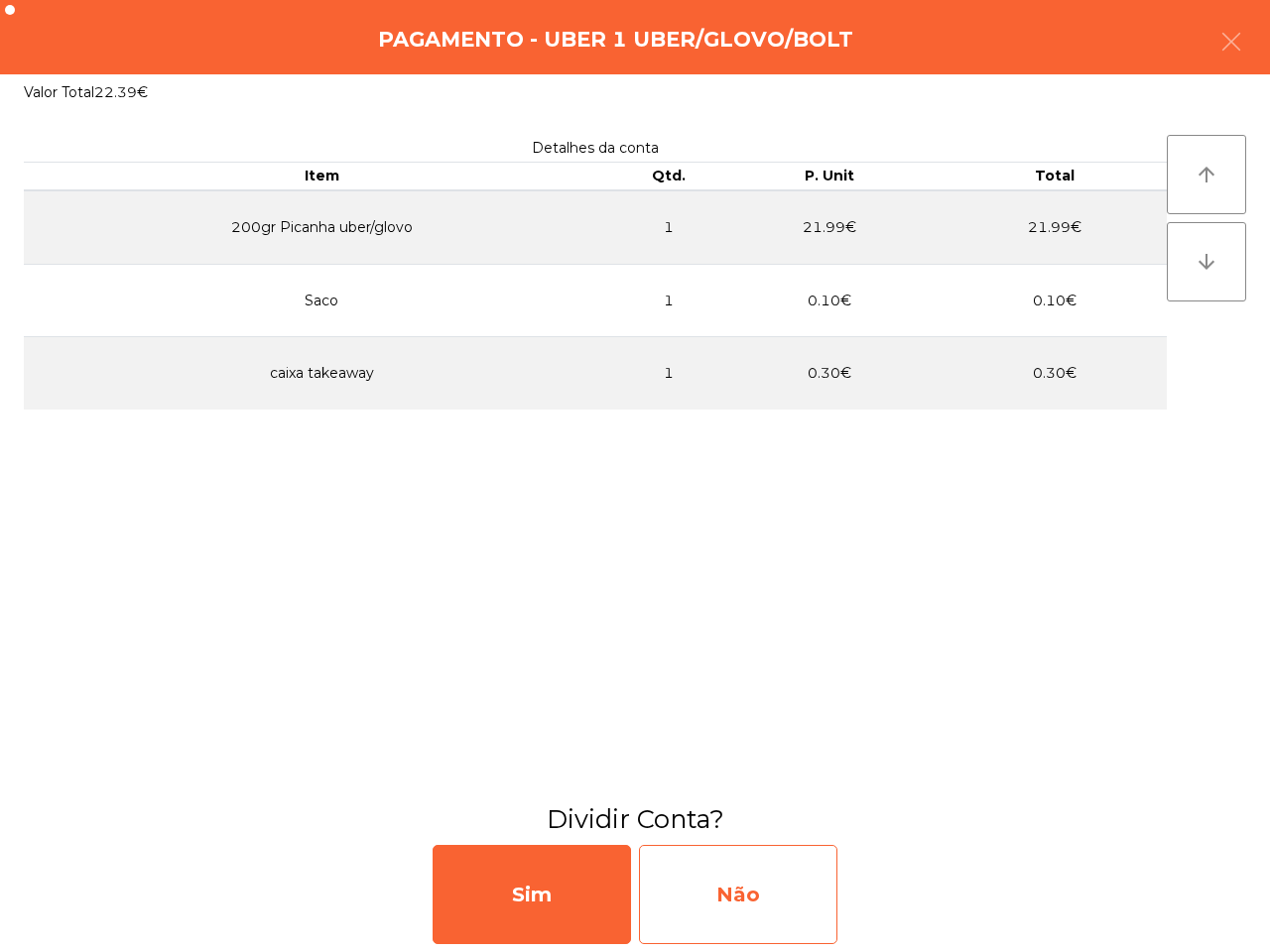 click on "Não" at bounding box center (738, 894) 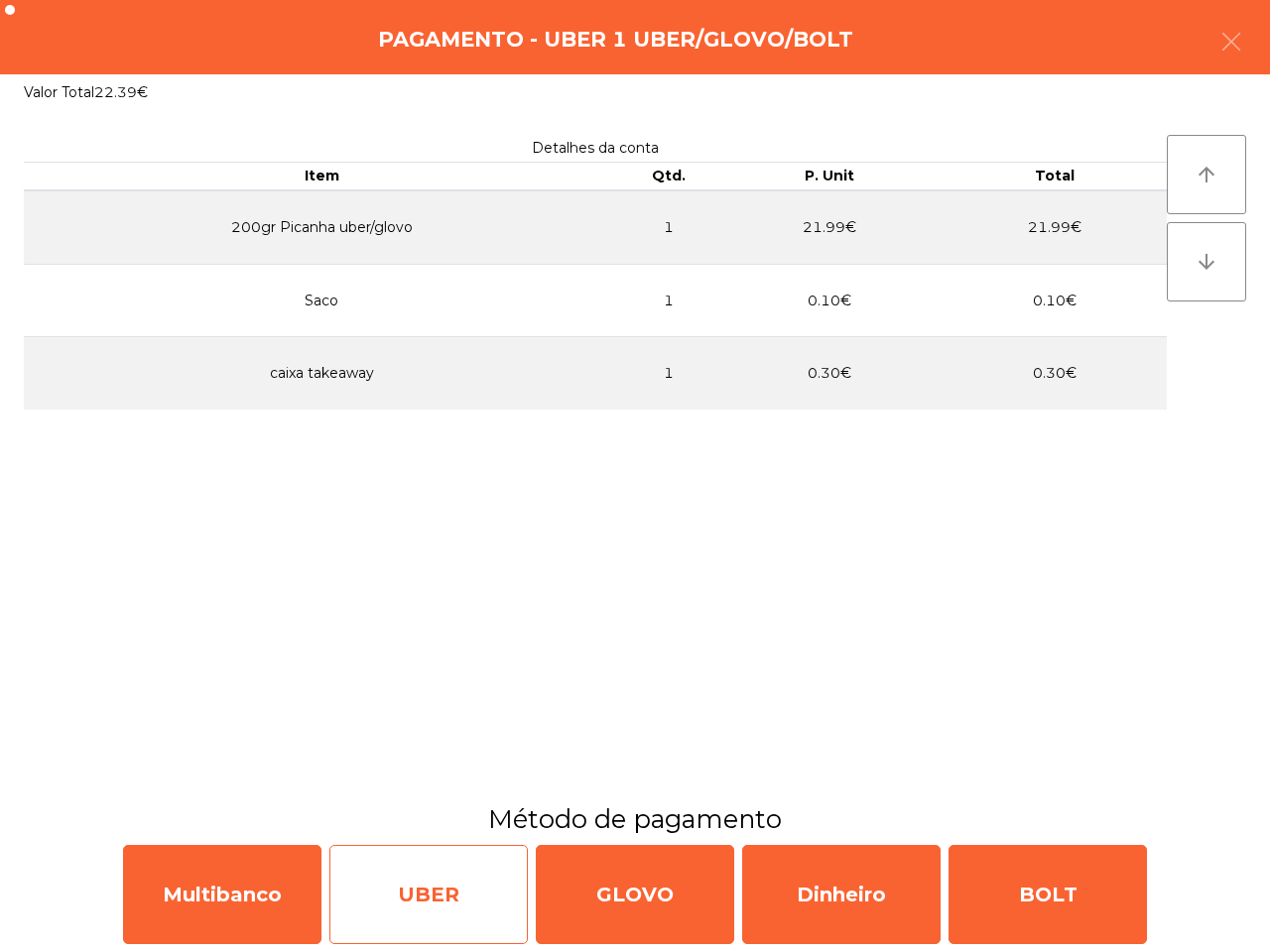 click on "UBER" at bounding box center (429, 894) 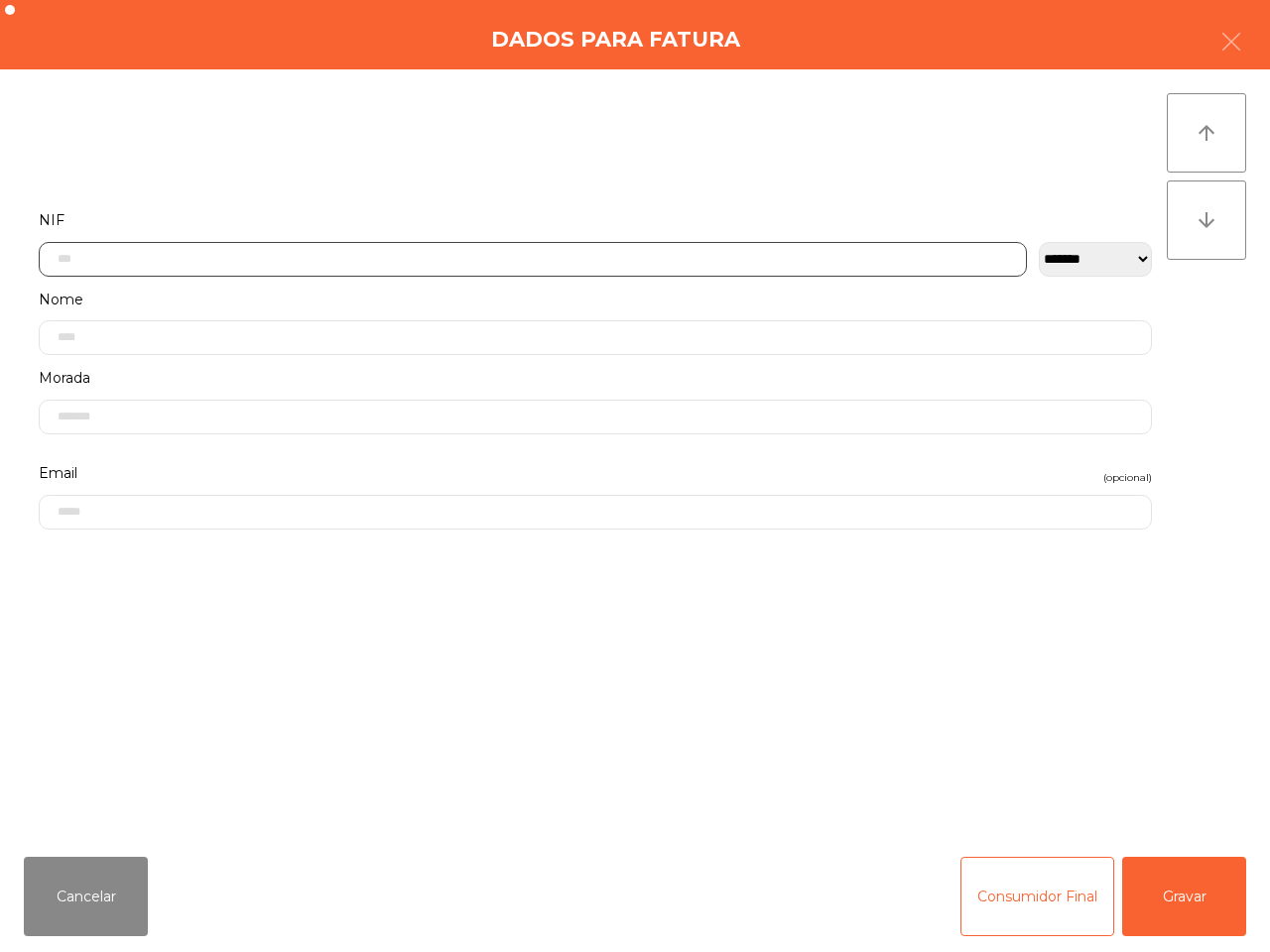 click at bounding box center (533, 259) 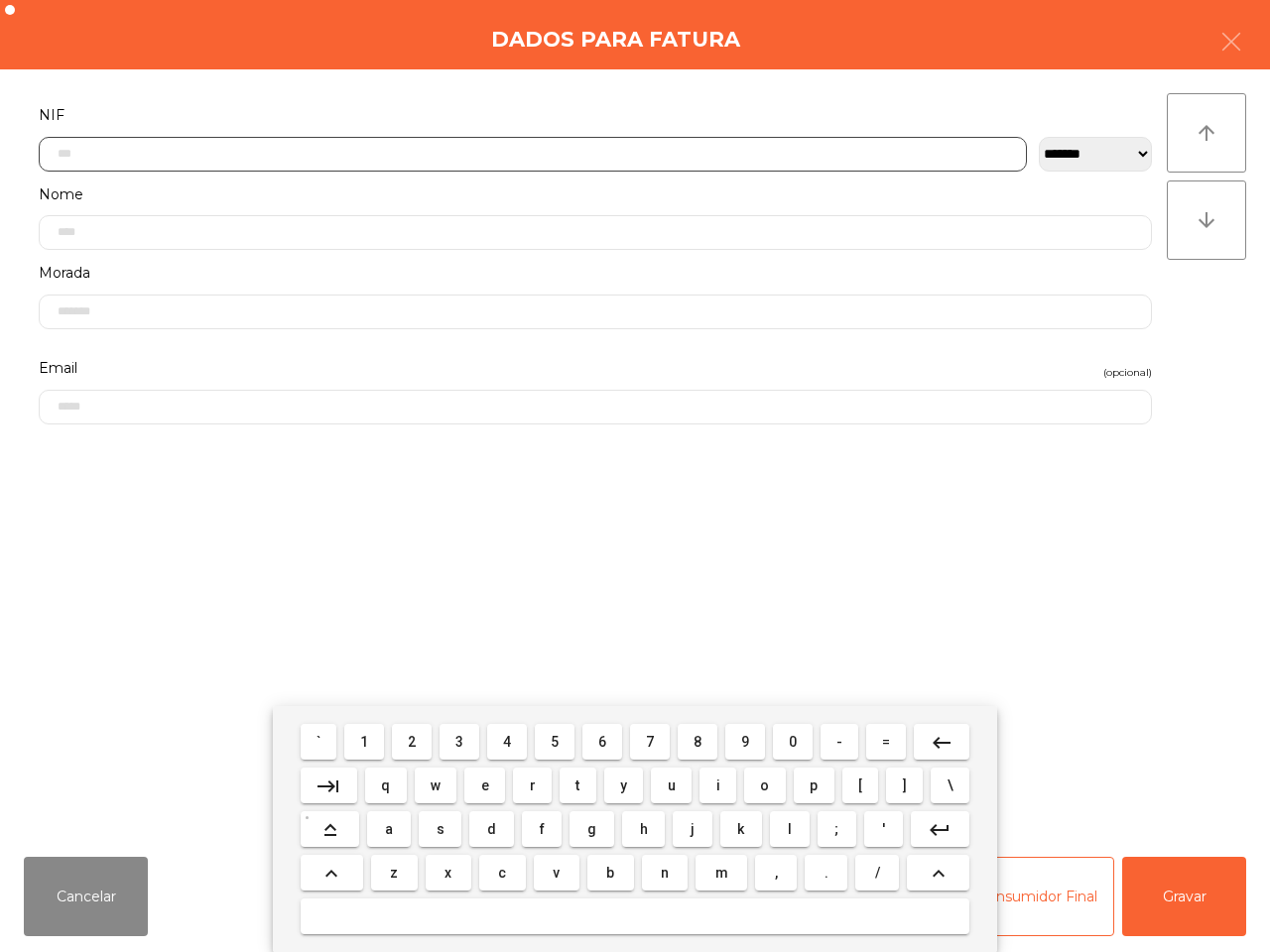 scroll, scrollTop: 111, scrollLeft: 0, axis: vertical 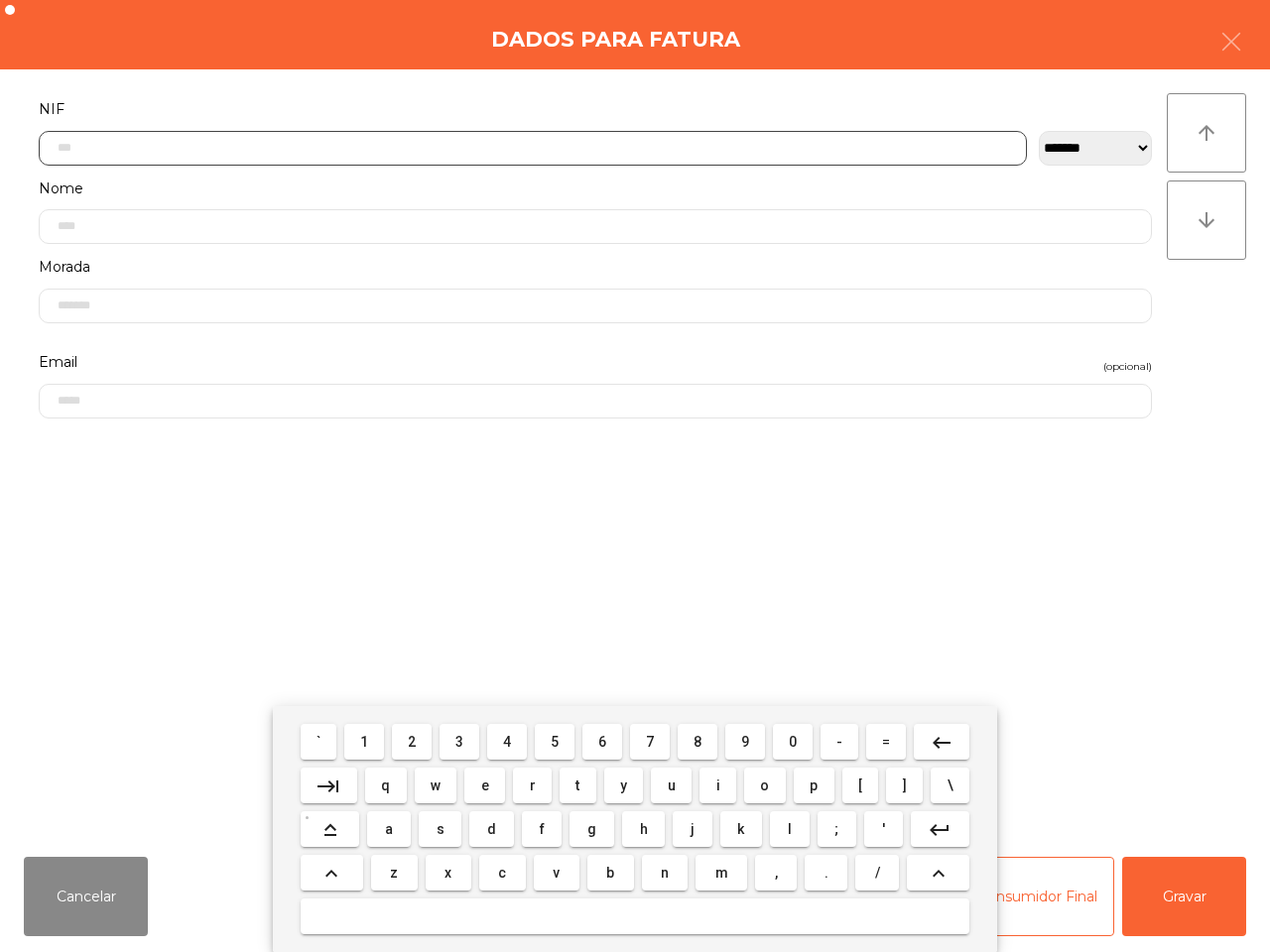 click on "2" at bounding box center (318, 742) 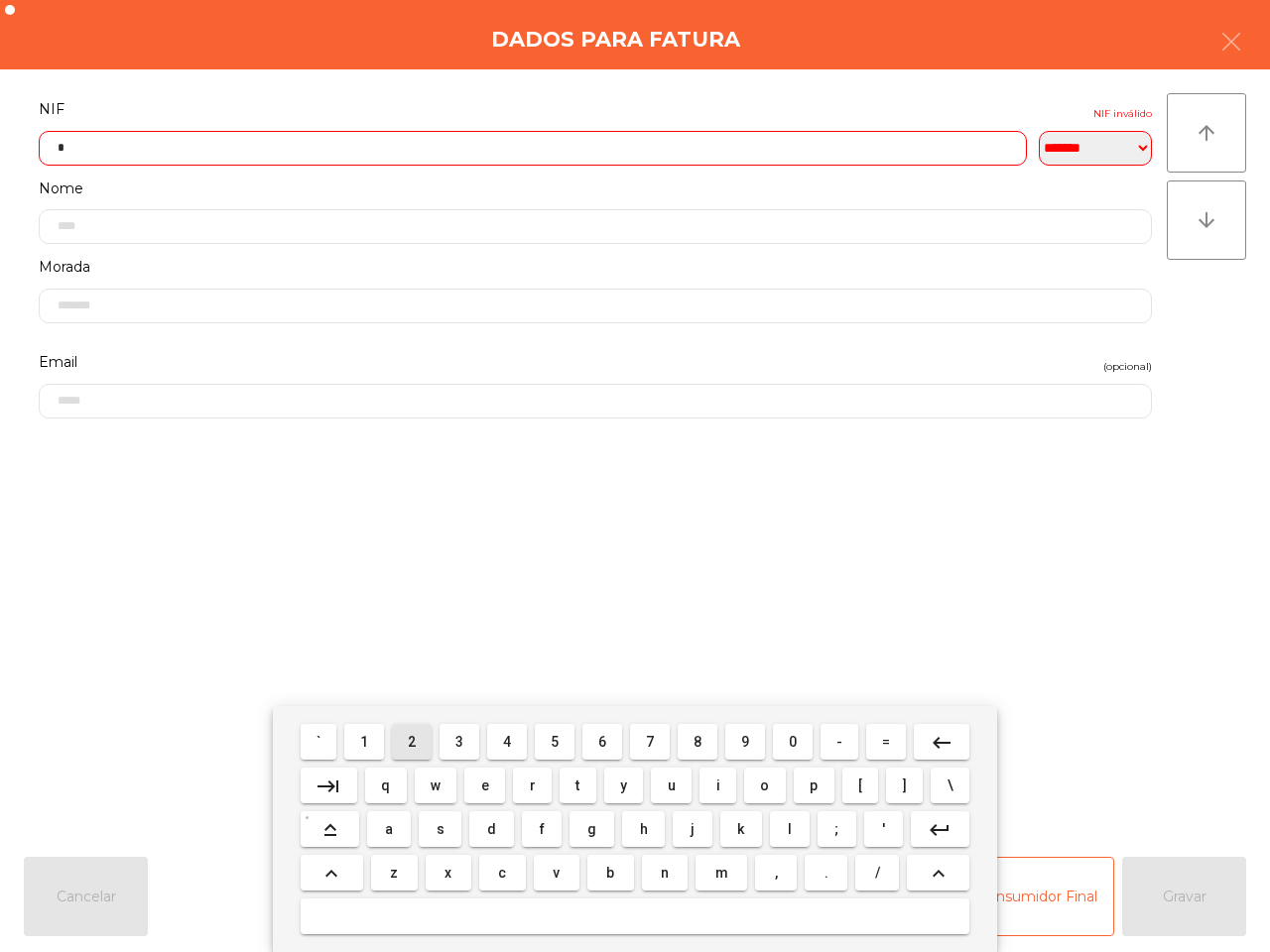 click on "2" at bounding box center [318, 742] 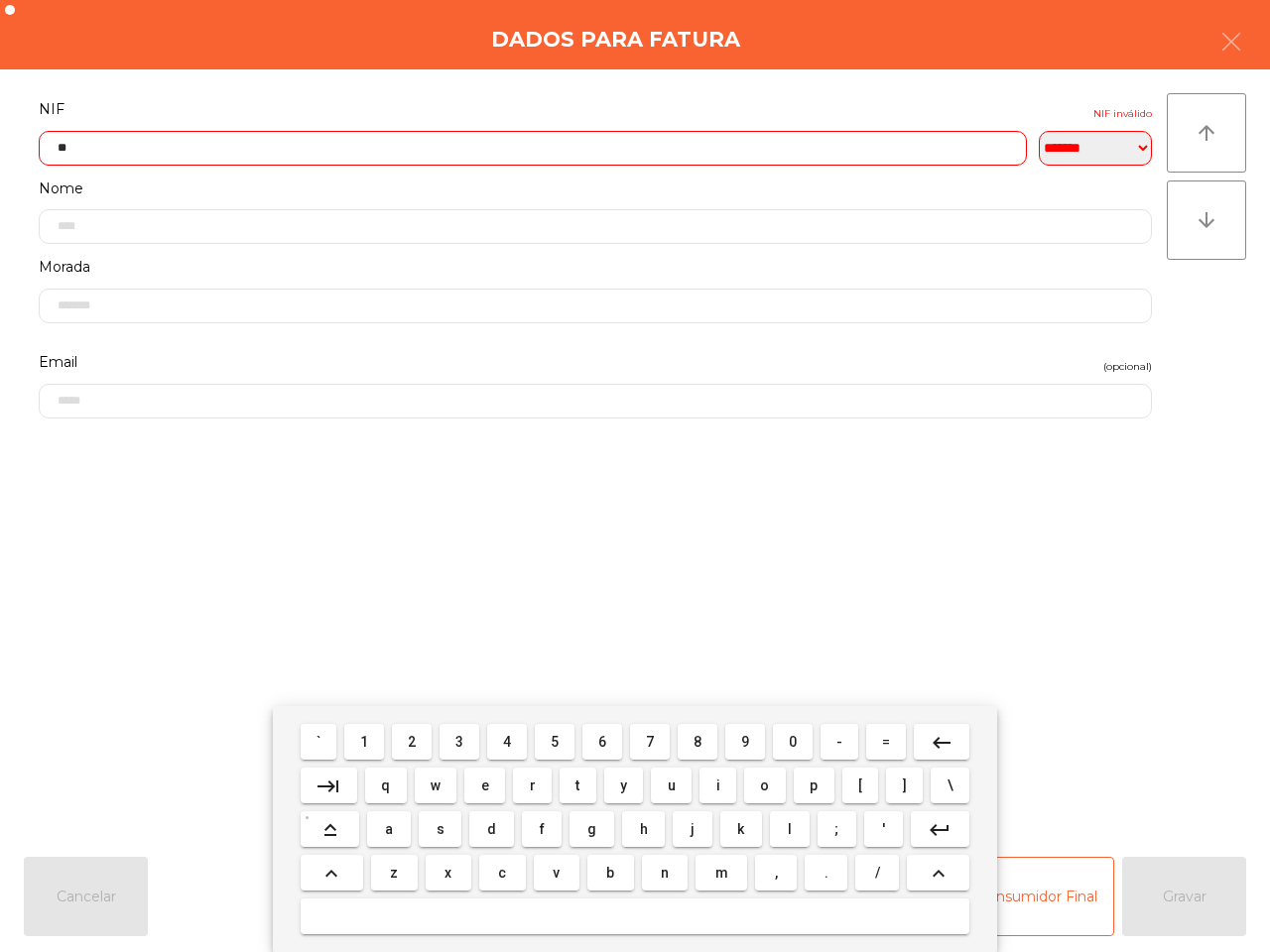 click on "4" at bounding box center (318, 742) 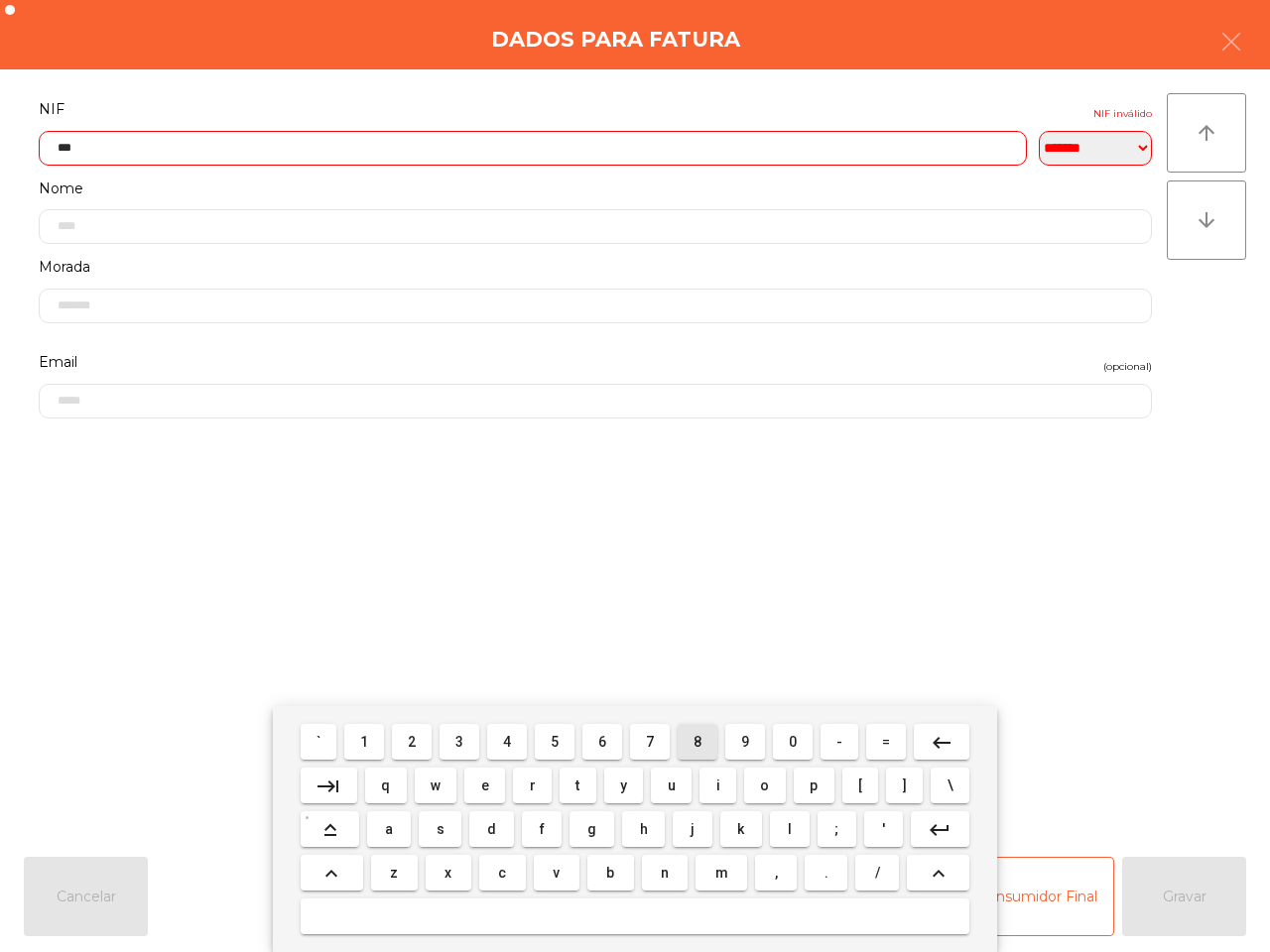 click on "8" at bounding box center (318, 742) 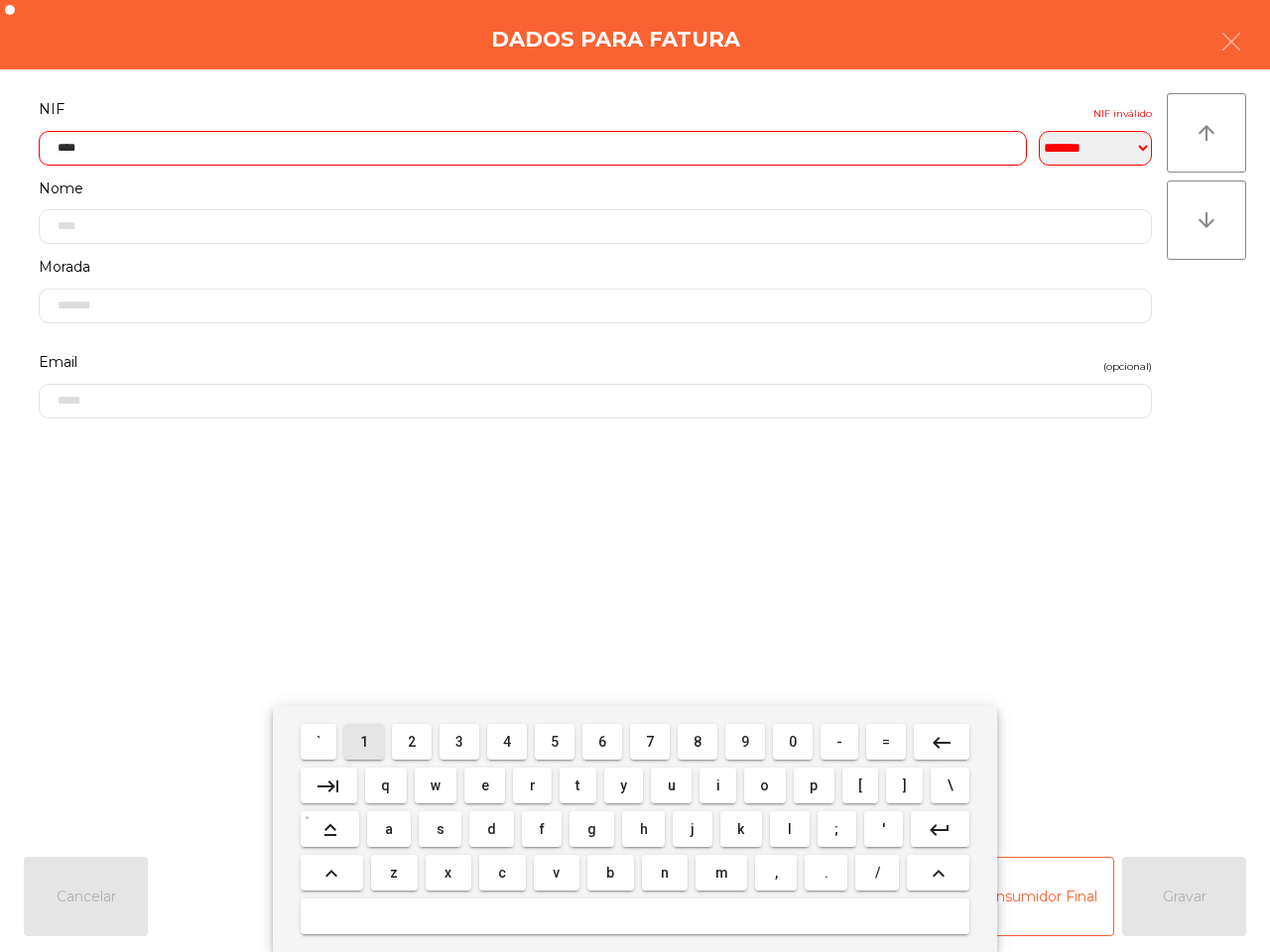 click on "1" at bounding box center [318, 742] 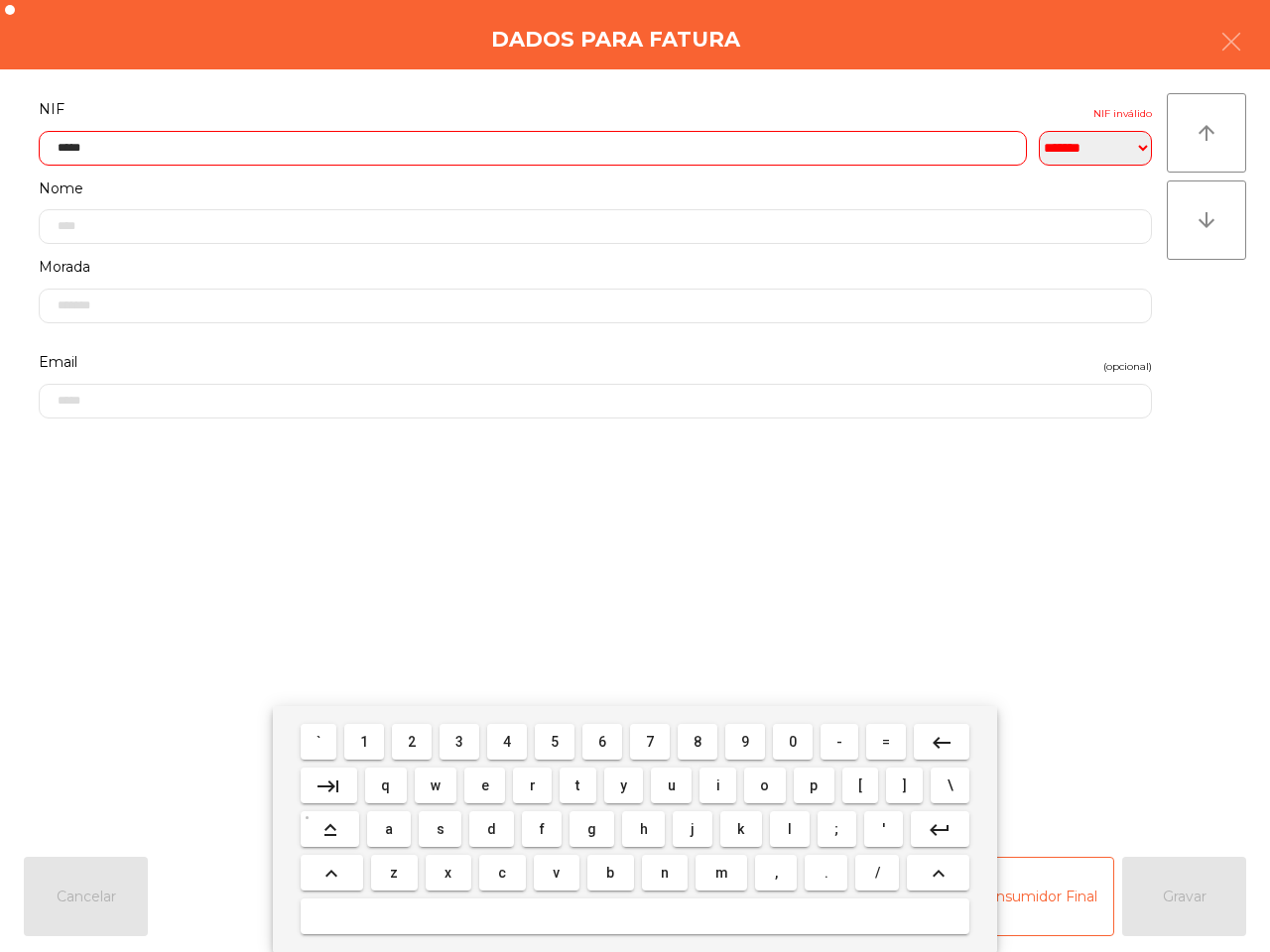 click on "6" at bounding box center (318, 742) 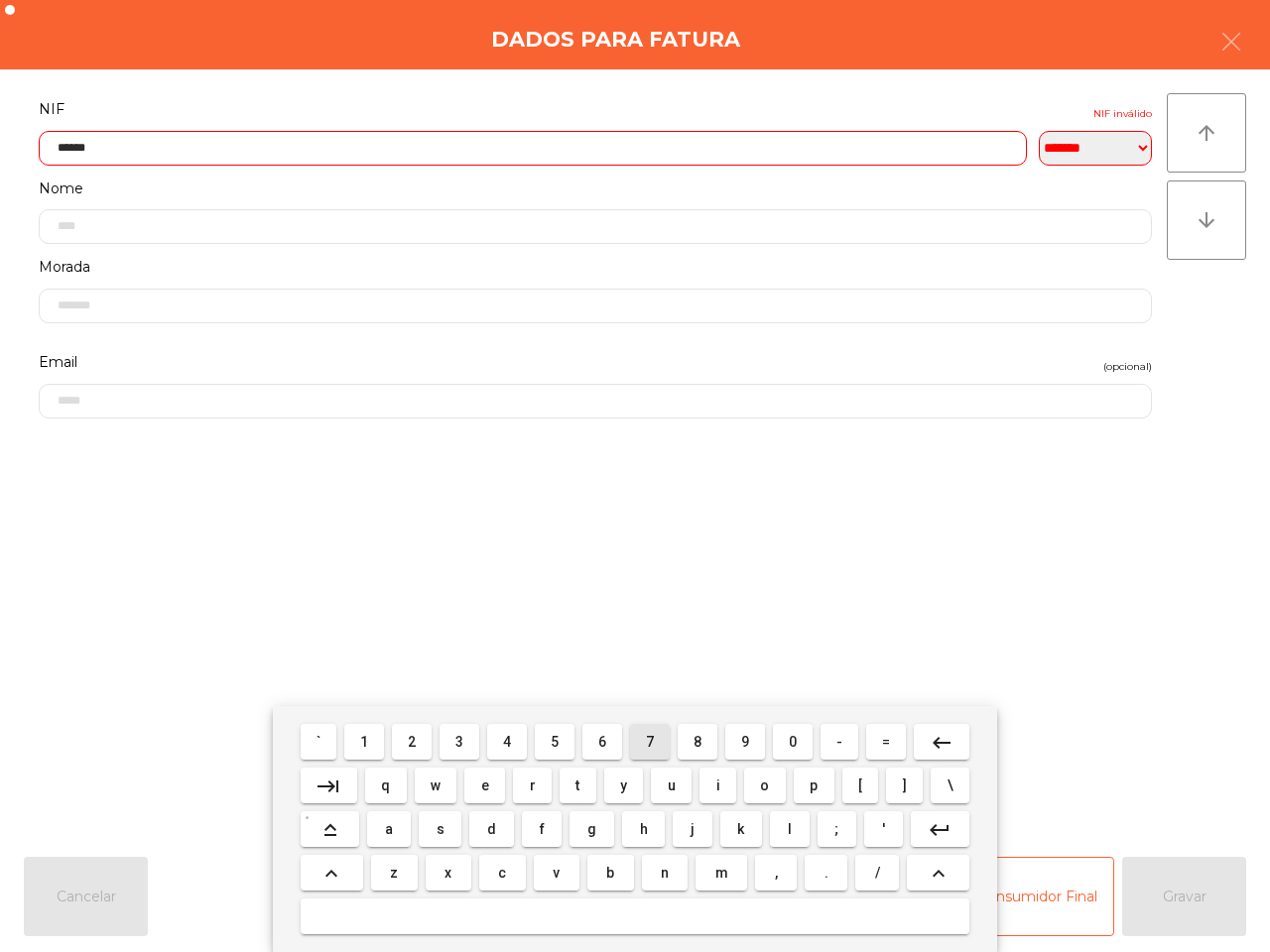 drag, startPoint x: 645, startPoint y: 736, endPoint x: 561, endPoint y: 741, distance: 84.148678 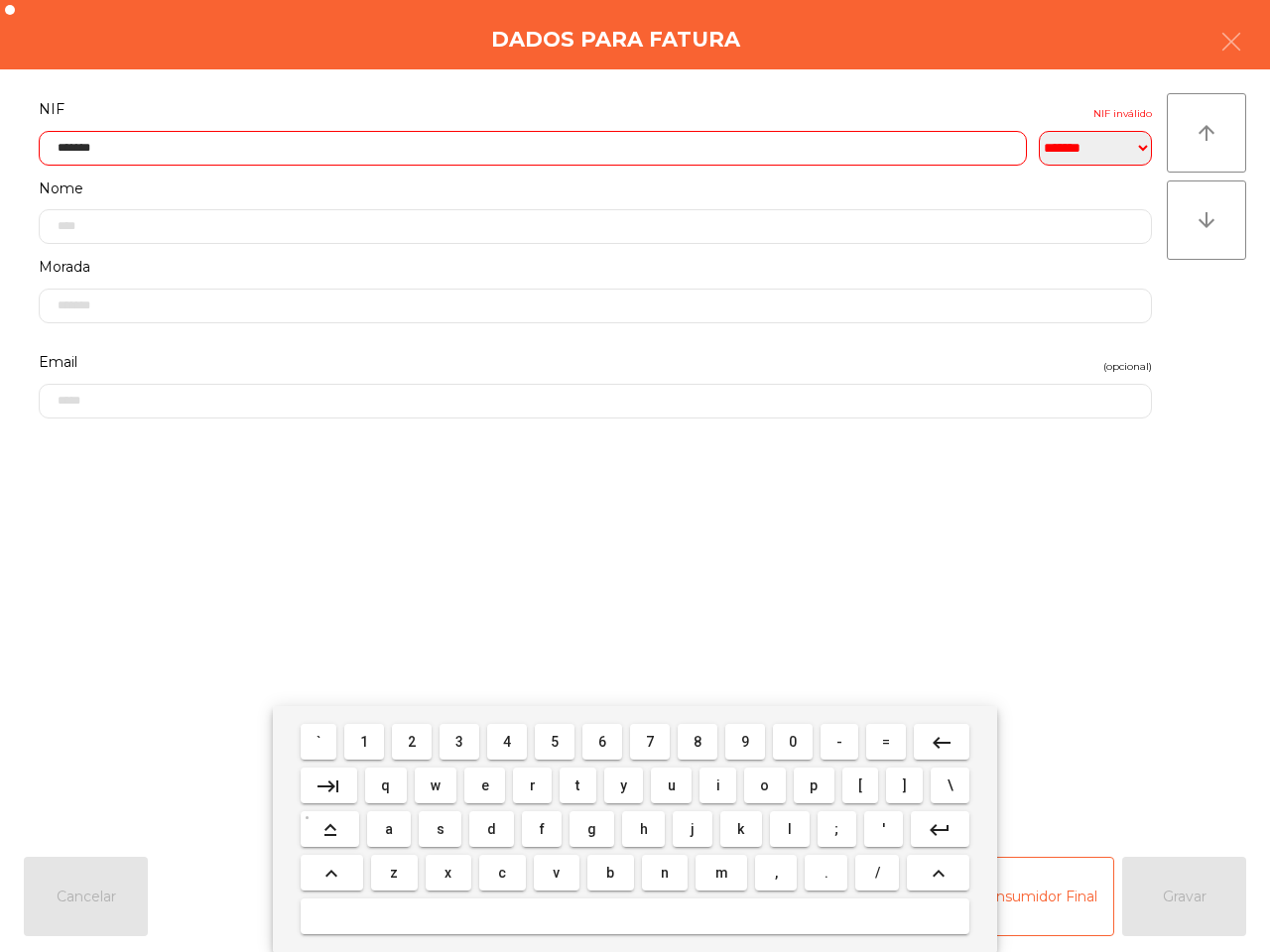 click on "2" at bounding box center [318, 742] 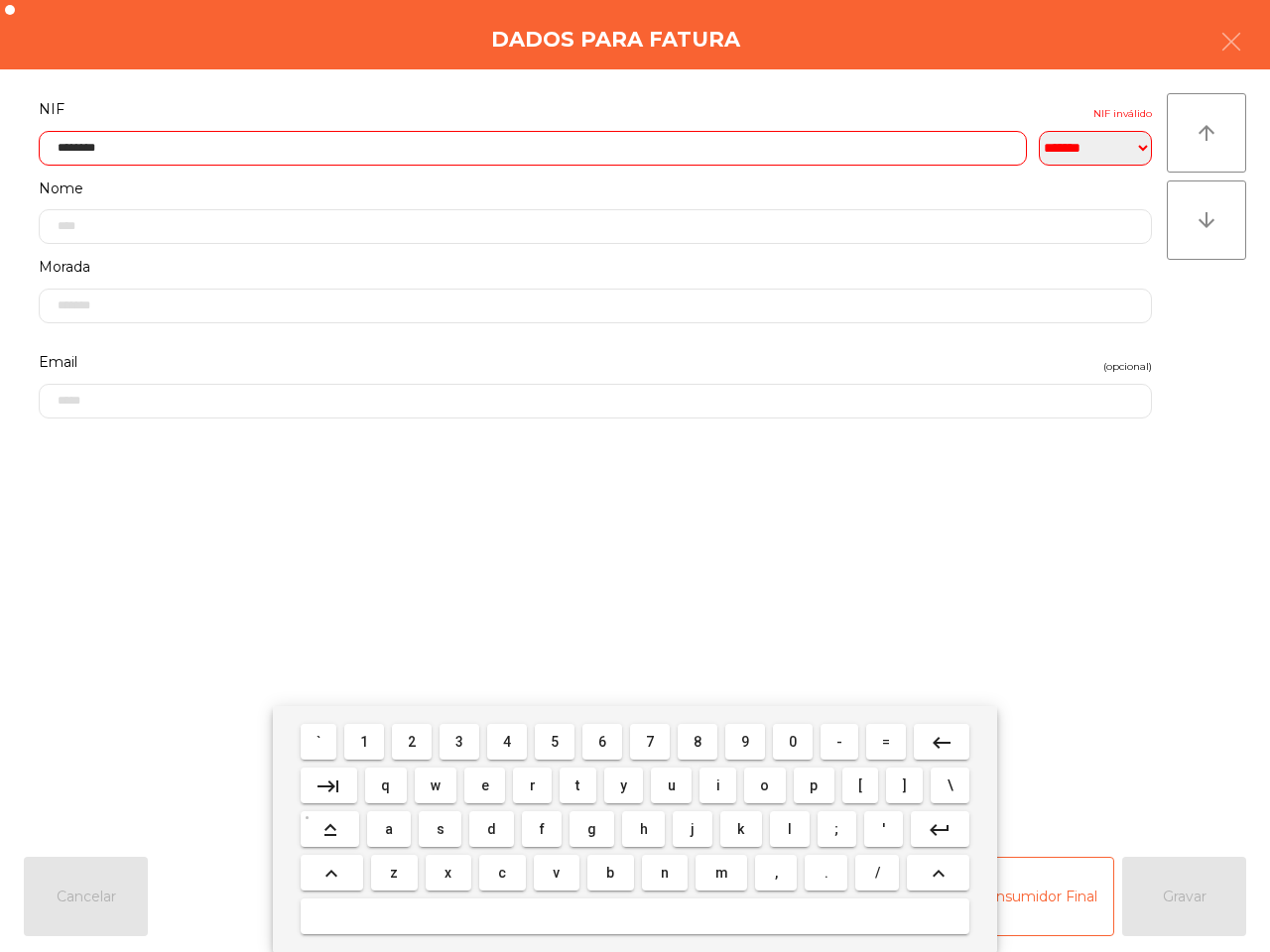 click on "1" at bounding box center [318, 742] 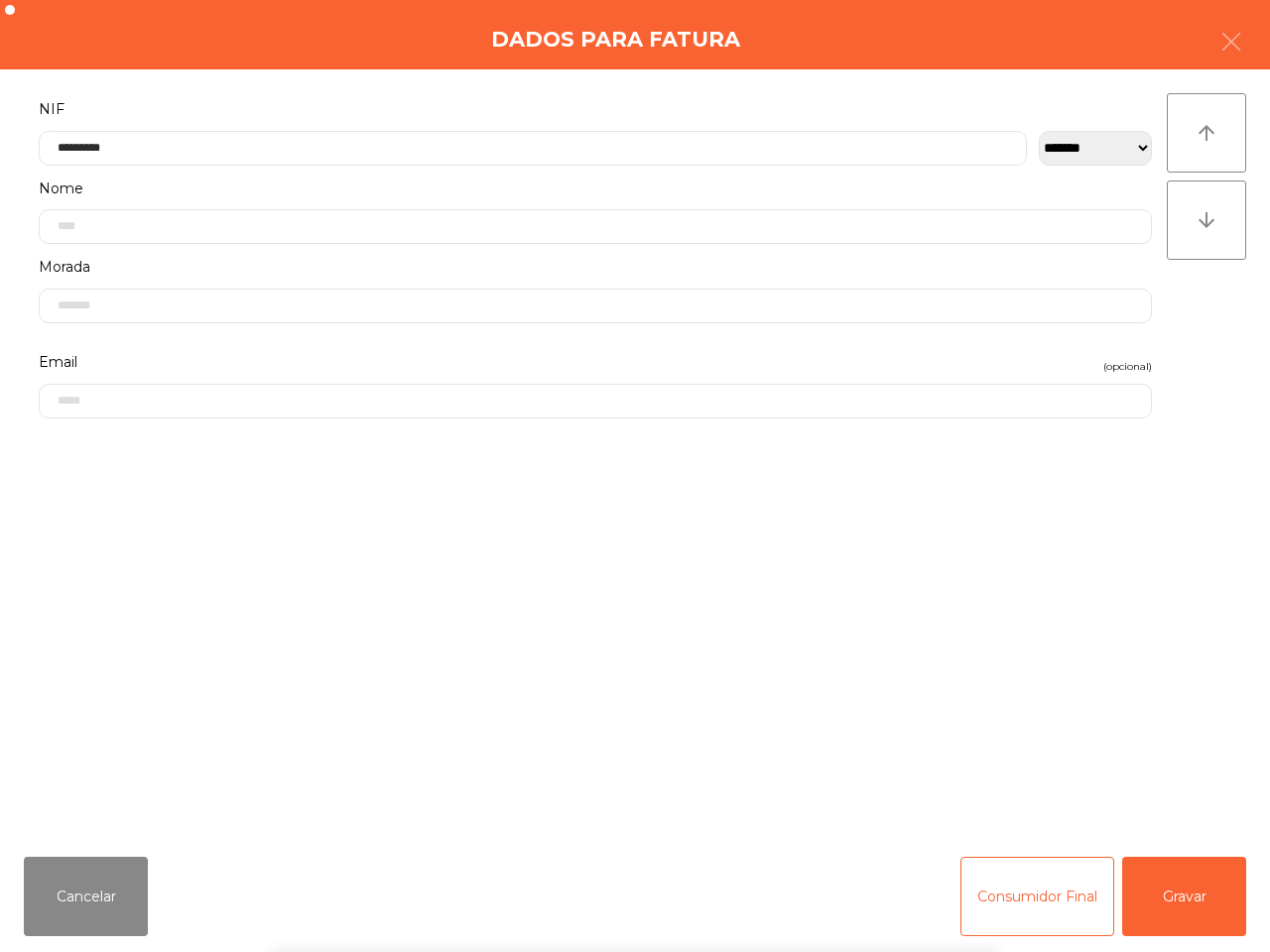 click on "` 1 2 3 4 5 6 7 8 9 0 - = keyboard_backspace keyboard_tab q w e r t y u i o p [ ] \ keyboard_capslock a s d f g h j k l ; ' keyboard_return keyboard_arrow_up z x c v b n m , . / keyboard_arrow_up" at bounding box center (635, 829) 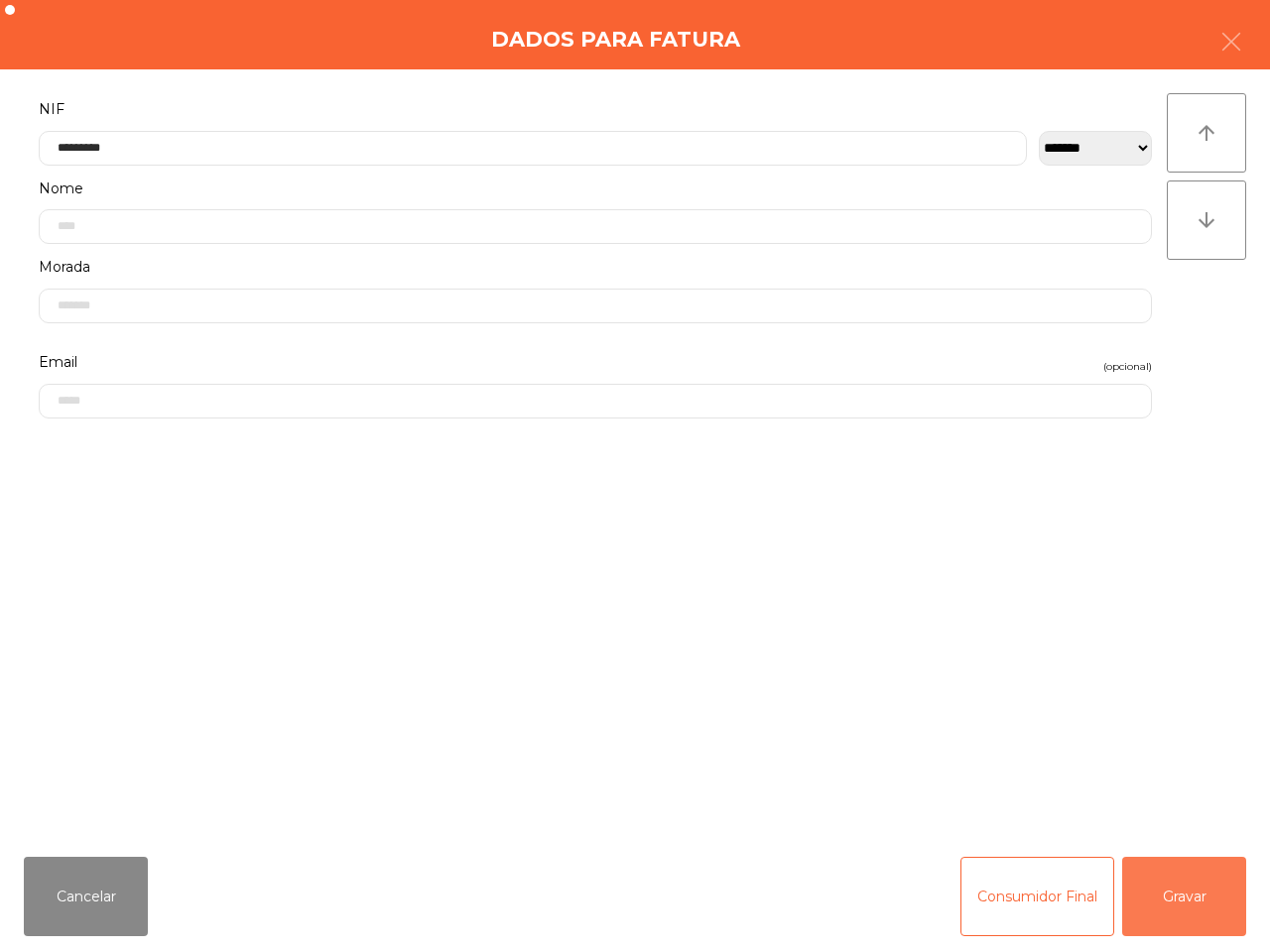 click on "Gravar" at bounding box center [1184, 896] 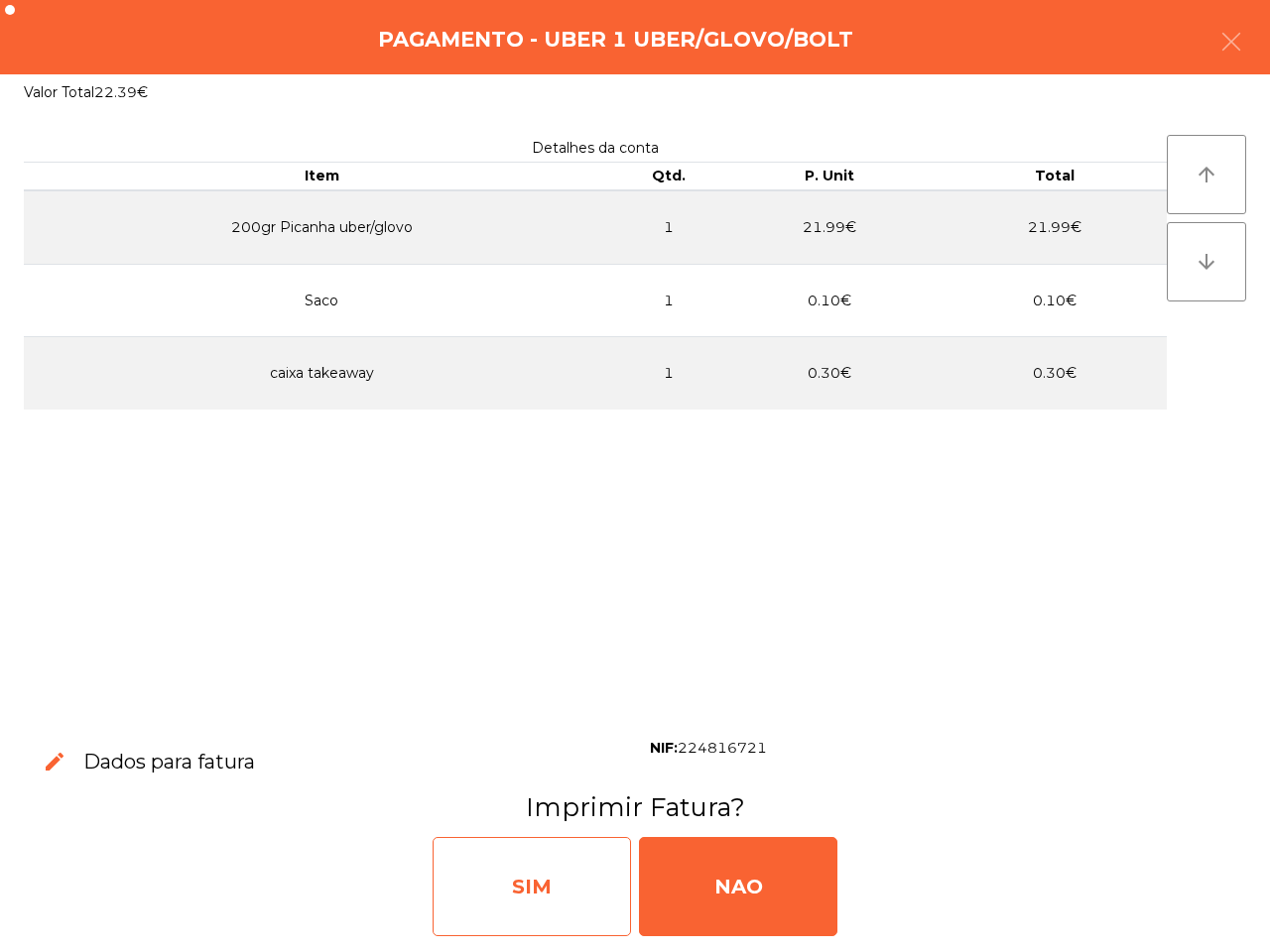 click on "SIM" at bounding box center [532, 887] 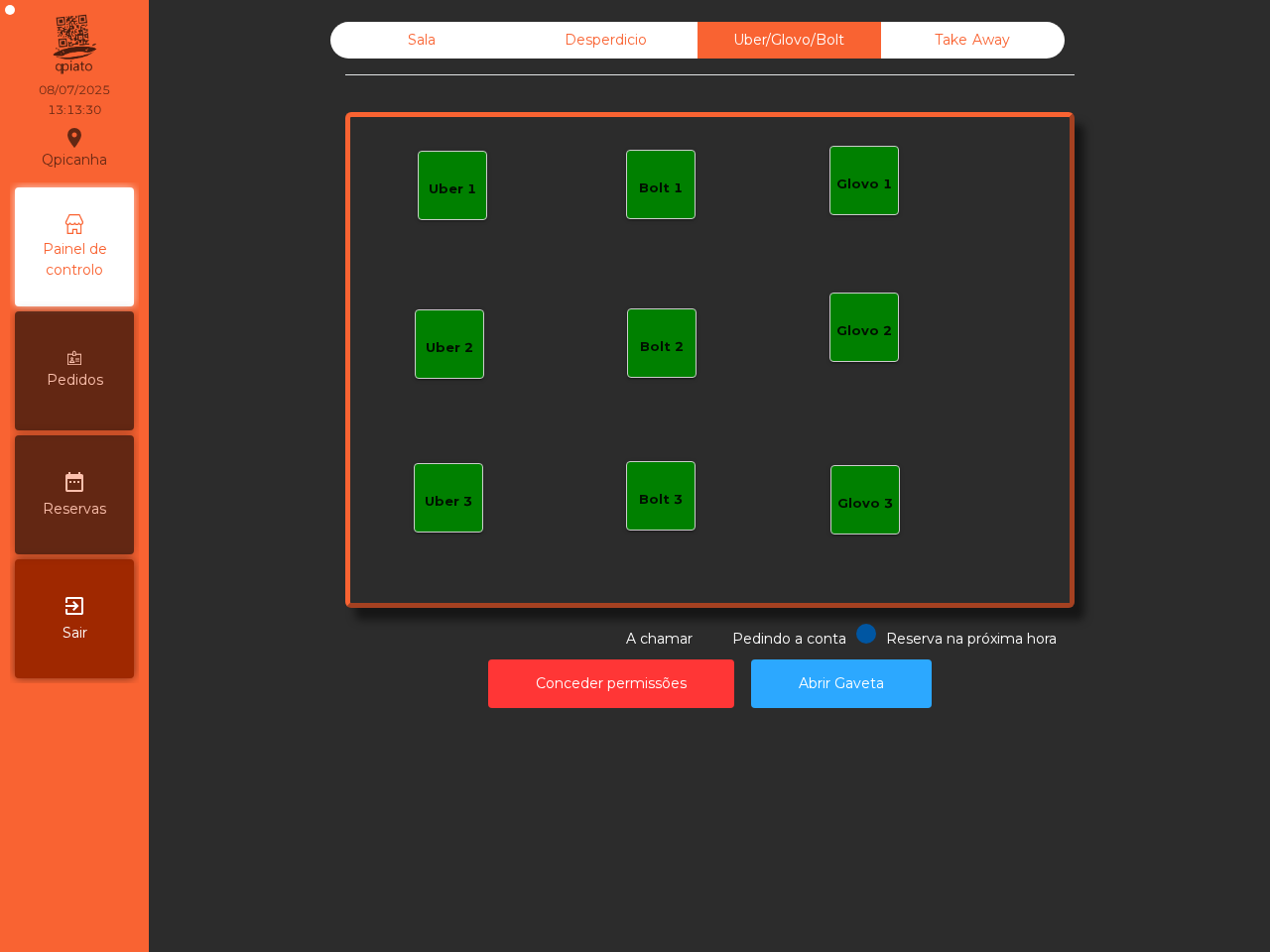 click on "Sala" at bounding box center (422, 40) 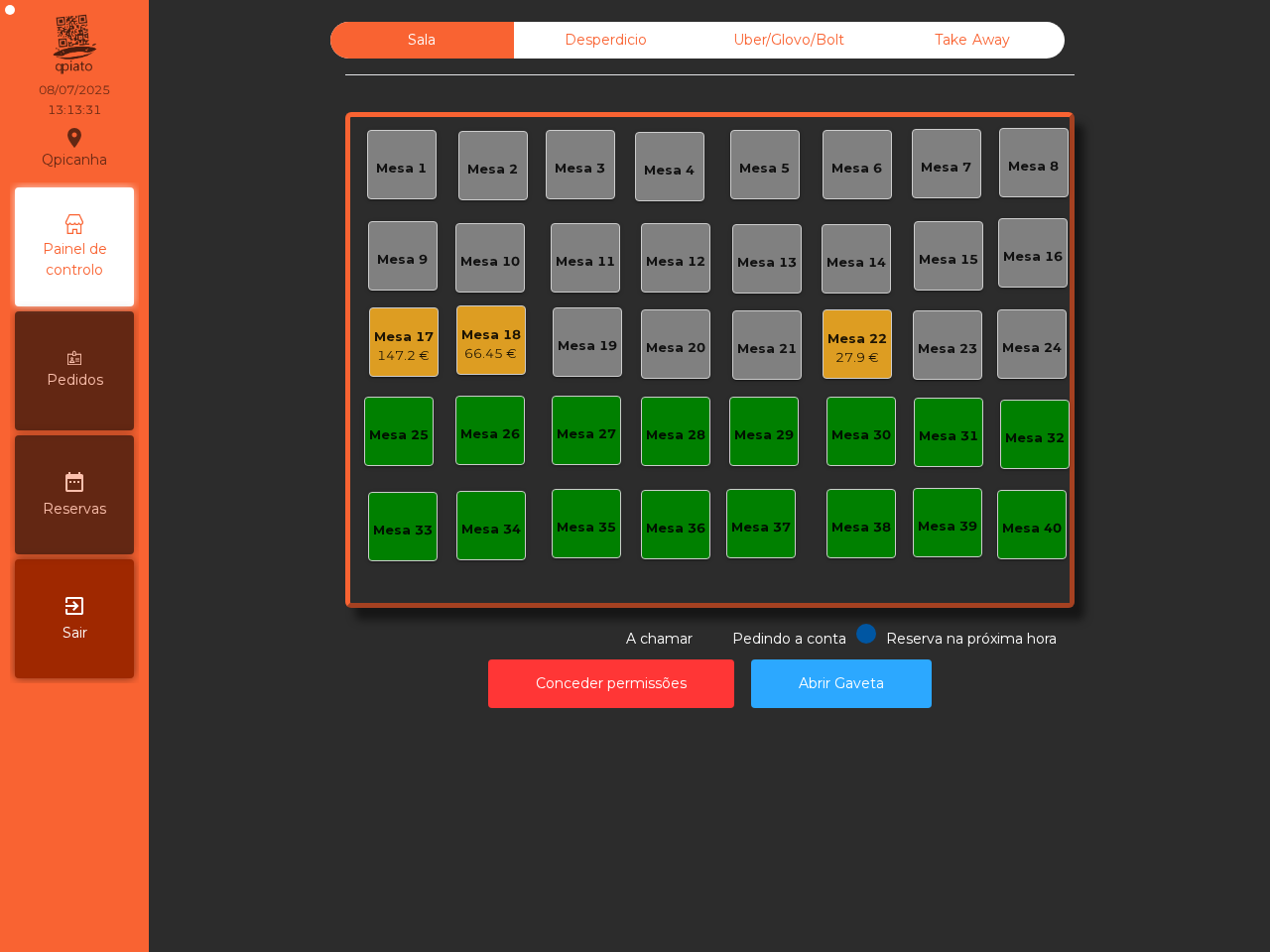 click on "Mesa 18" at bounding box center [404, 337] 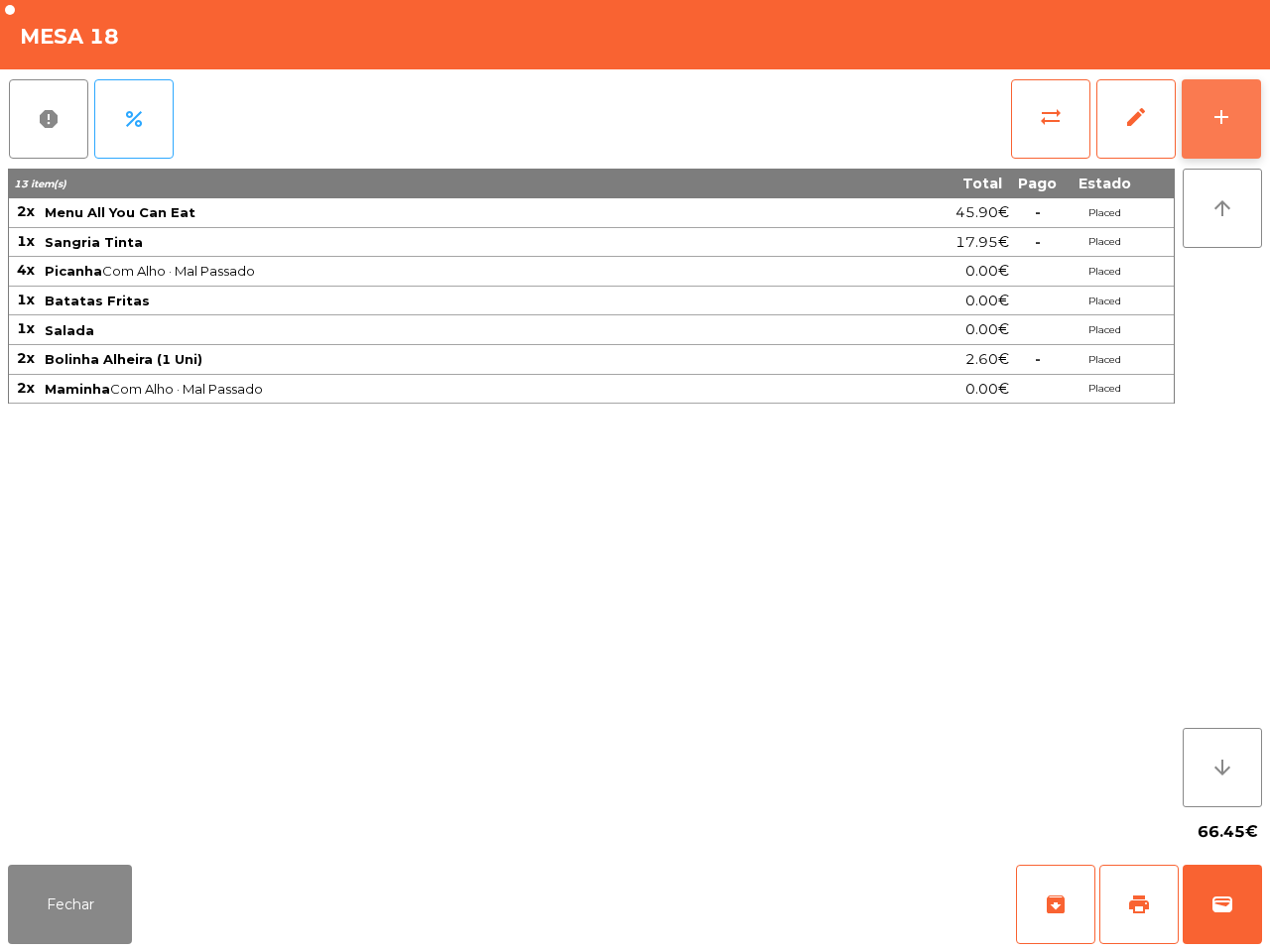 click on "add" at bounding box center [1221, 117] 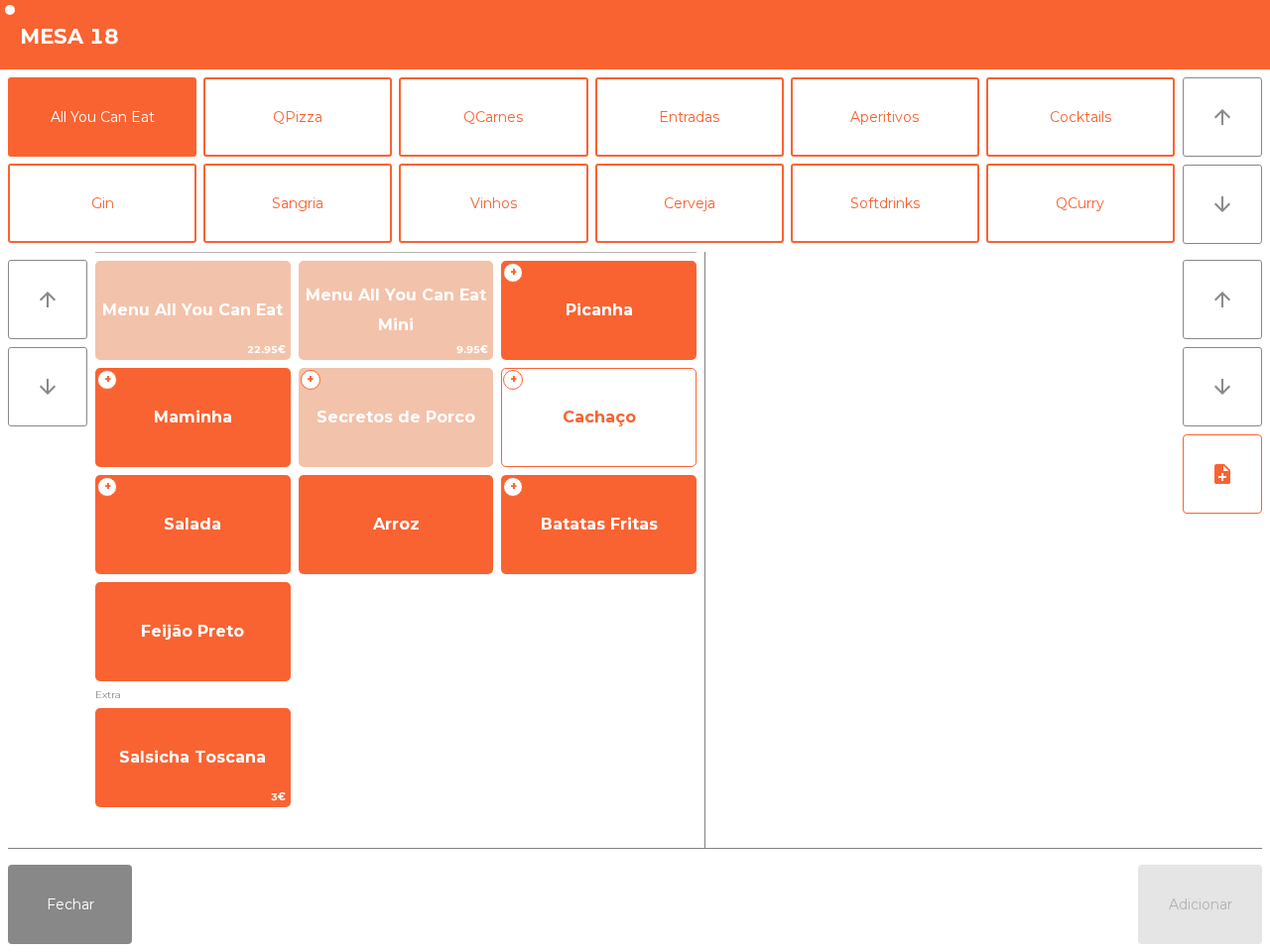 click on "Cachaço" at bounding box center (192, 309) 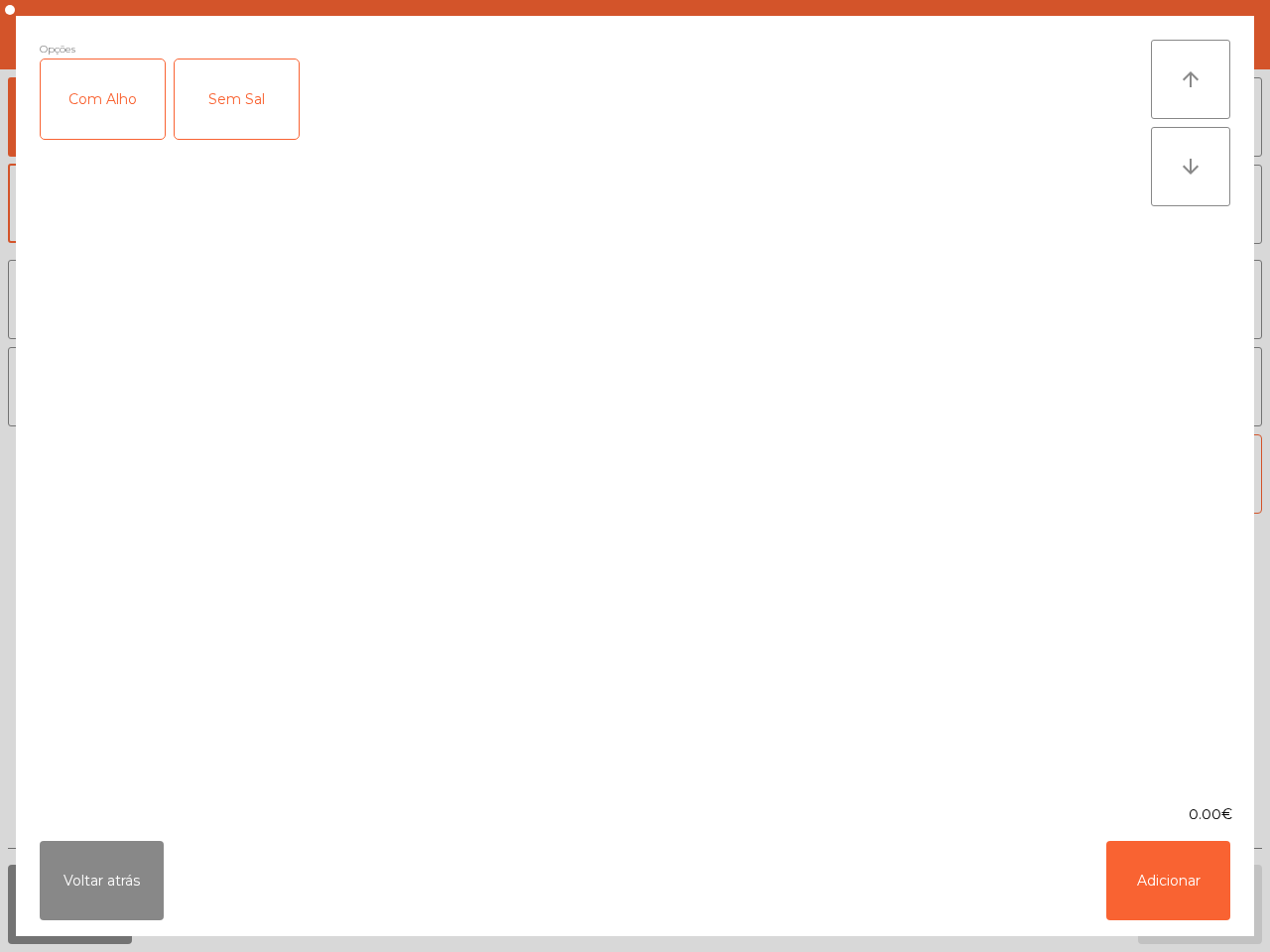 click on "Com Alho" at bounding box center (102, 99) 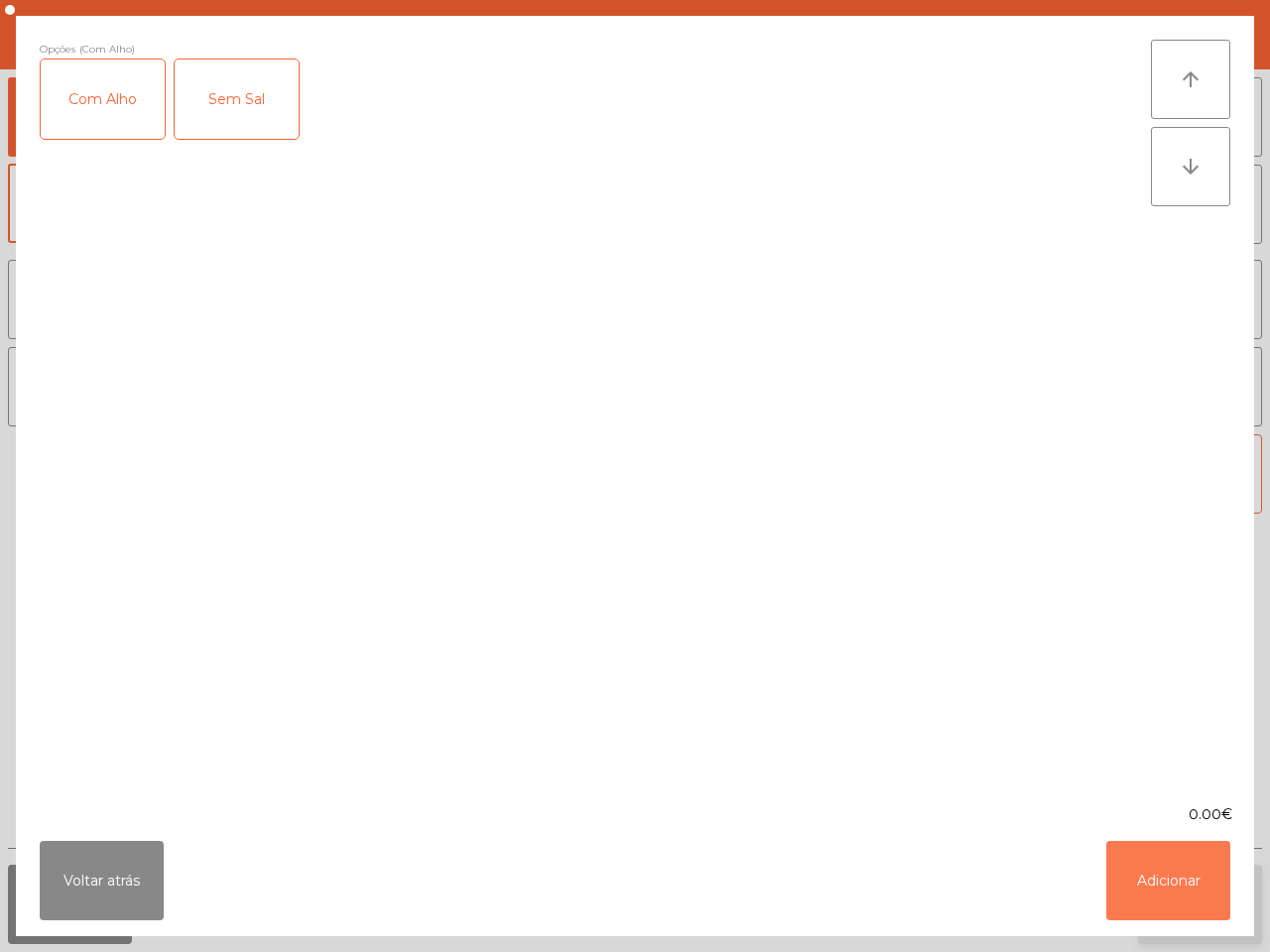click on "Adicionar" at bounding box center [1168, 881] 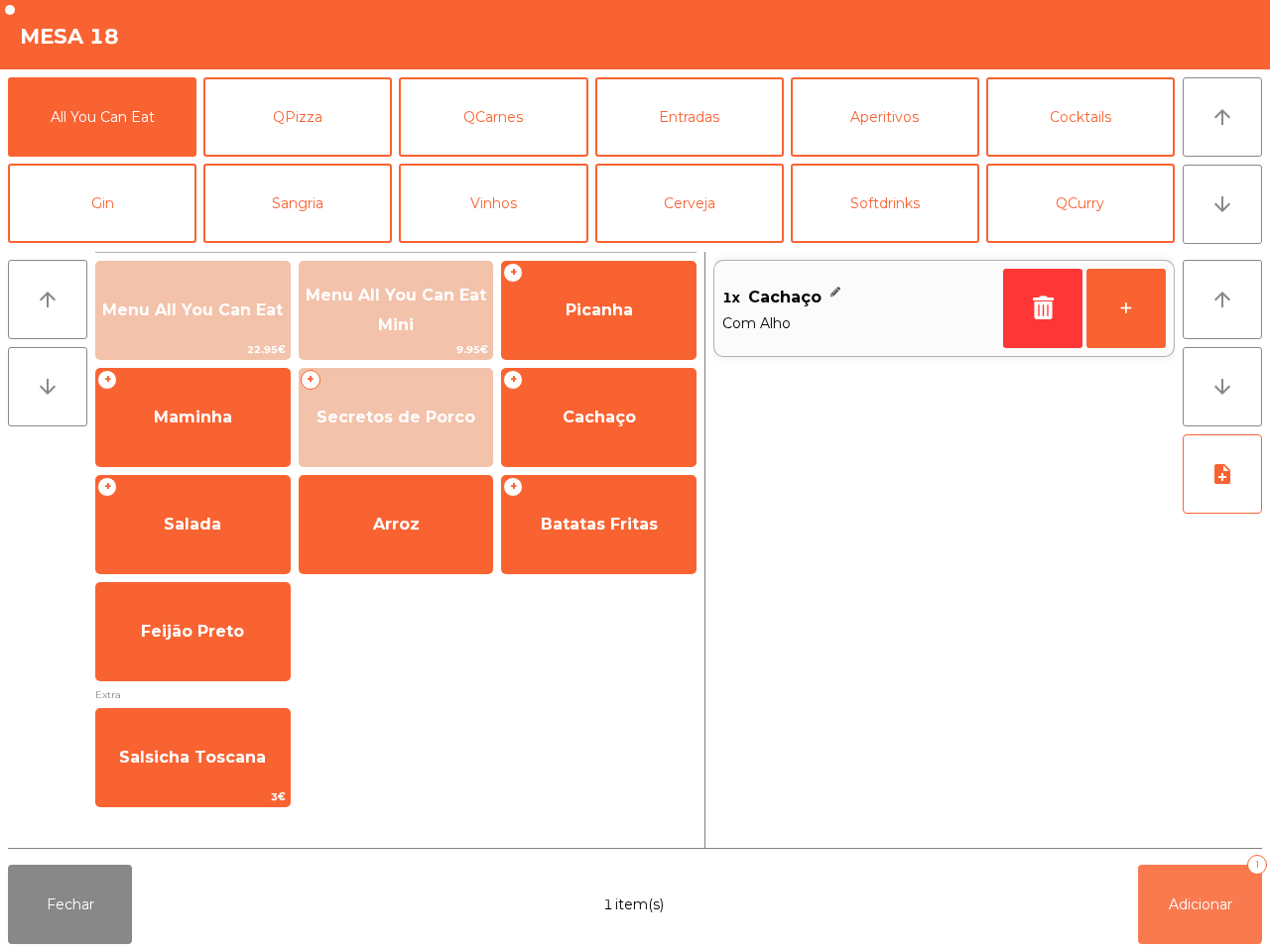 click on "Adicionar   1" at bounding box center [1200, 904] 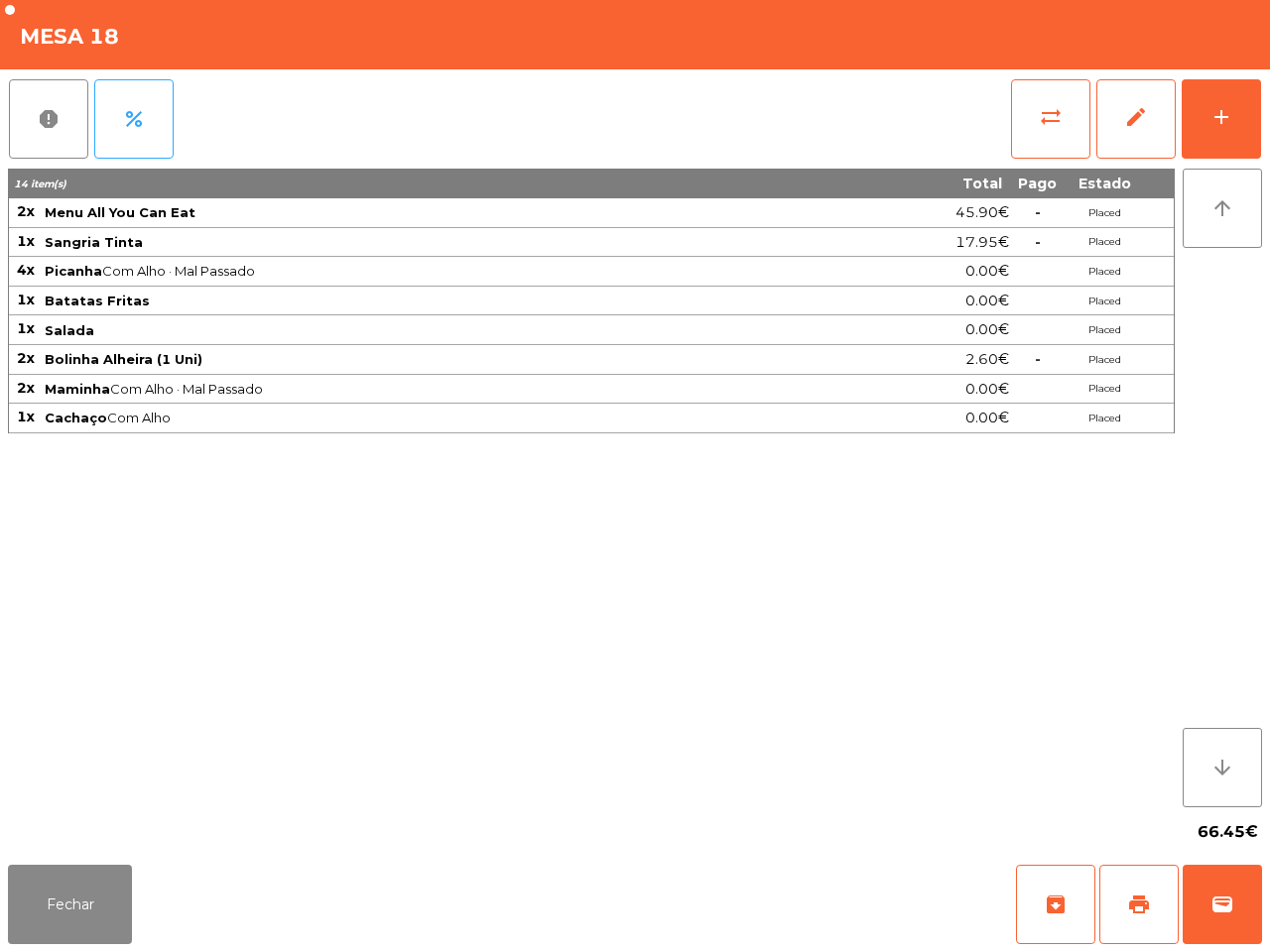 drag, startPoint x: 1168, startPoint y: 838, endPoint x: 1149, endPoint y: 785, distance: 56.302753 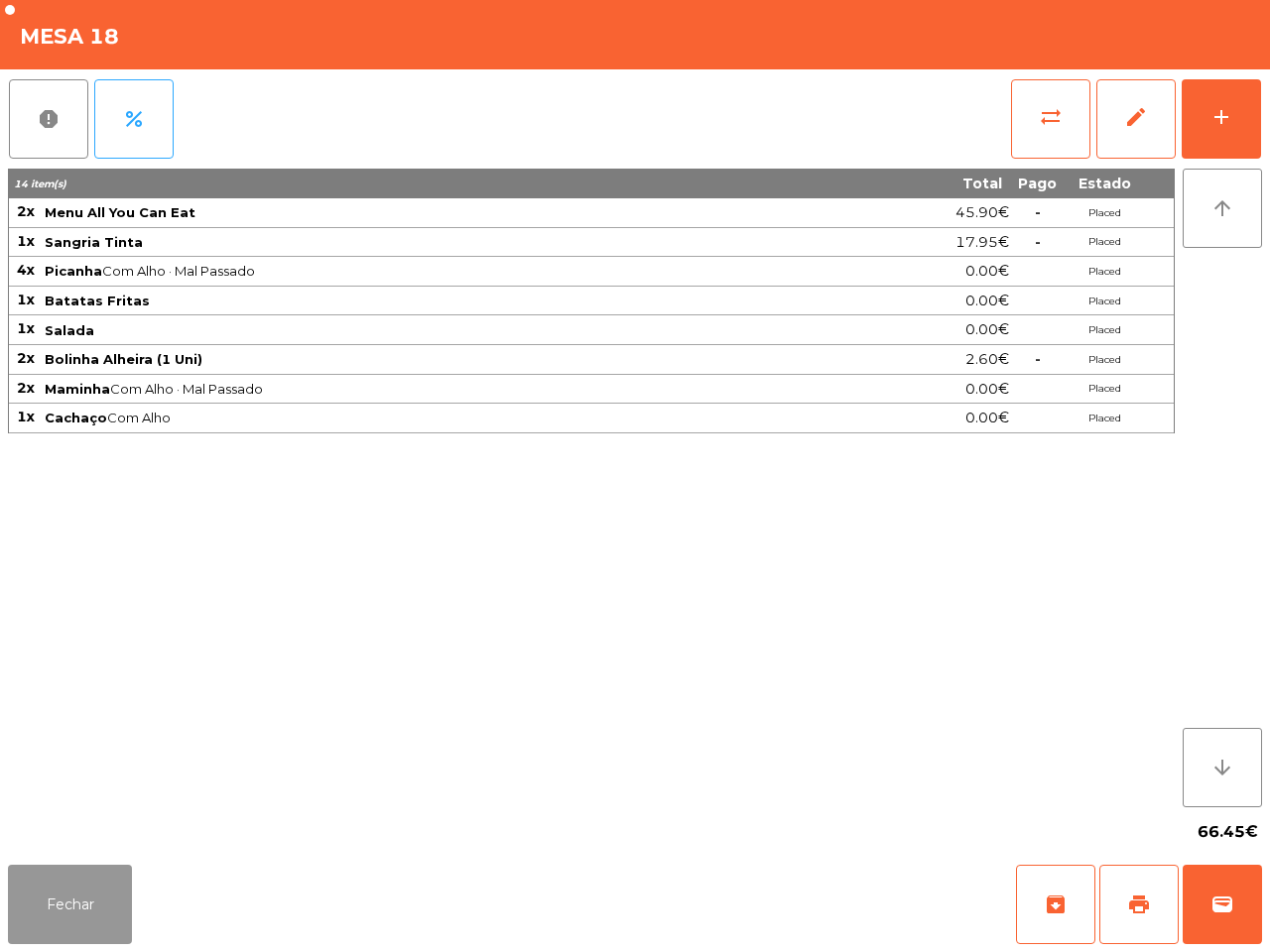 click on "Fechar" at bounding box center (69, 904) 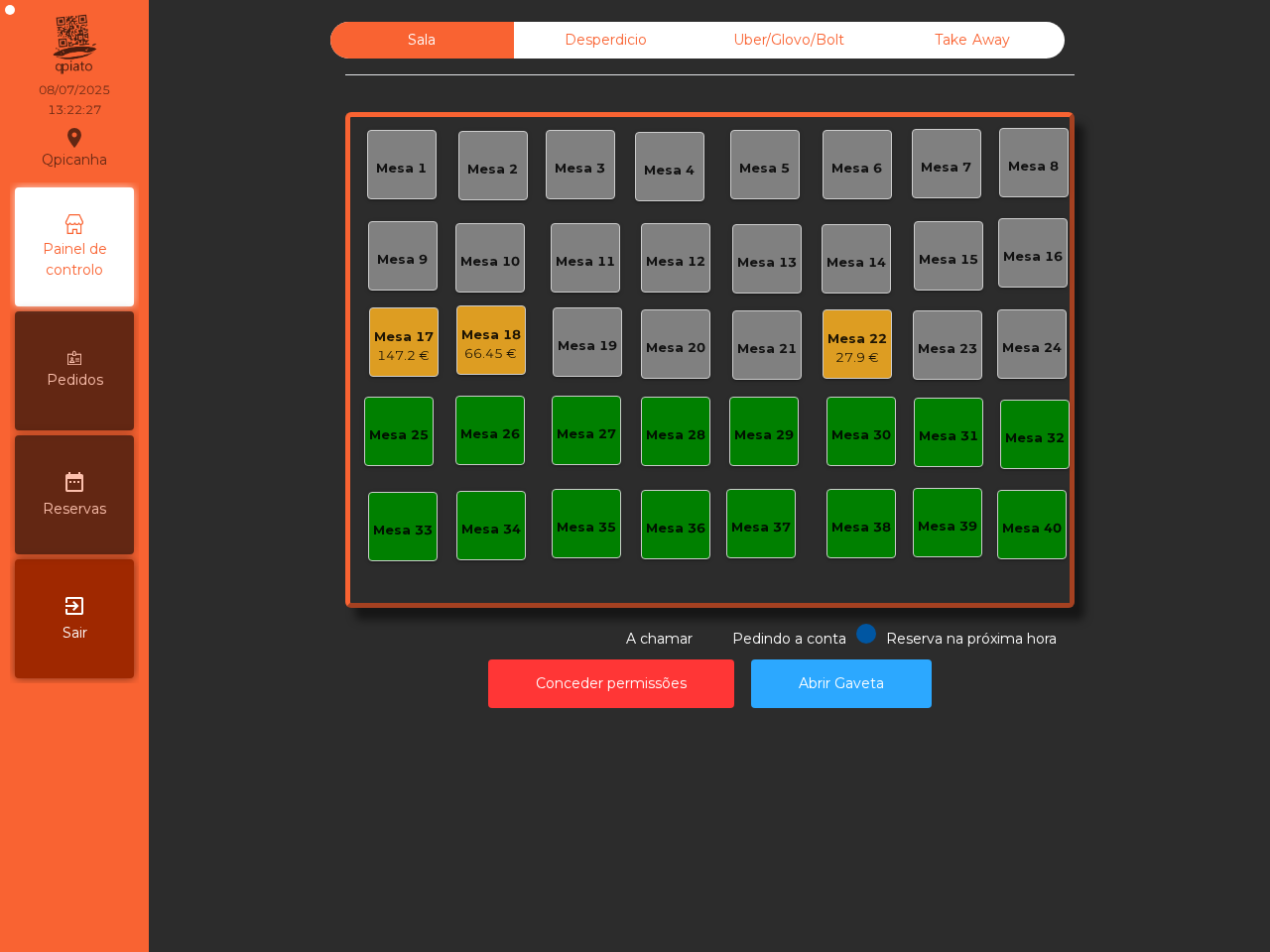click on "Mesa 17" at bounding box center (404, 337) 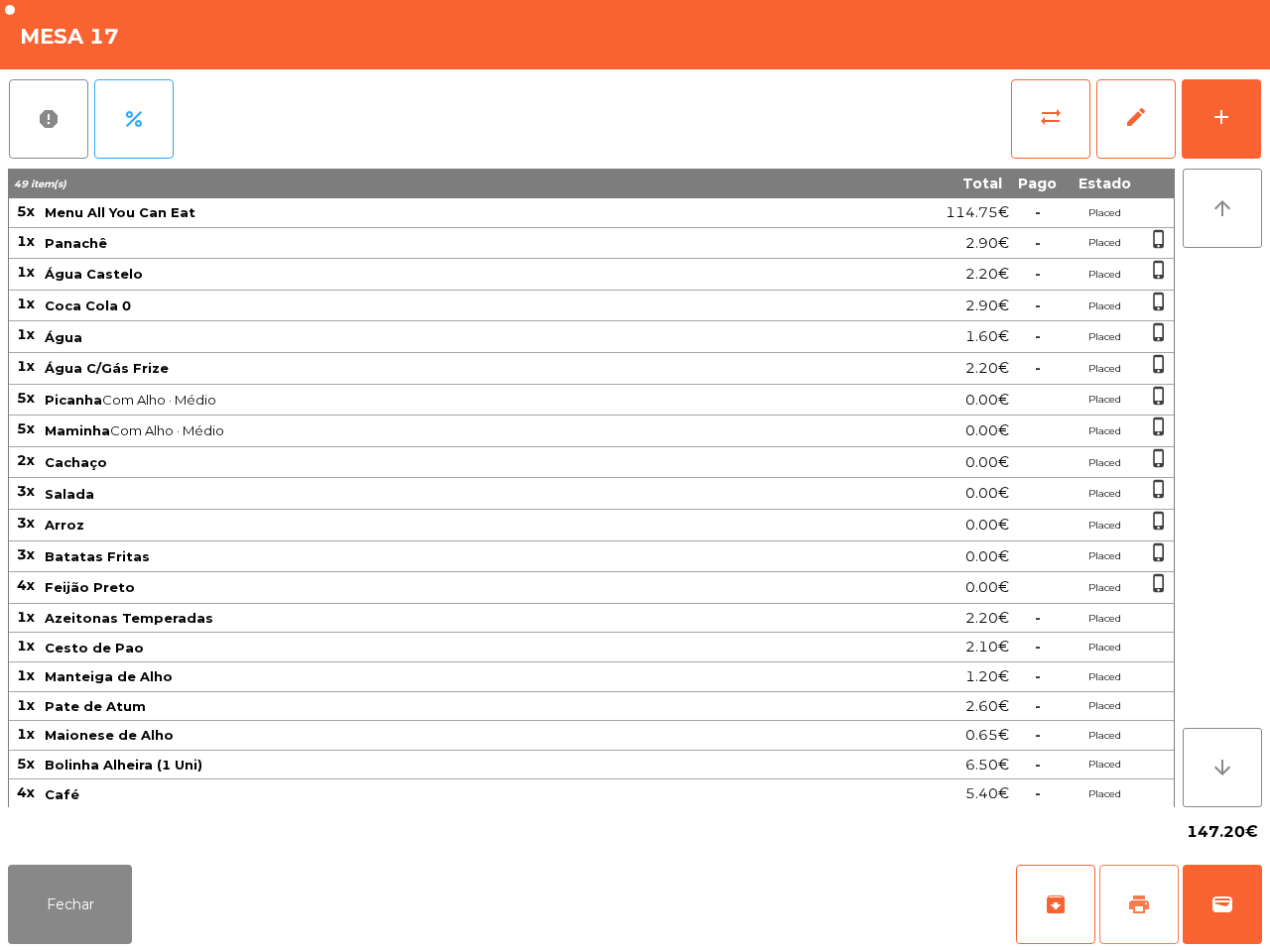 click on "print" at bounding box center (1139, 904) 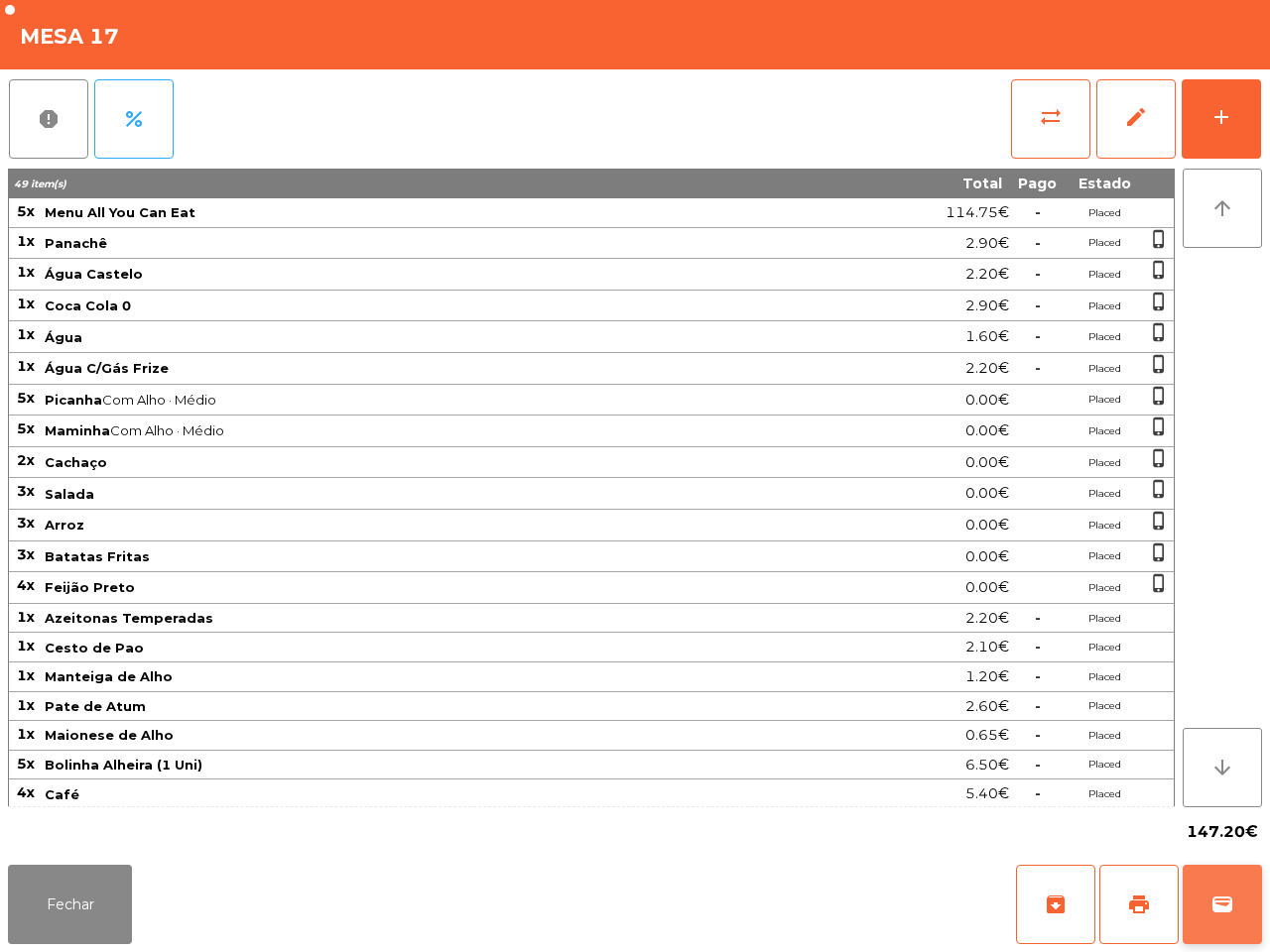 click on "wallet" at bounding box center [1056, 904] 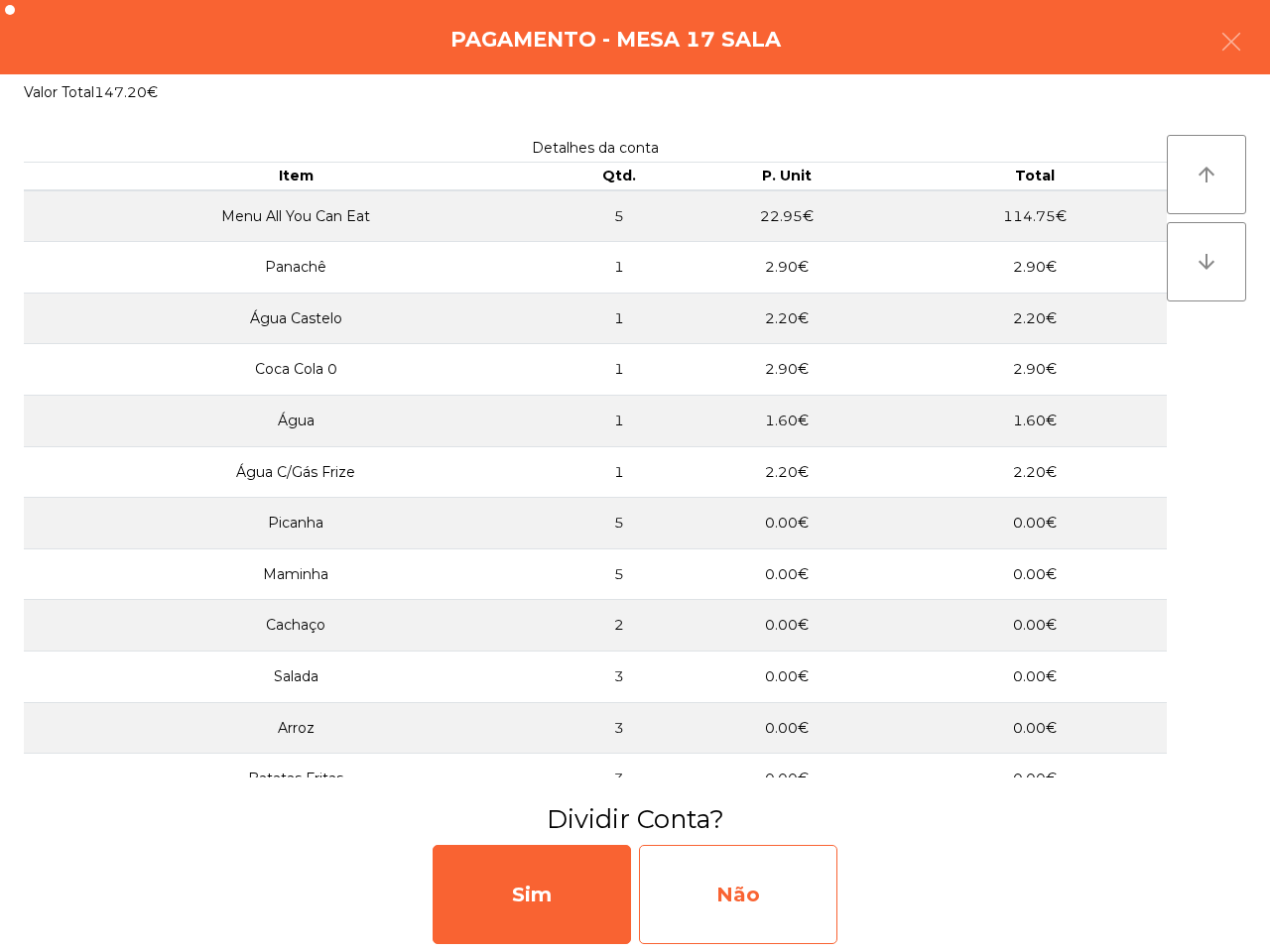 click on "Não" at bounding box center [738, 894] 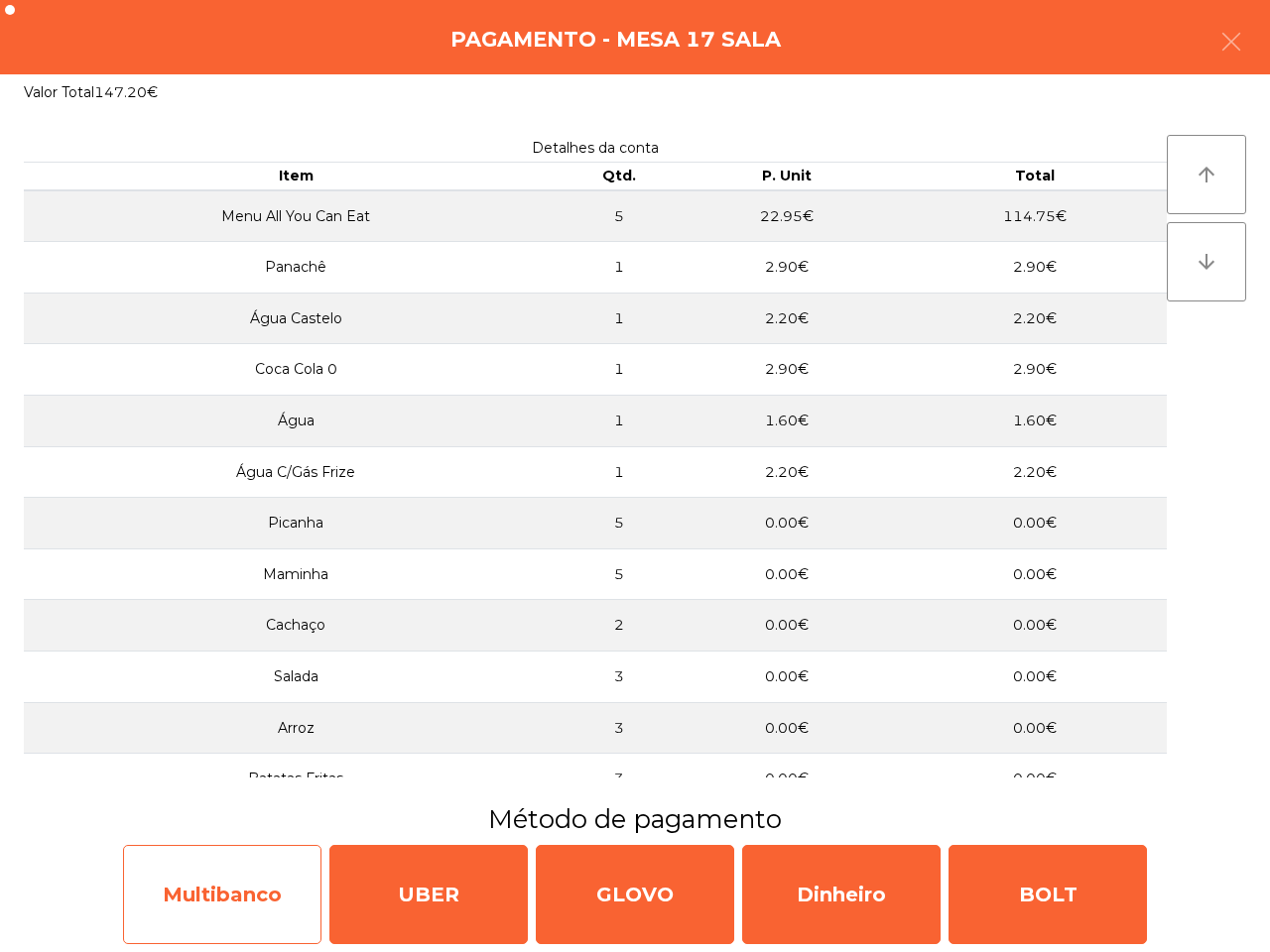 click on "Multibanco" at bounding box center [222, 894] 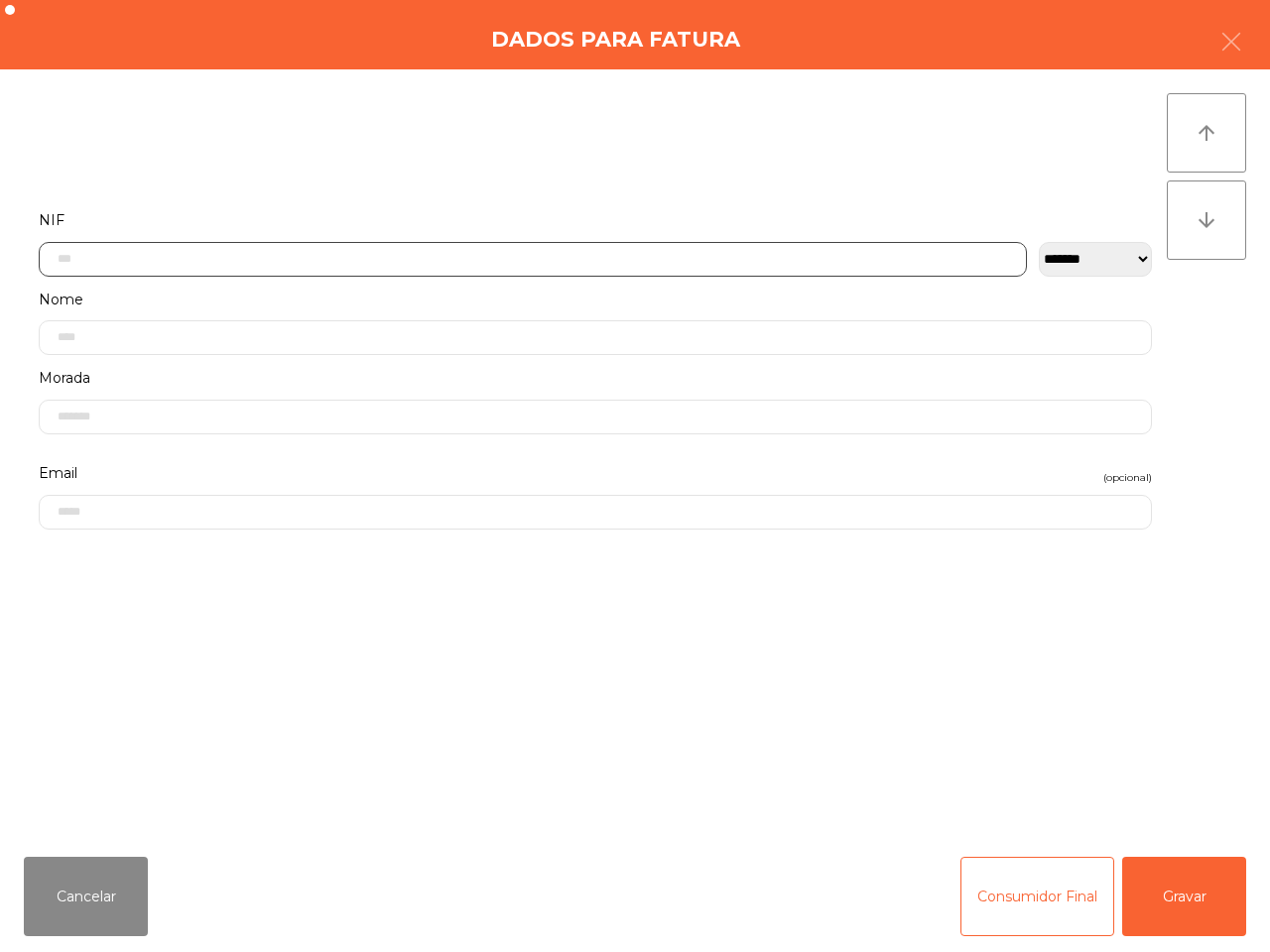 drag, startPoint x: 189, startPoint y: 259, endPoint x: 761, endPoint y: 665, distance: 701.44137 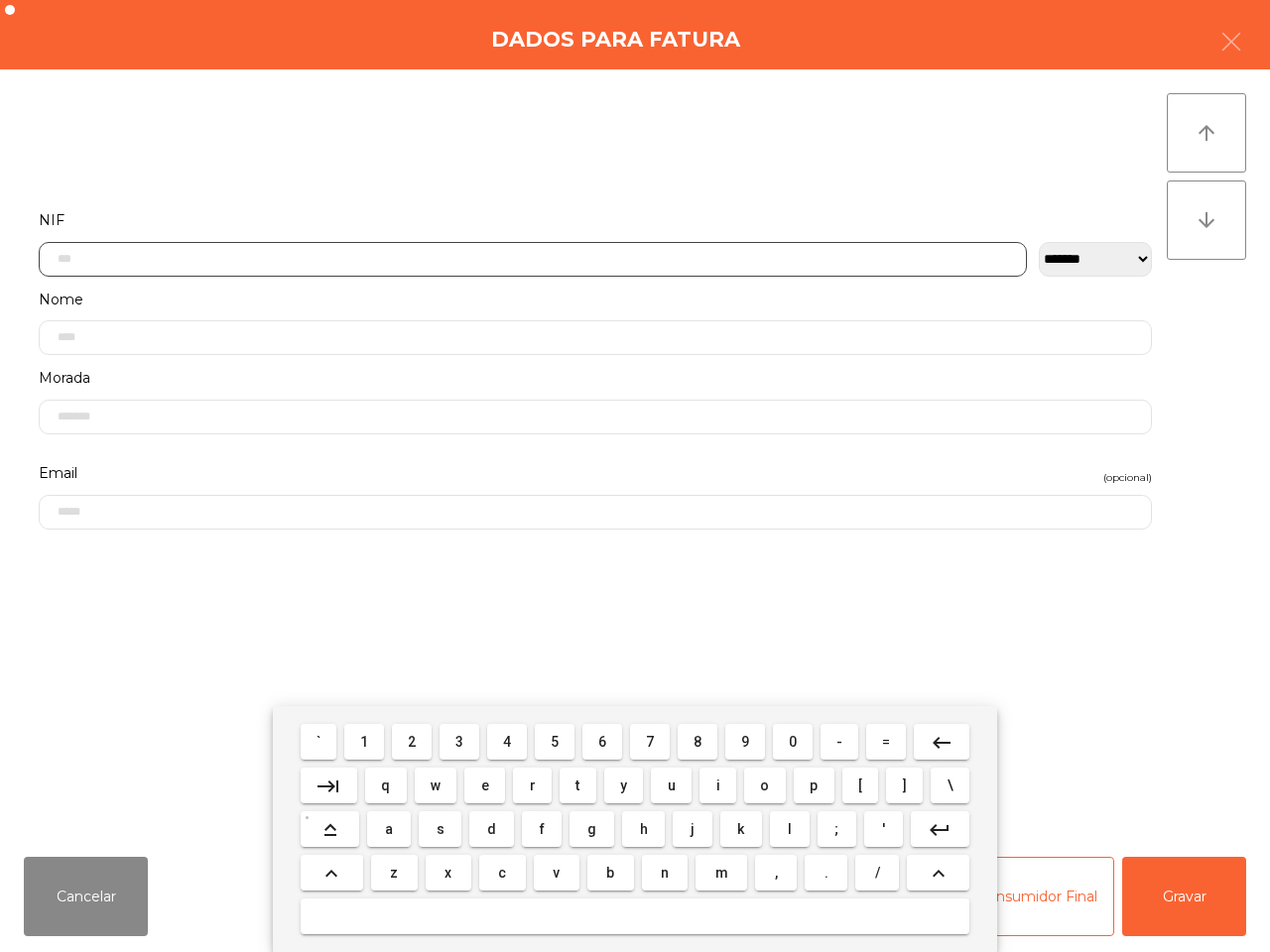 scroll, scrollTop: 111, scrollLeft: 0, axis: vertical 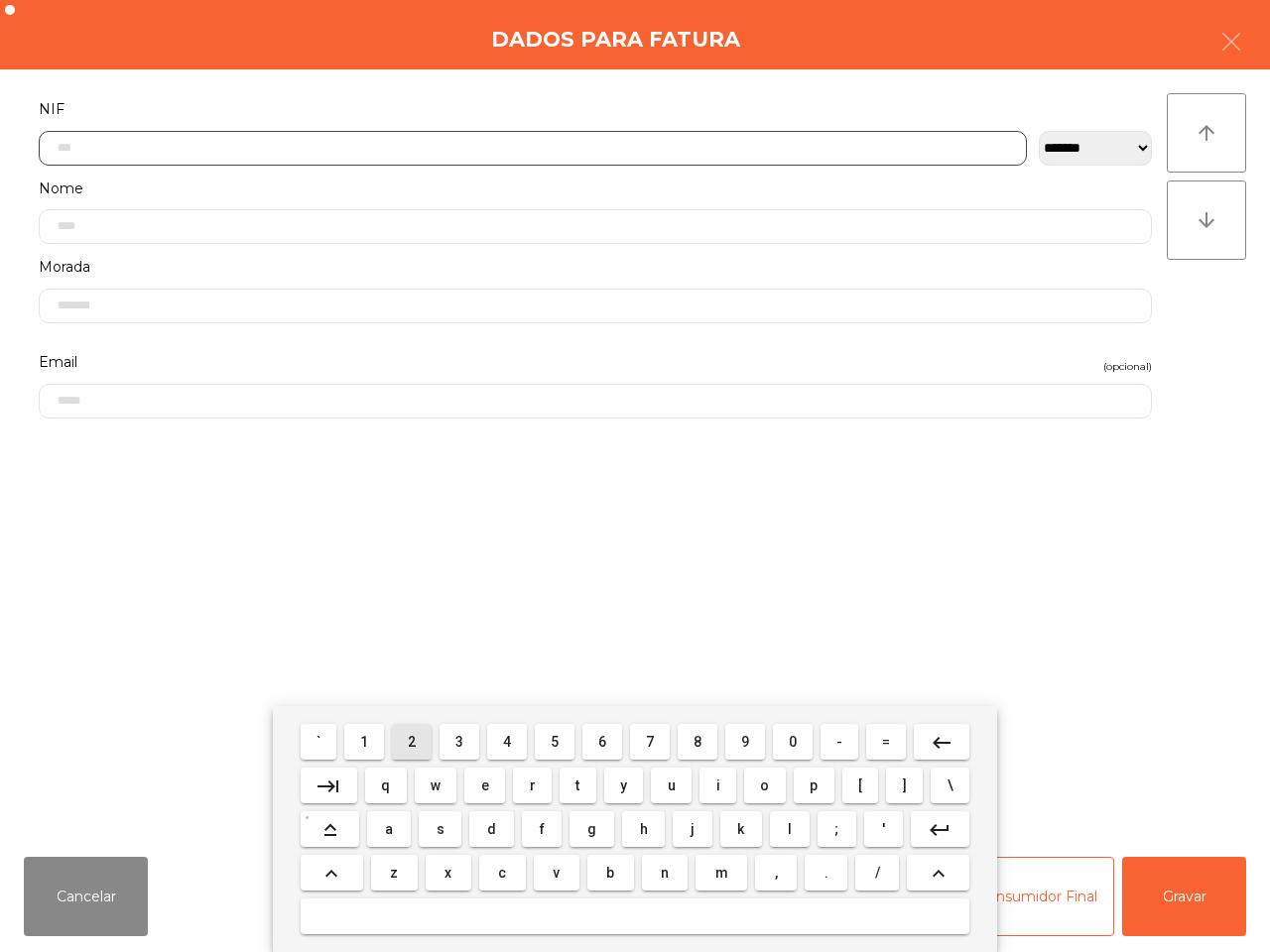 drag, startPoint x: 433, startPoint y: 740, endPoint x: 746, endPoint y: 772, distance: 314.63153 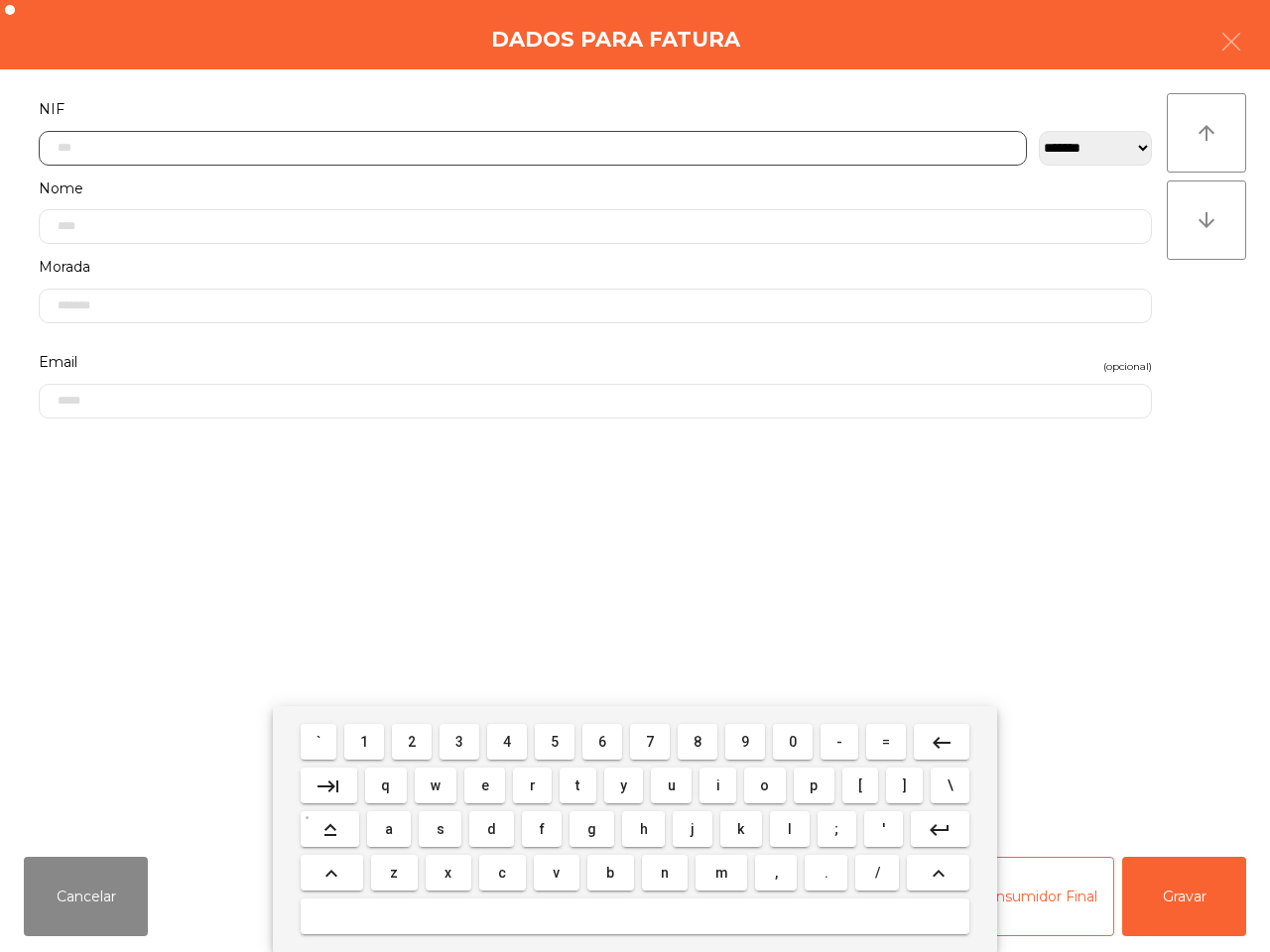 click on "0" at bounding box center [318, 742] 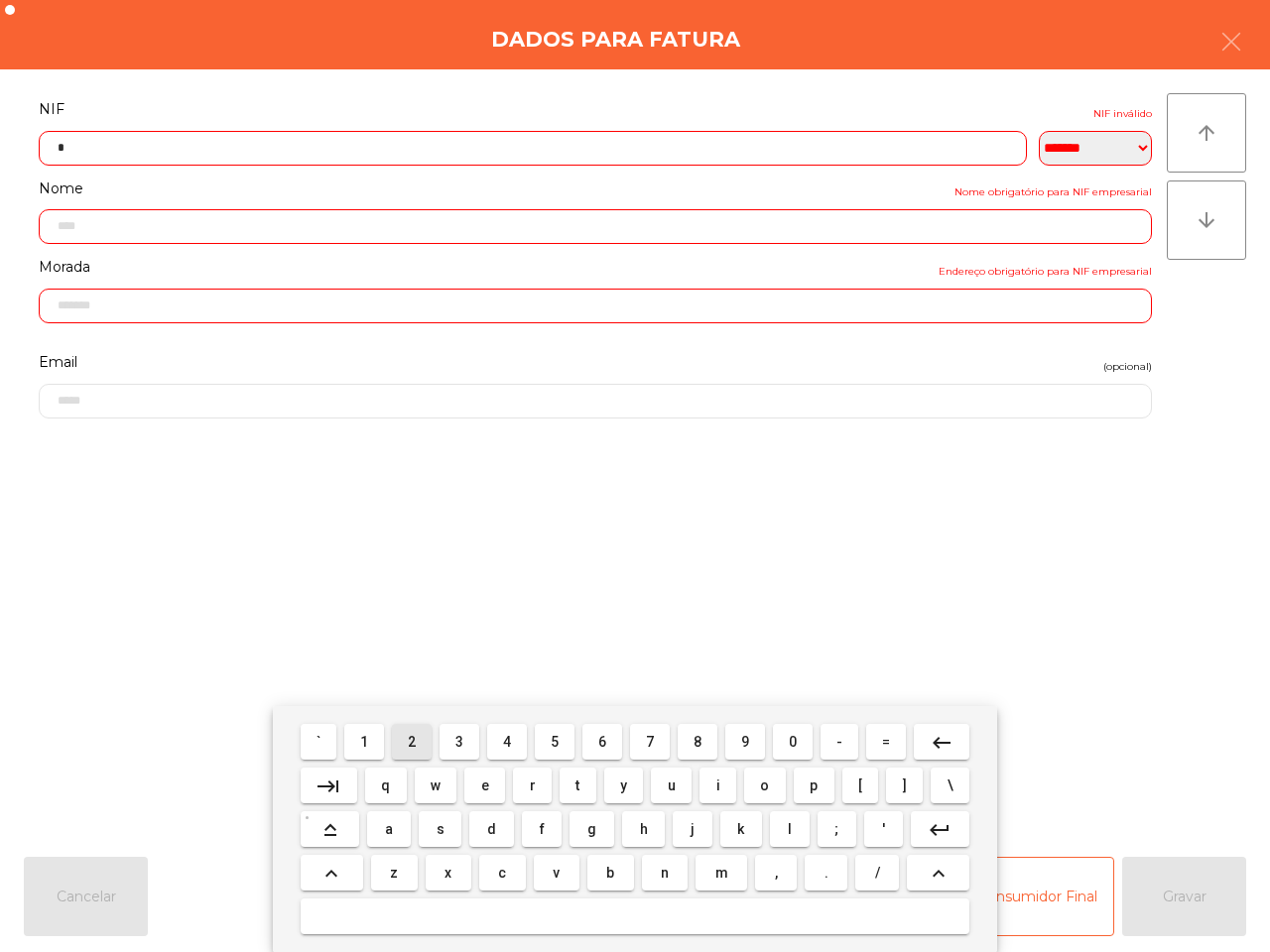click on "2" at bounding box center [318, 742] 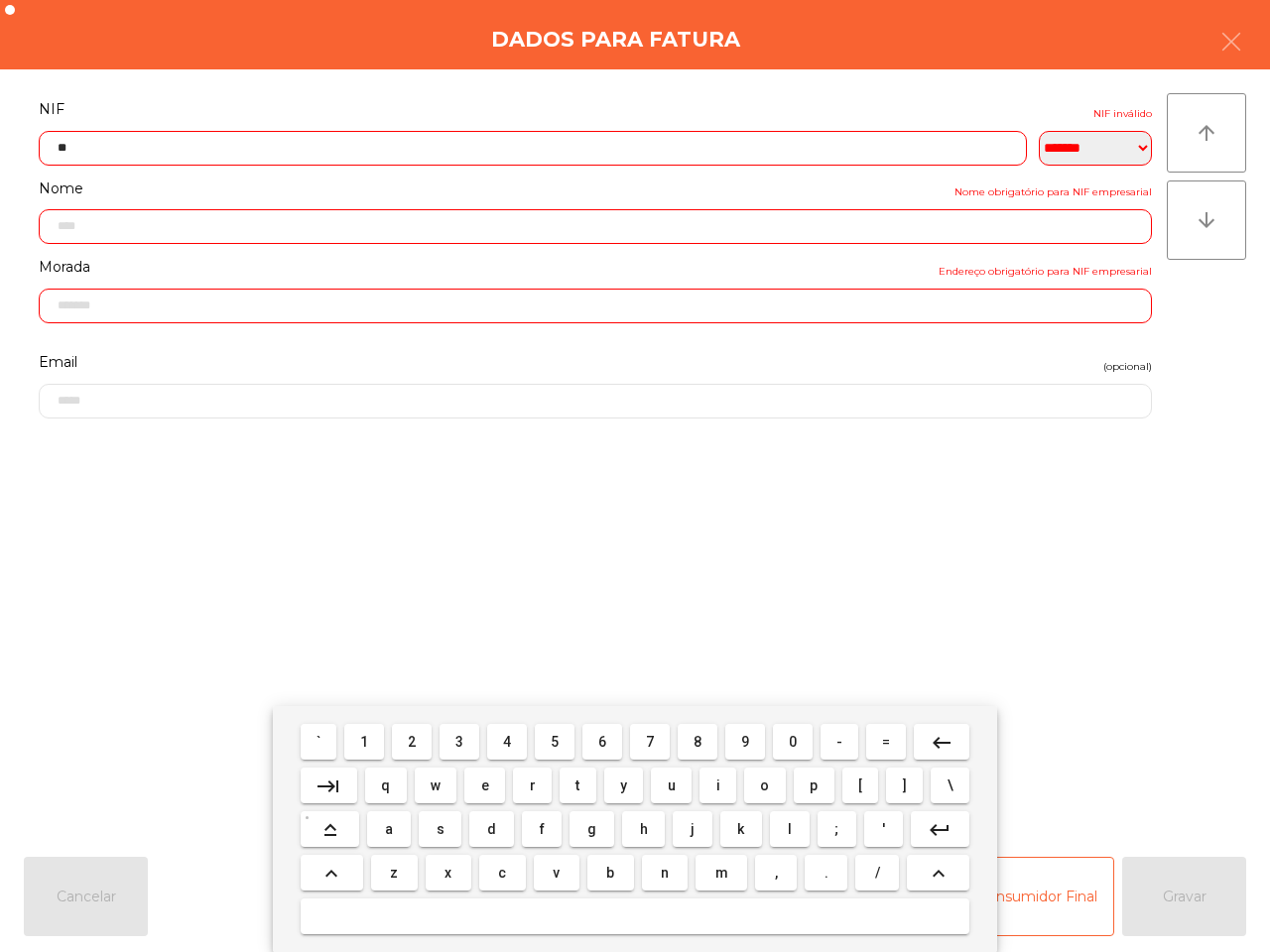 click on "2" at bounding box center [318, 742] 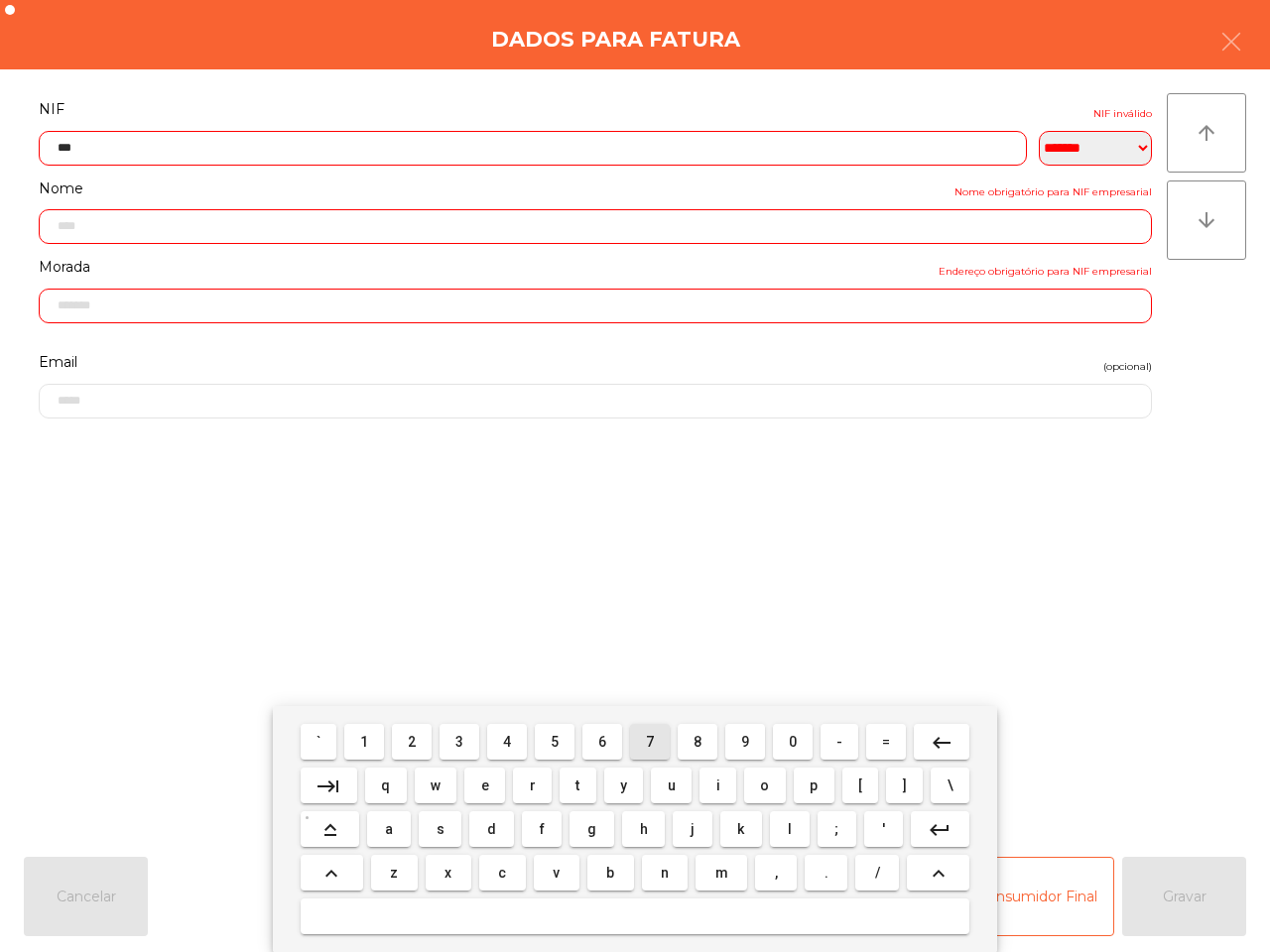 drag, startPoint x: 647, startPoint y: 740, endPoint x: 618, endPoint y: 742, distance: 29.068884 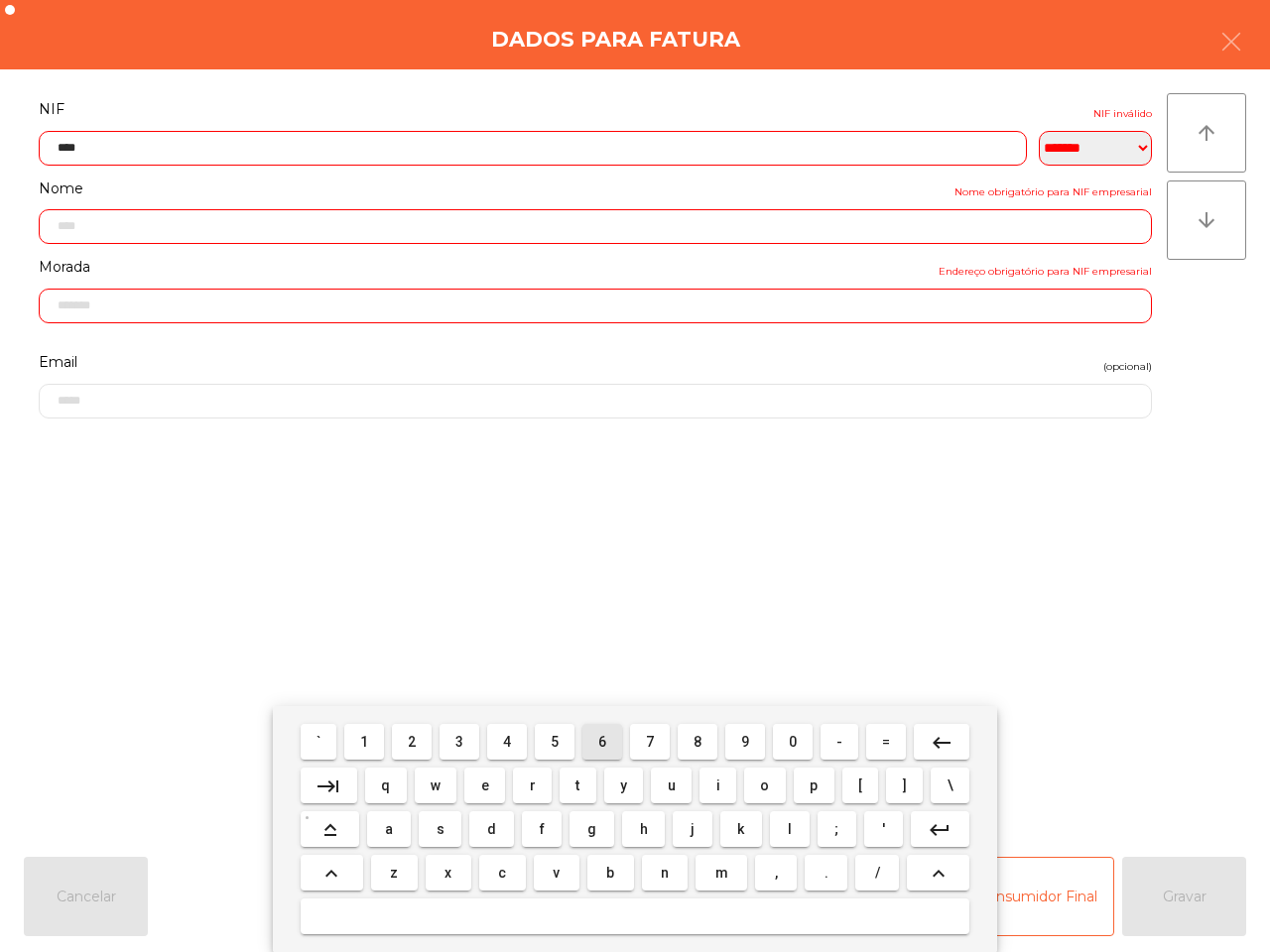 drag, startPoint x: 593, startPoint y: 742, endPoint x: 534, endPoint y: 739, distance: 59.076222 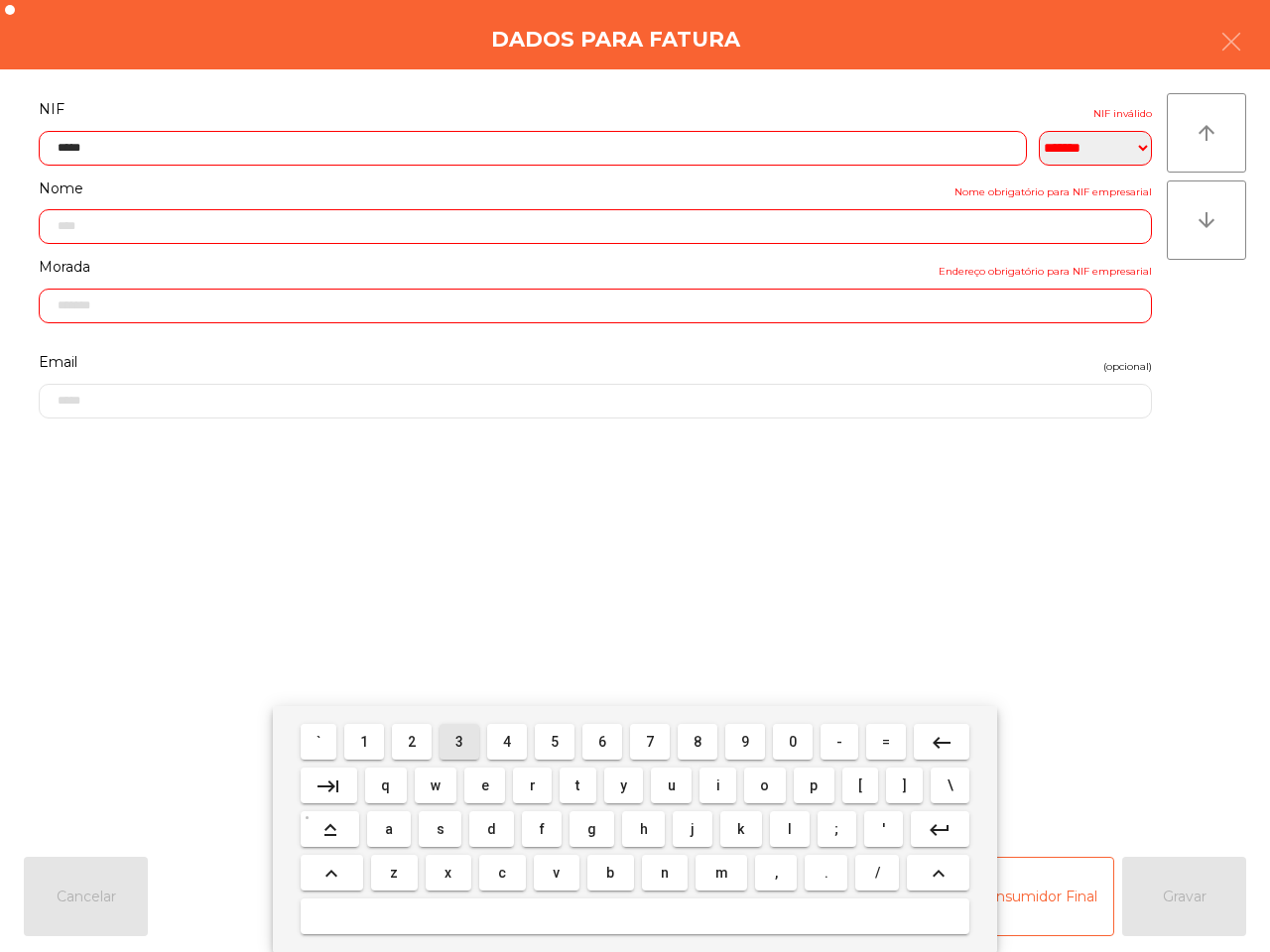 drag, startPoint x: 456, startPoint y: 740, endPoint x: 471, endPoint y: 740, distance: 15 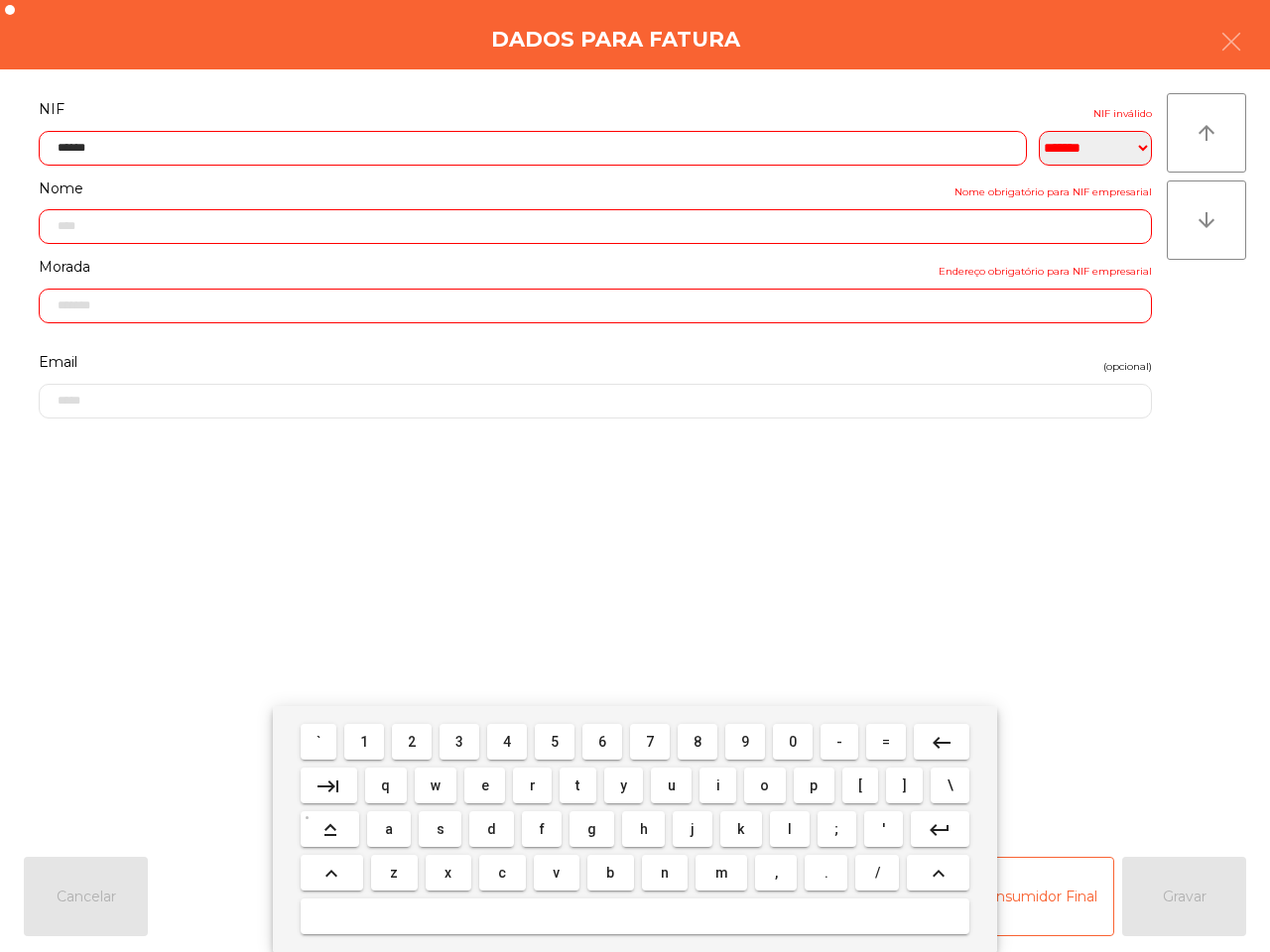 drag, startPoint x: 650, startPoint y: 746, endPoint x: 637, endPoint y: 746, distance: 13 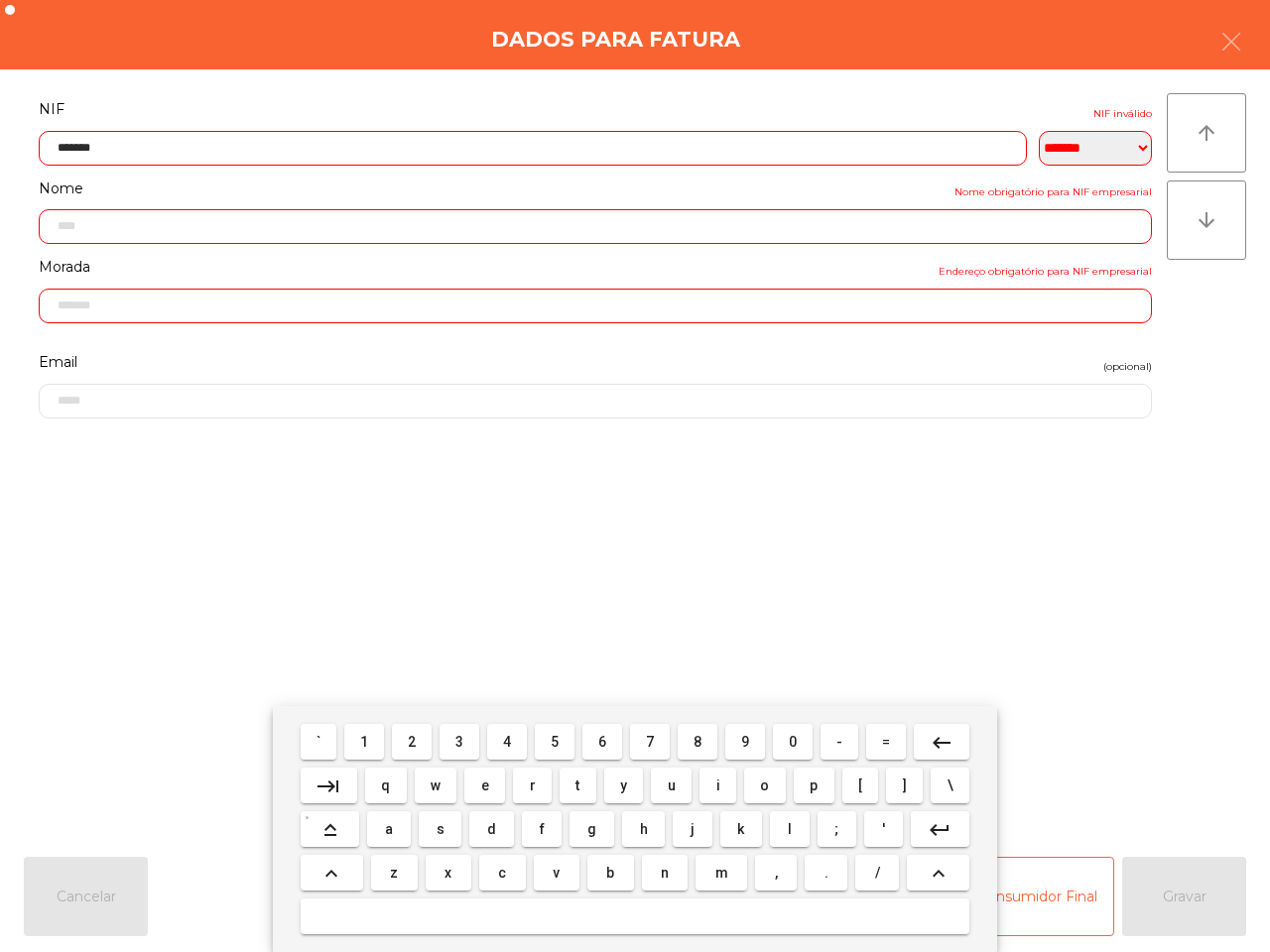 click on "6" at bounding box center (318, 742) 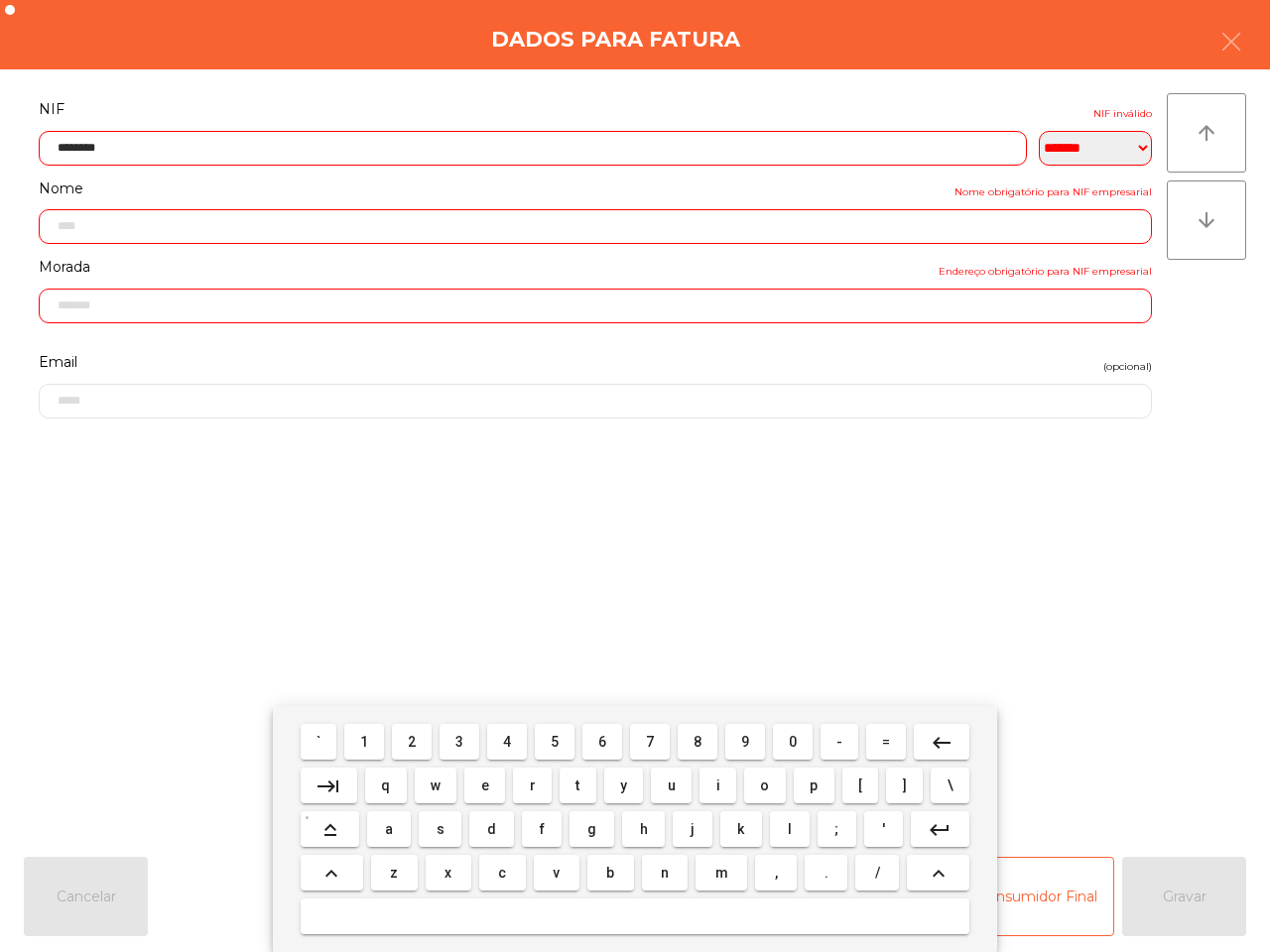 click on "********" at bounding box center (533, 148) 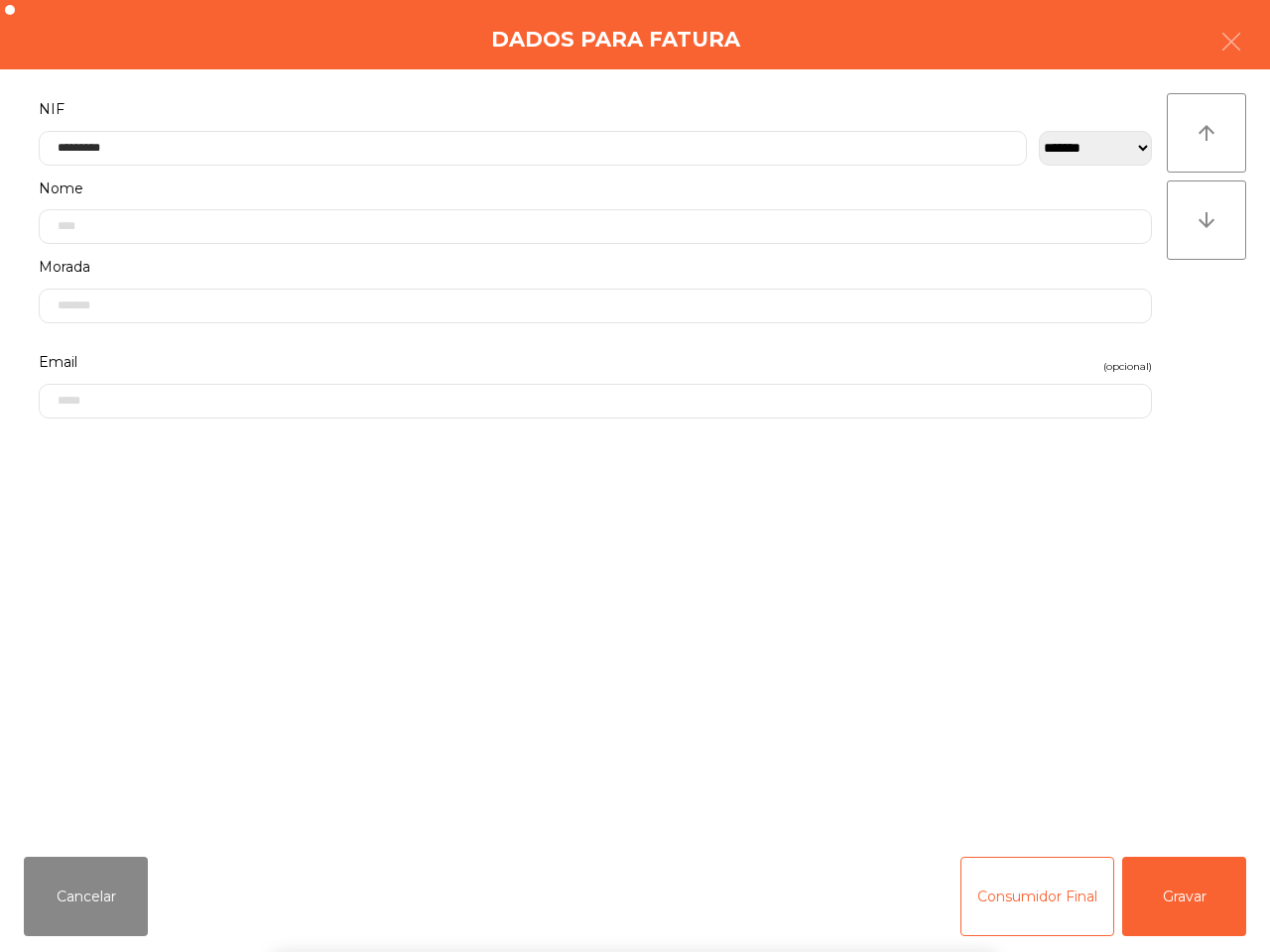 click on "` 1 2 3 4 5 6 7 8 9 0 - = keyboard_backspace keyboard_tab q w e r t y u i o p [ ] \ keyboard_capslock a s d f g h j k l ; ' keyboard_return keyboard_arrow_up z x c v b n m , . / keyboard_arrow_up" at bounding box center (635, 829) 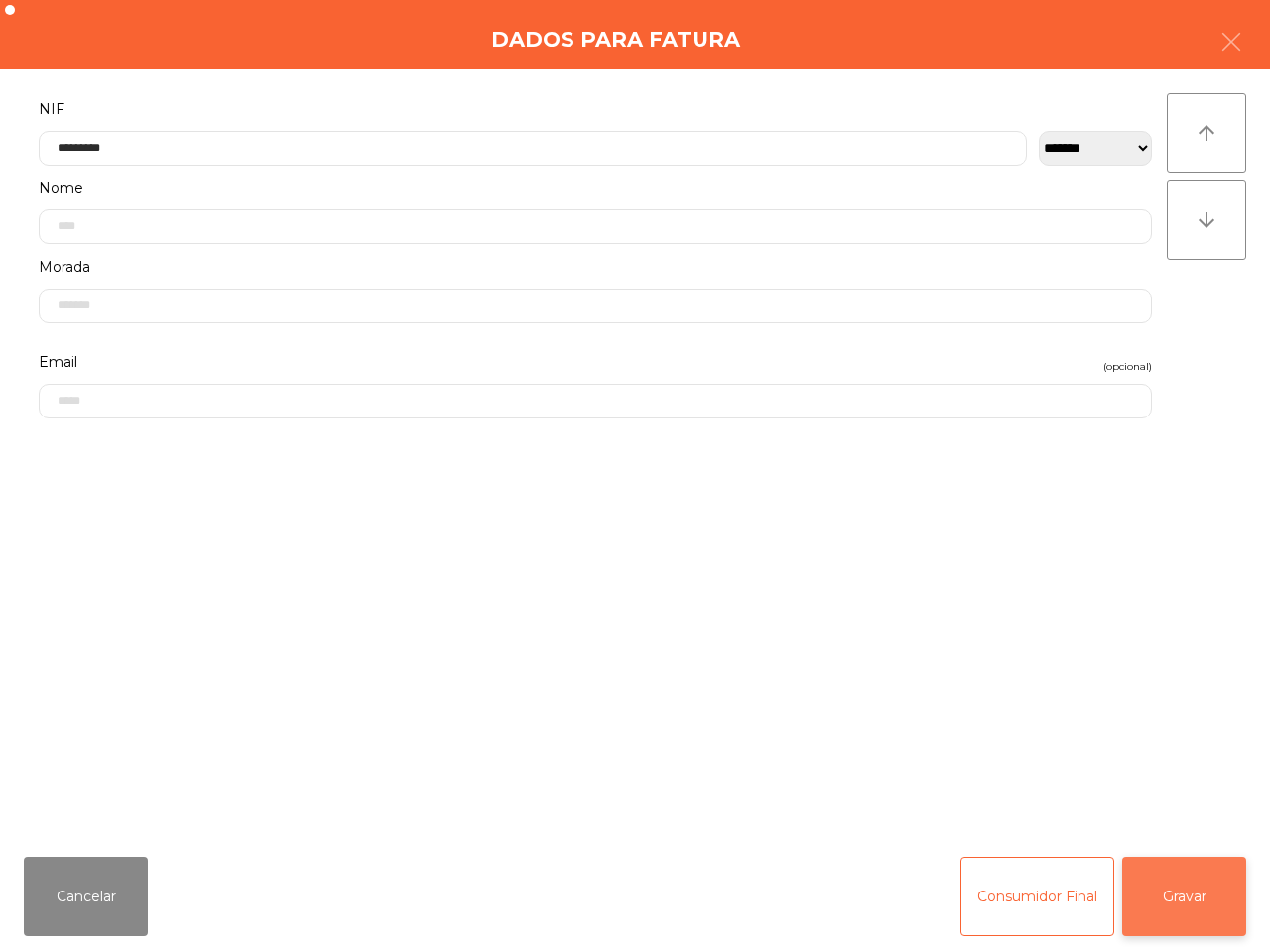 click on "Gravar" at bounding box center [1184, 896] 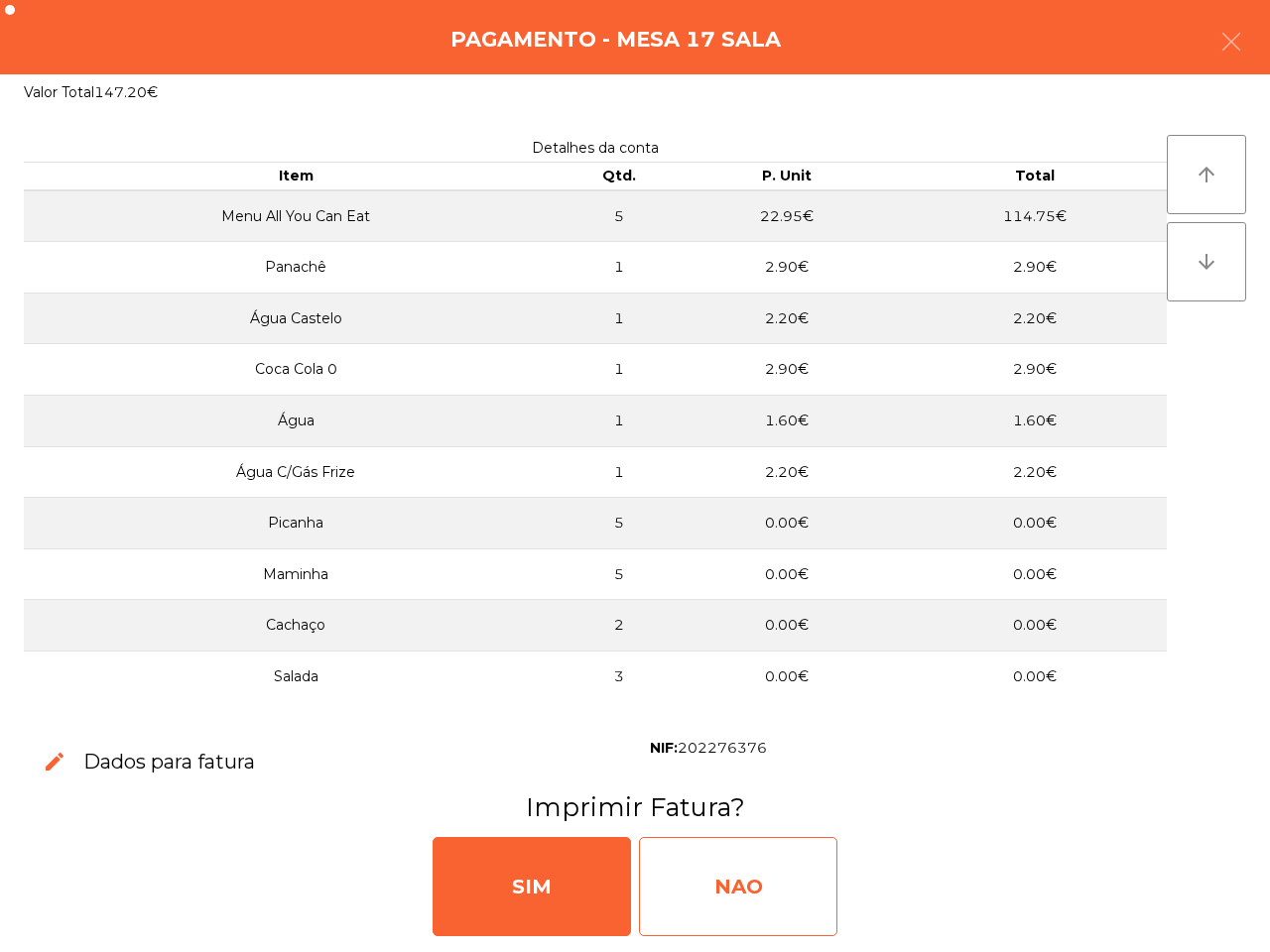 click on "NAO" at bounding box center (738, 887) 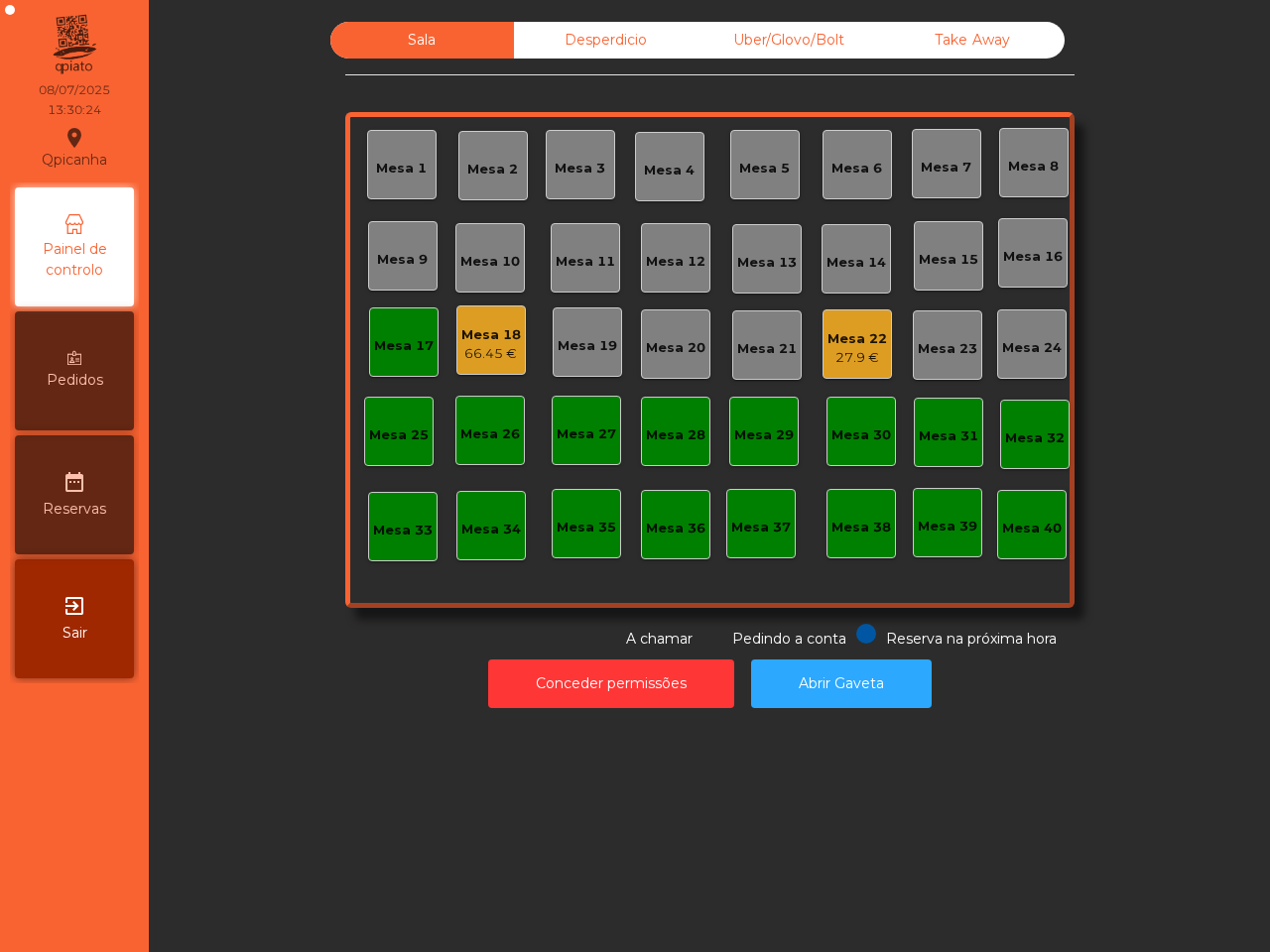 click on "Mesa 18" at bounding box center (491, 335) 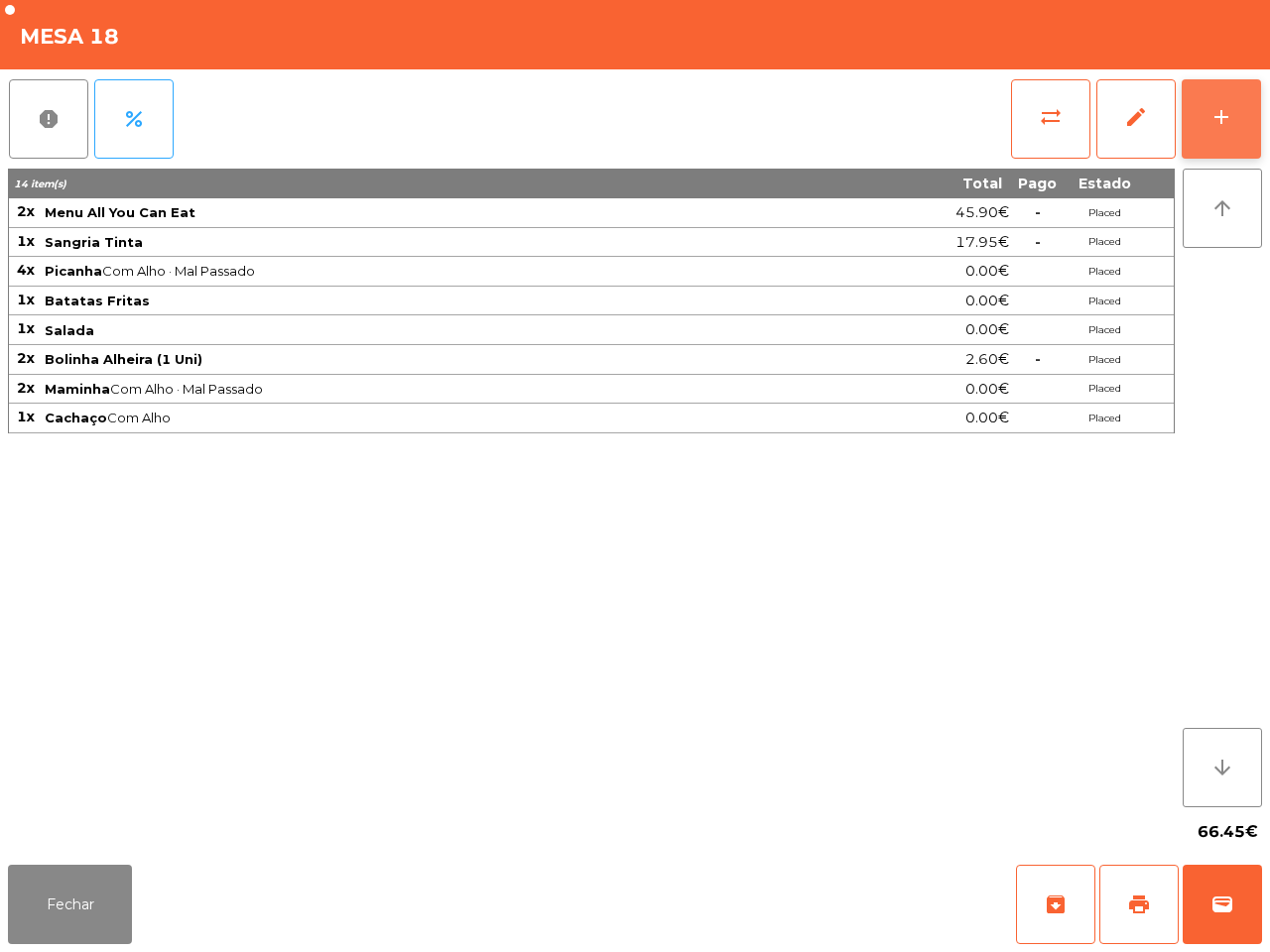 click on "add" at bounding box center (1221, 119) 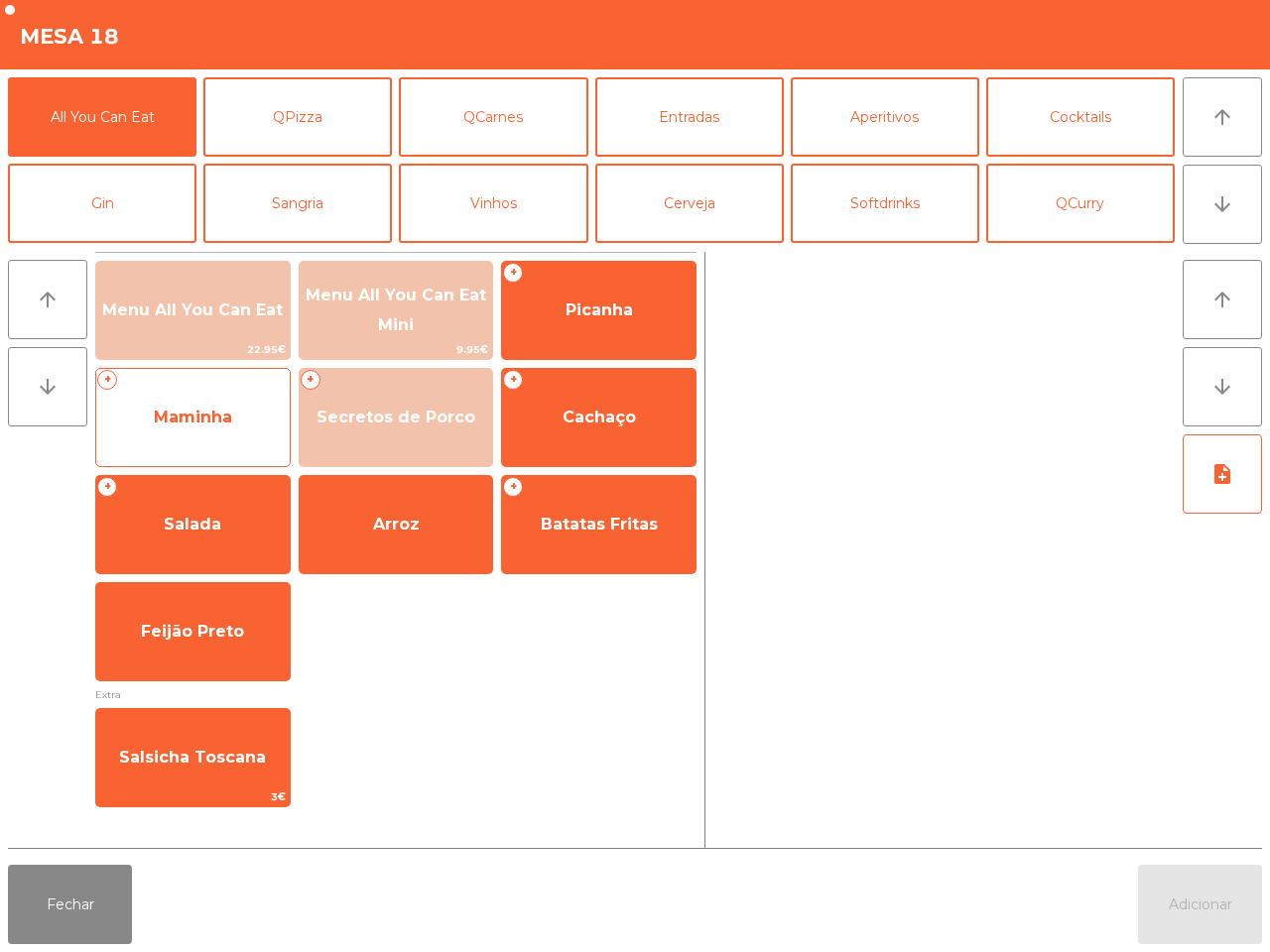 click on "Maminha" at bounding box center (192, 309) 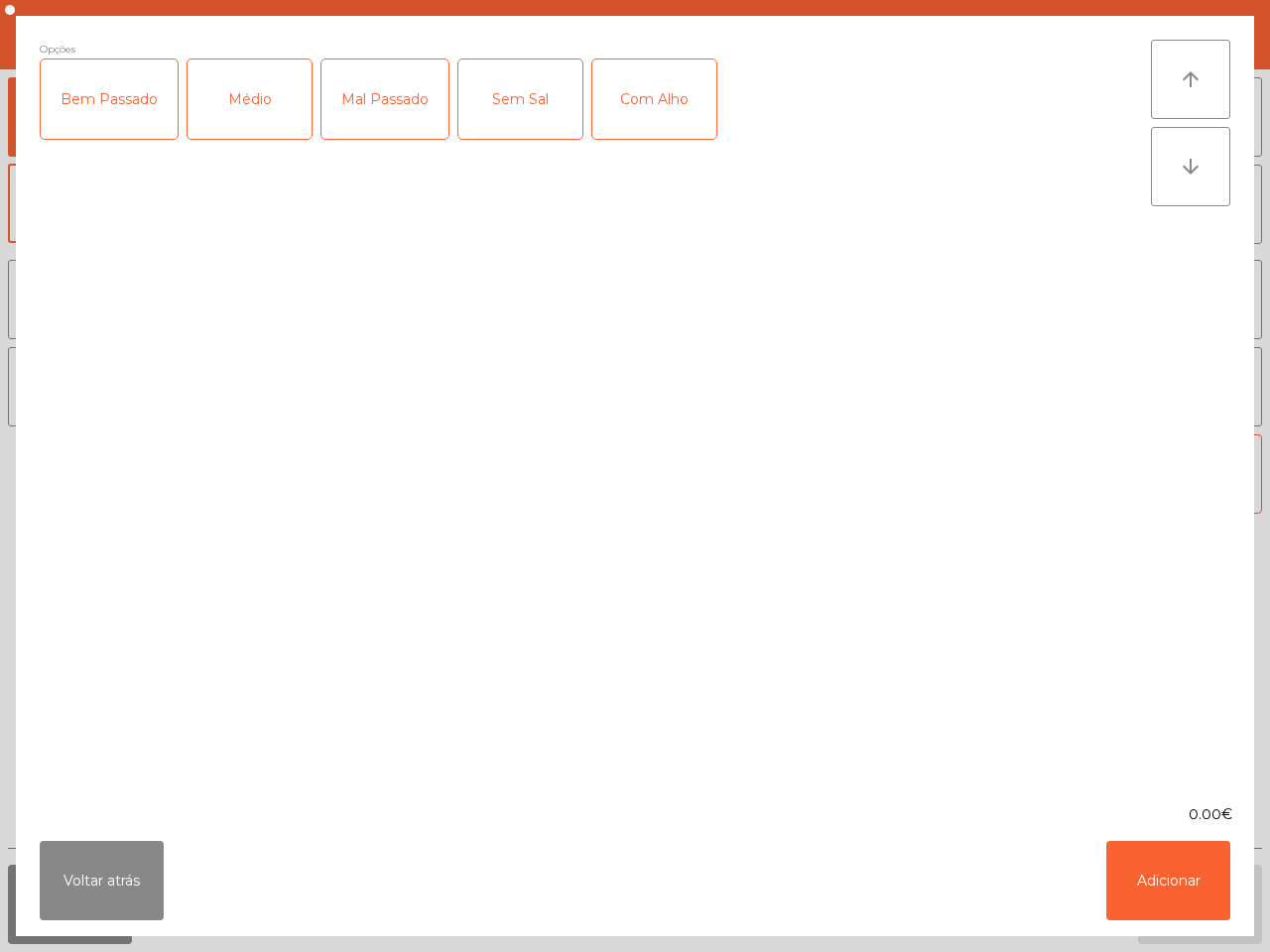click on "Mal Passado" at bounding box center [385, 99] 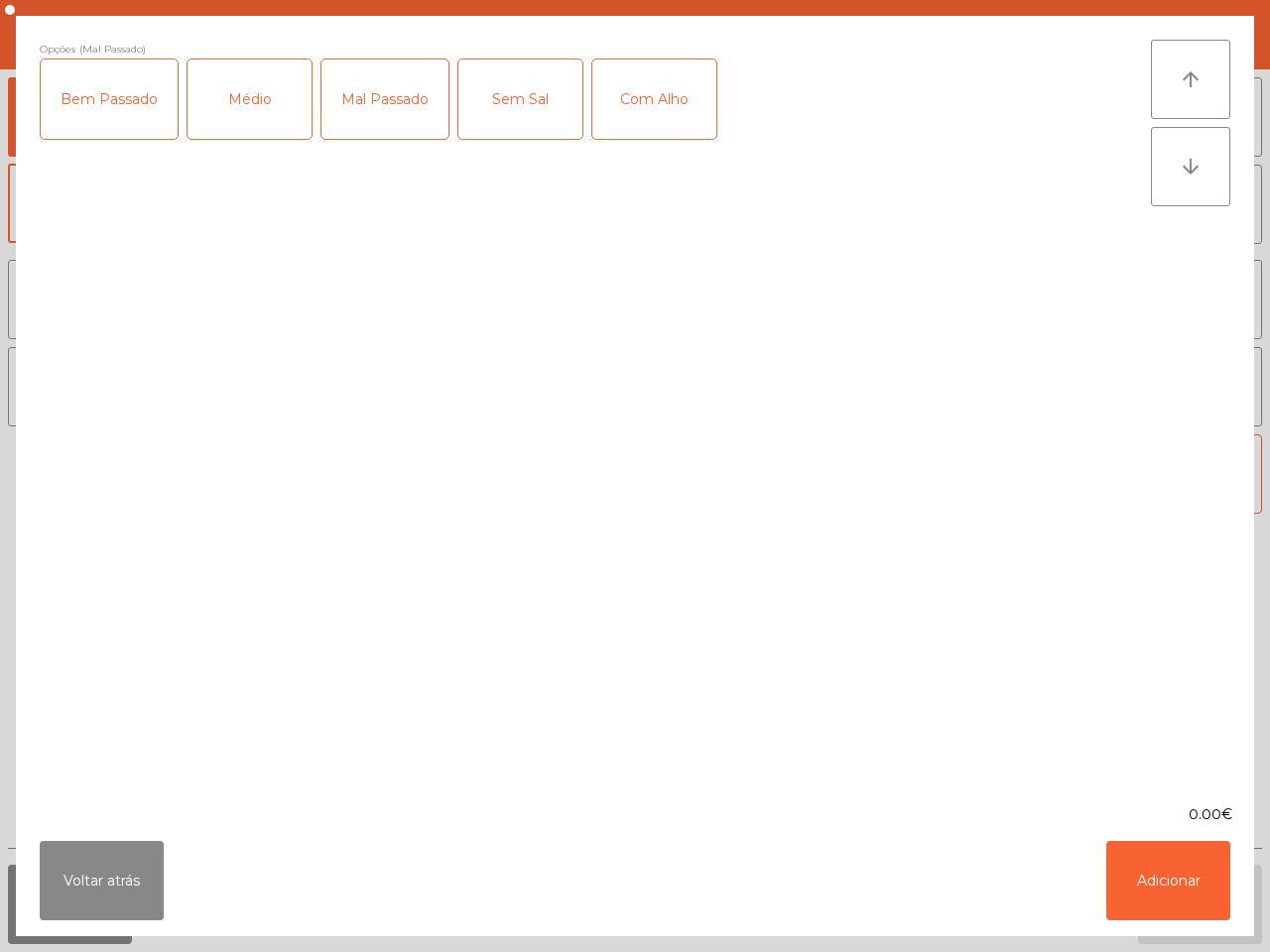 click on "Com Alho" at bounding box center (654, 99) 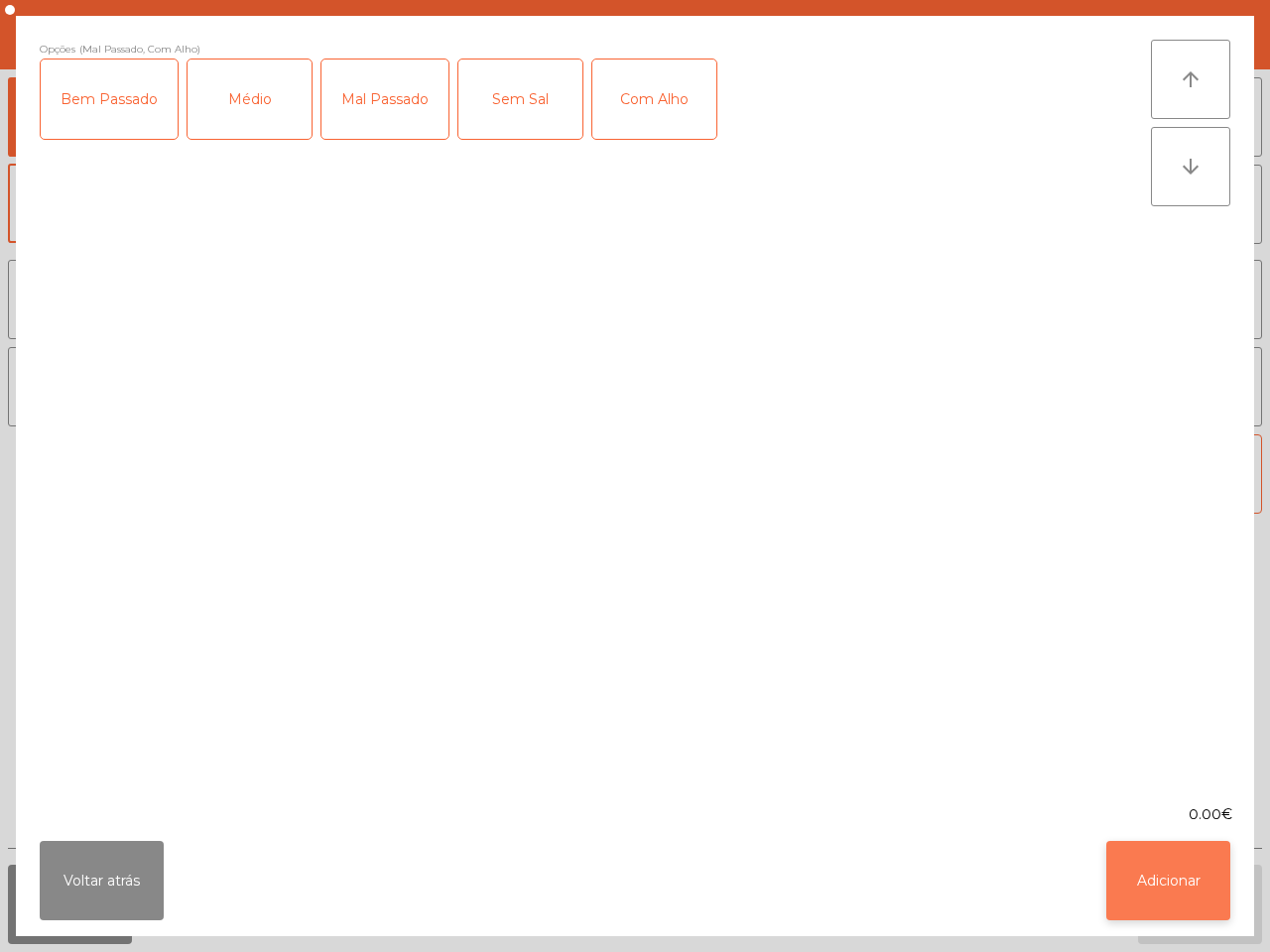 click on "Adicionar" at bounding box center (1168, 881) 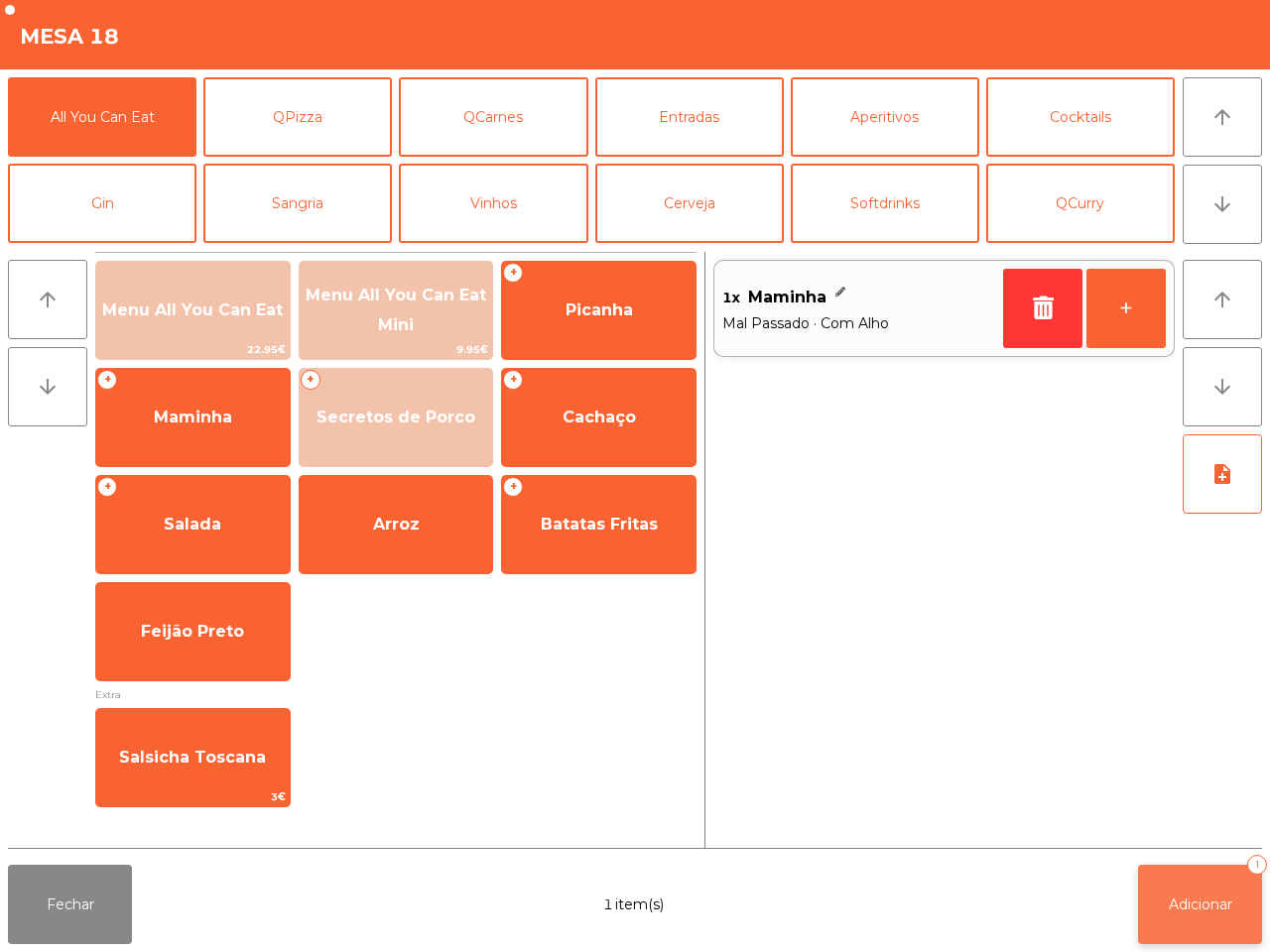 click on "Adicionar" at bounding box center [1201, 904] 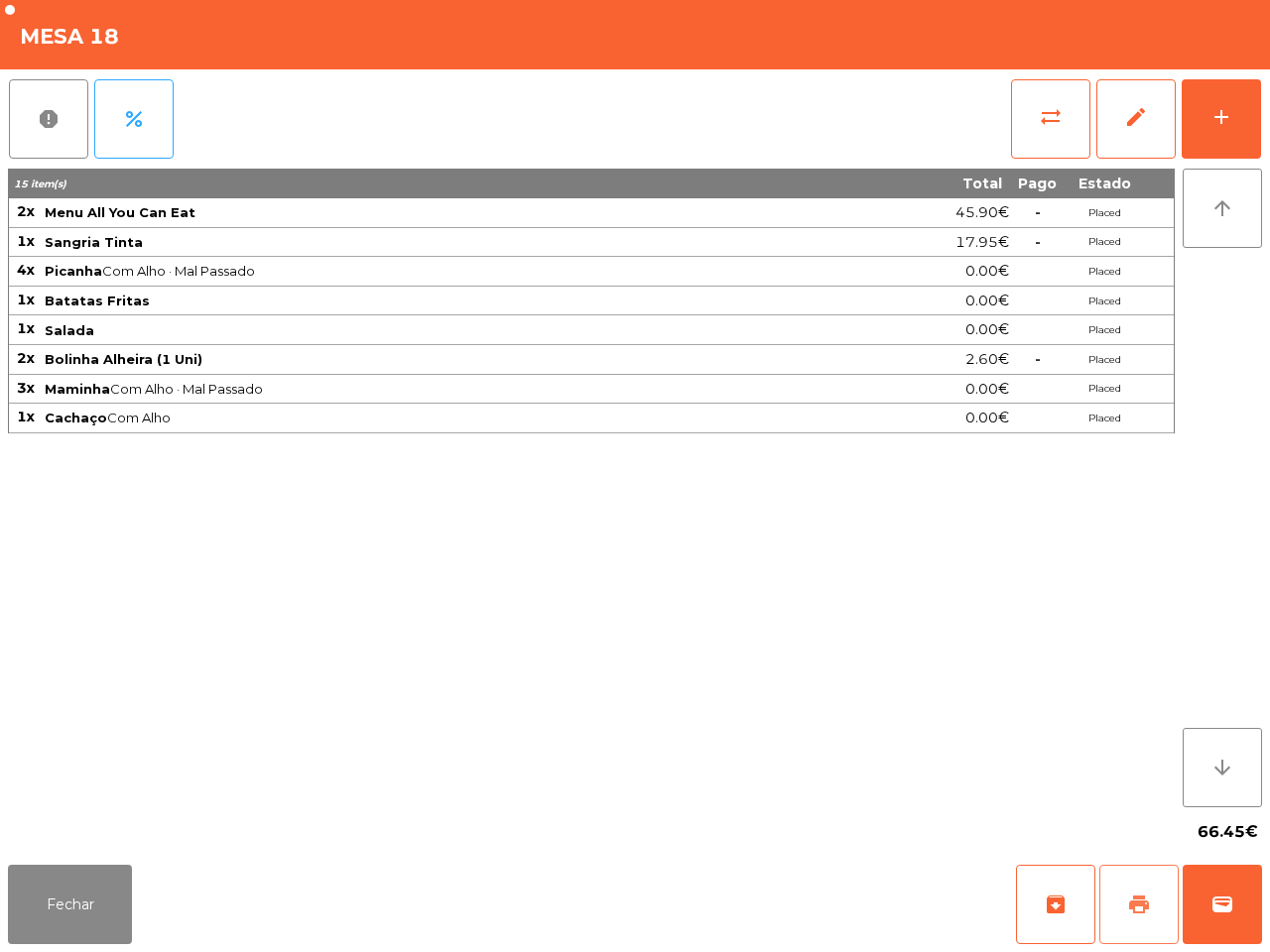 drag, startPoint x: 1167, startPoint y: 869, endPoint x: 1143, endPoint y: 863, distance: 24.738634 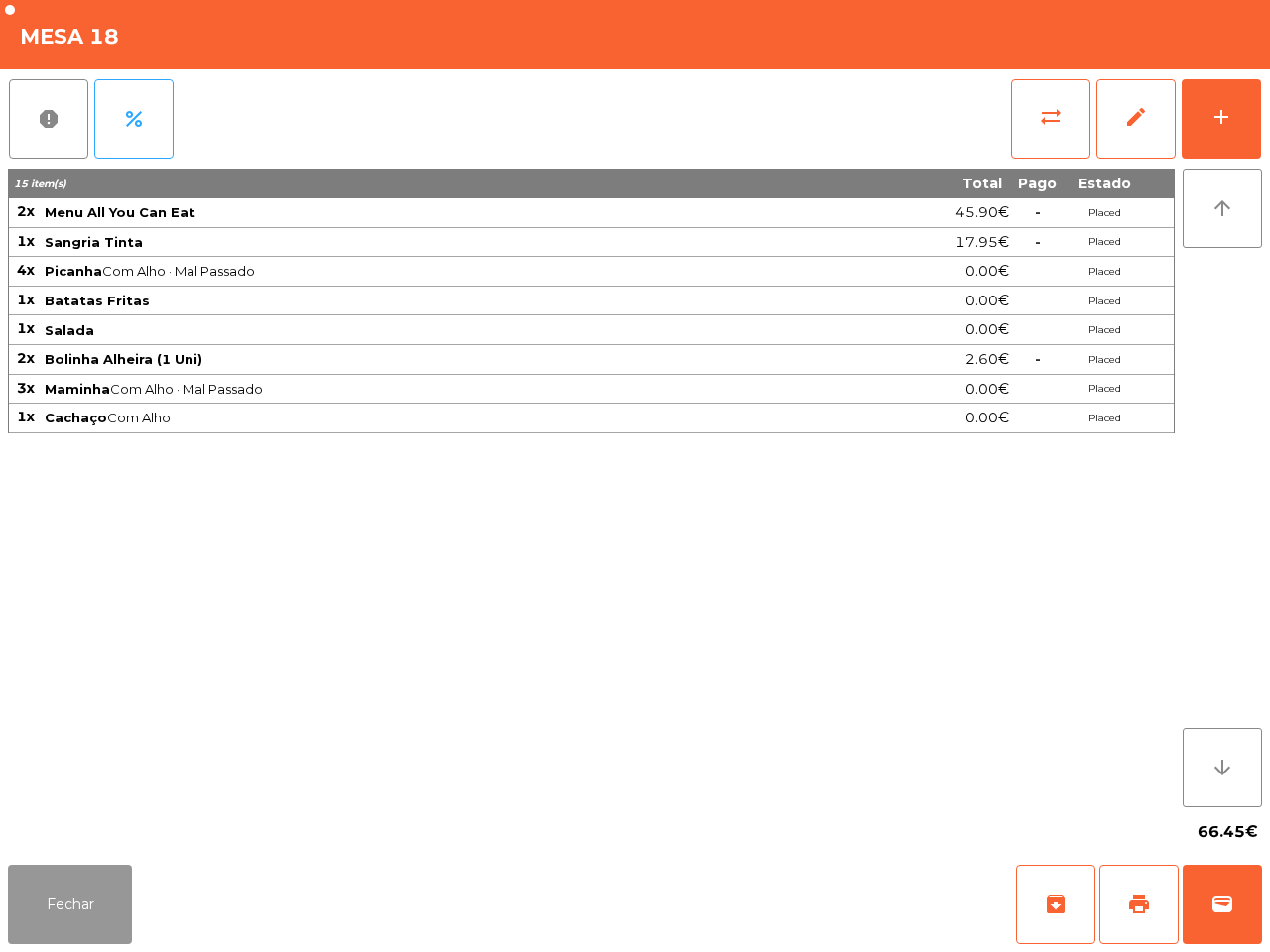 click on "Fechar" at bounding box center (69, 904) 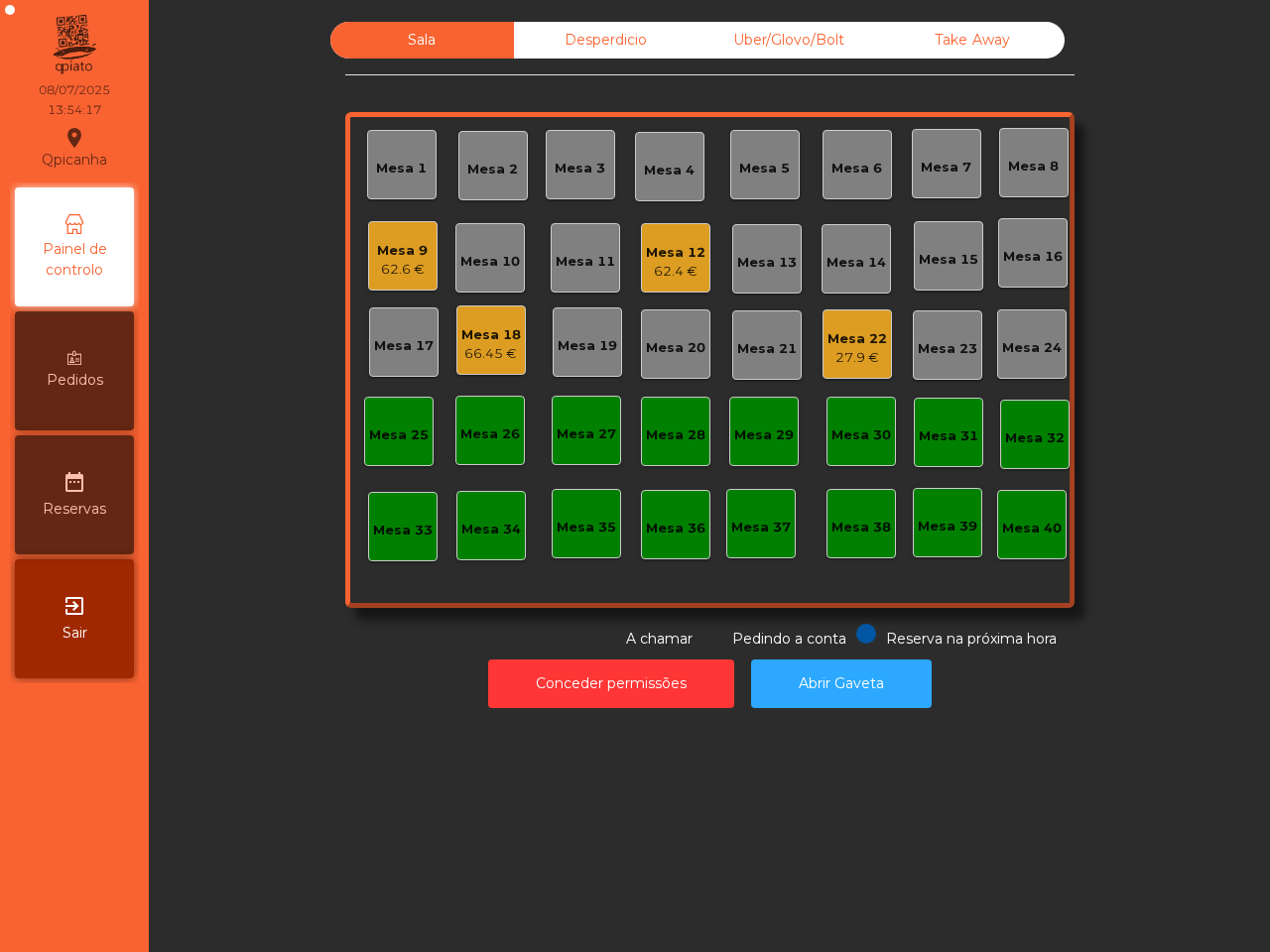 click on "62.6 €" at bounding box center [402, 270] 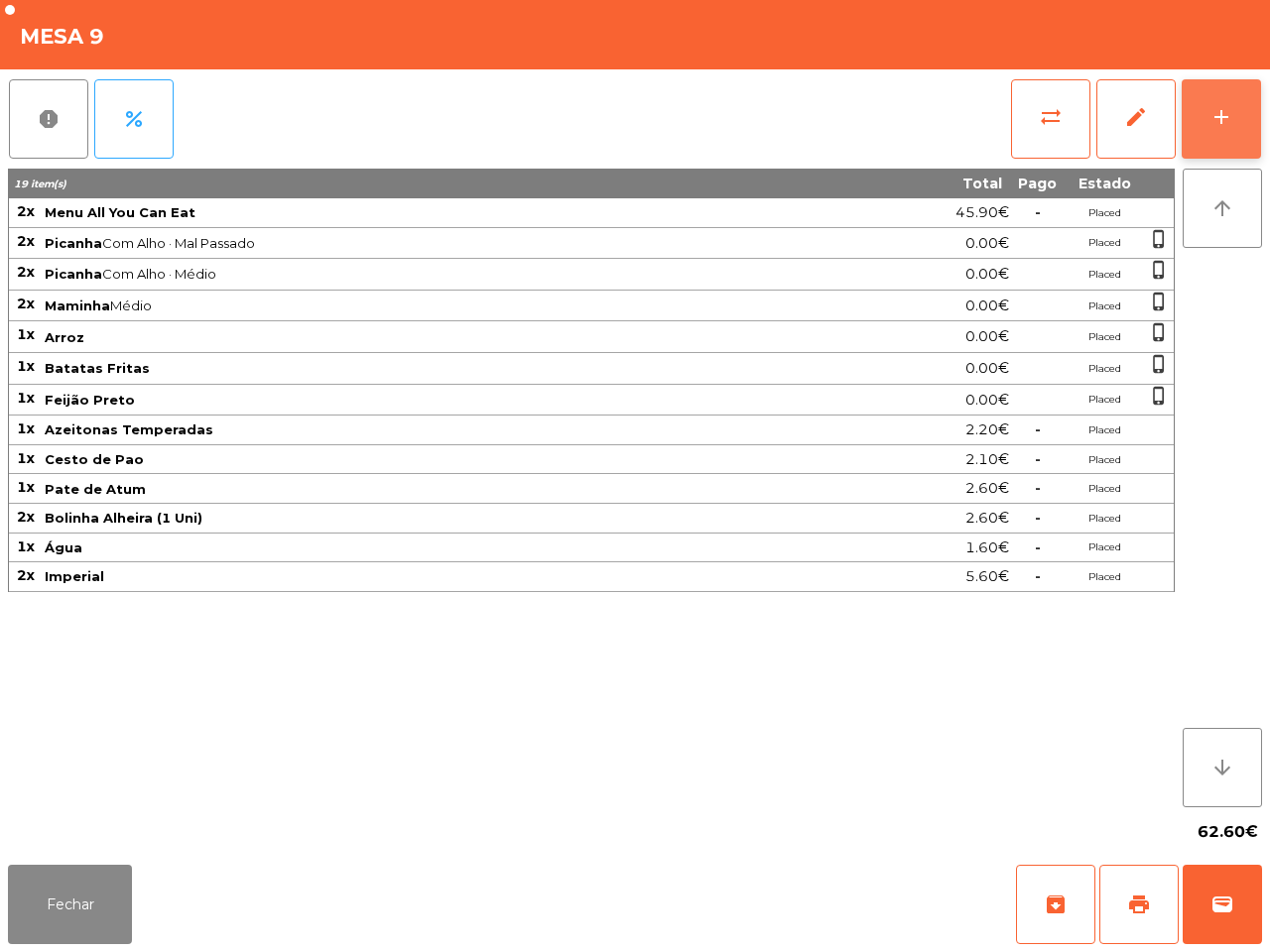 click on "add" at bounding box center [1221, 119] 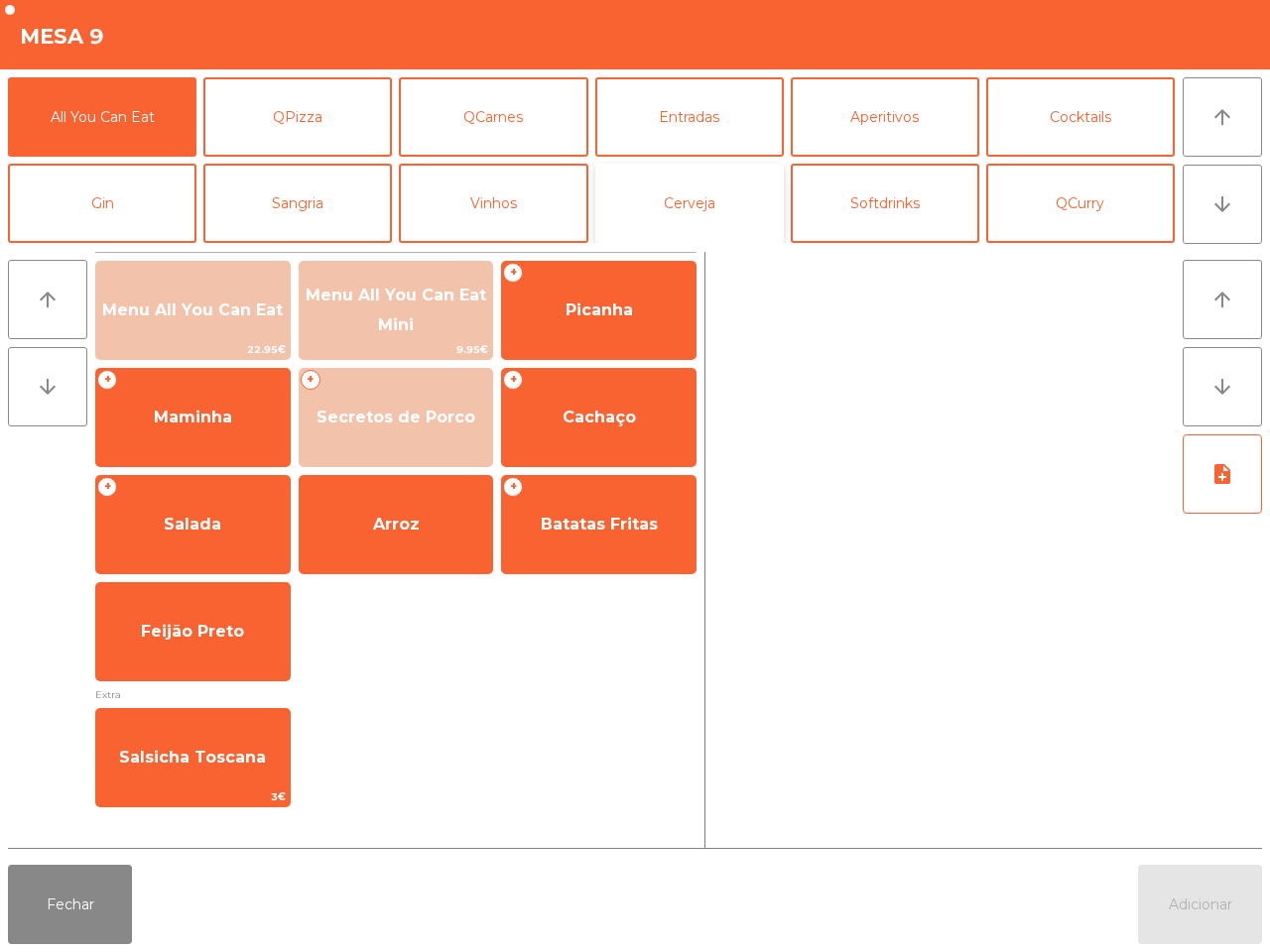 drag, startPoint x: 710, startPoint y: 199, endPoint x: 672, endPoint y: 201, distance: 38.052595 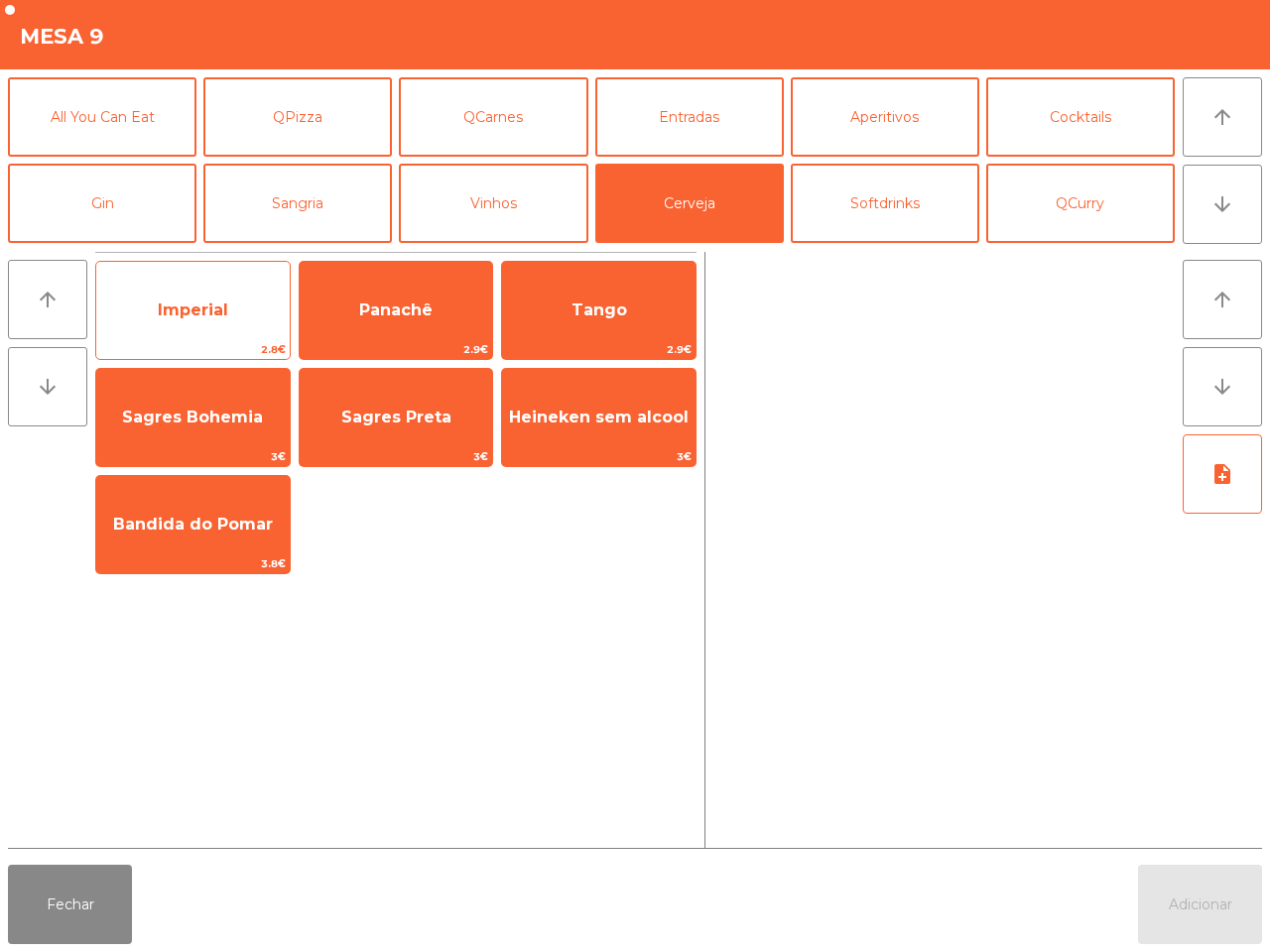 click on "Imperial" at bounding box center (192, 309) 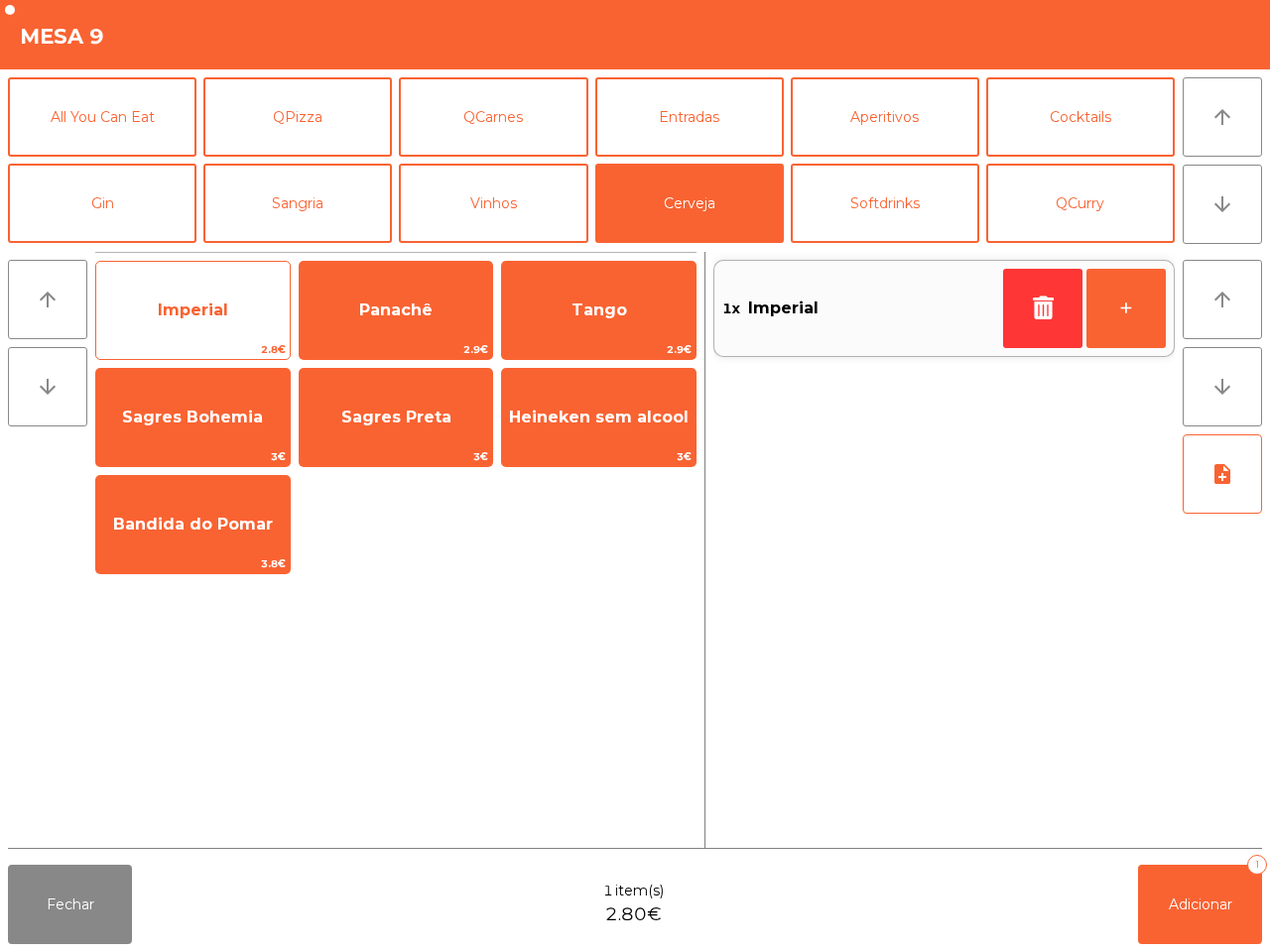 click on "Imperial" at bounding box center [192, 309] 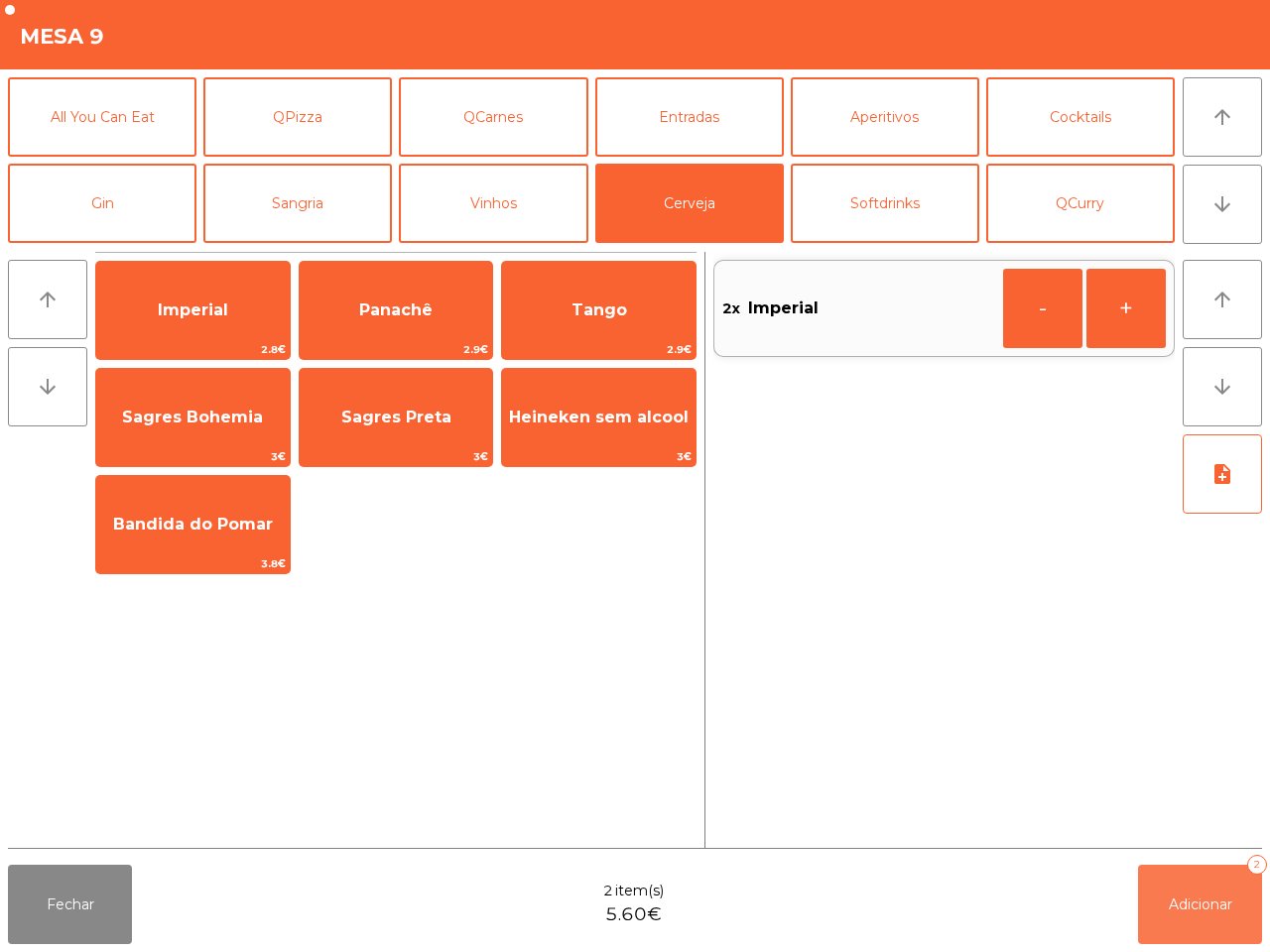 click on "Adicionar" at bounding box center [1201, 904] 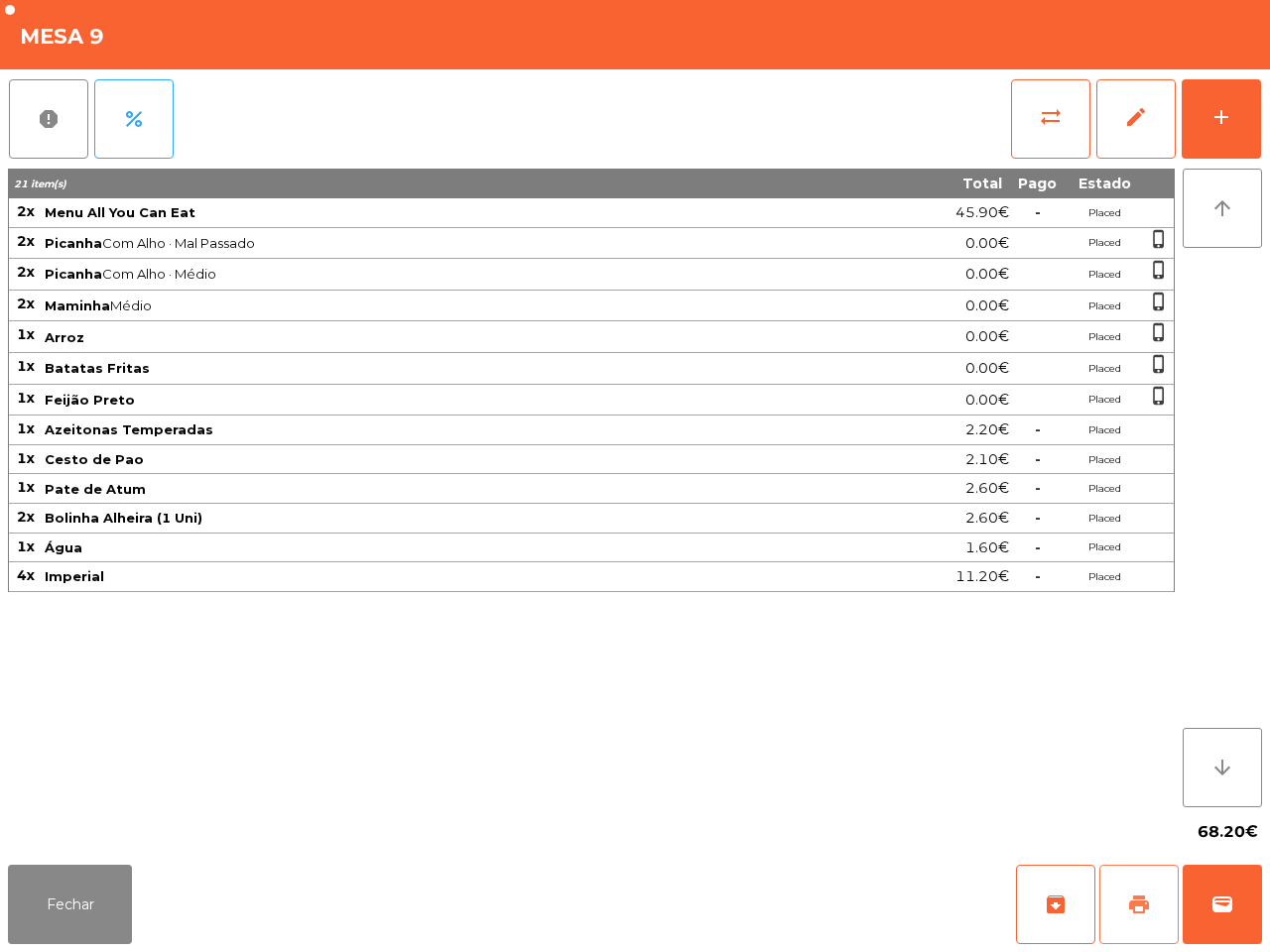 click on "Fechar   archive   print   wallet" at bounding box center [635, 904] 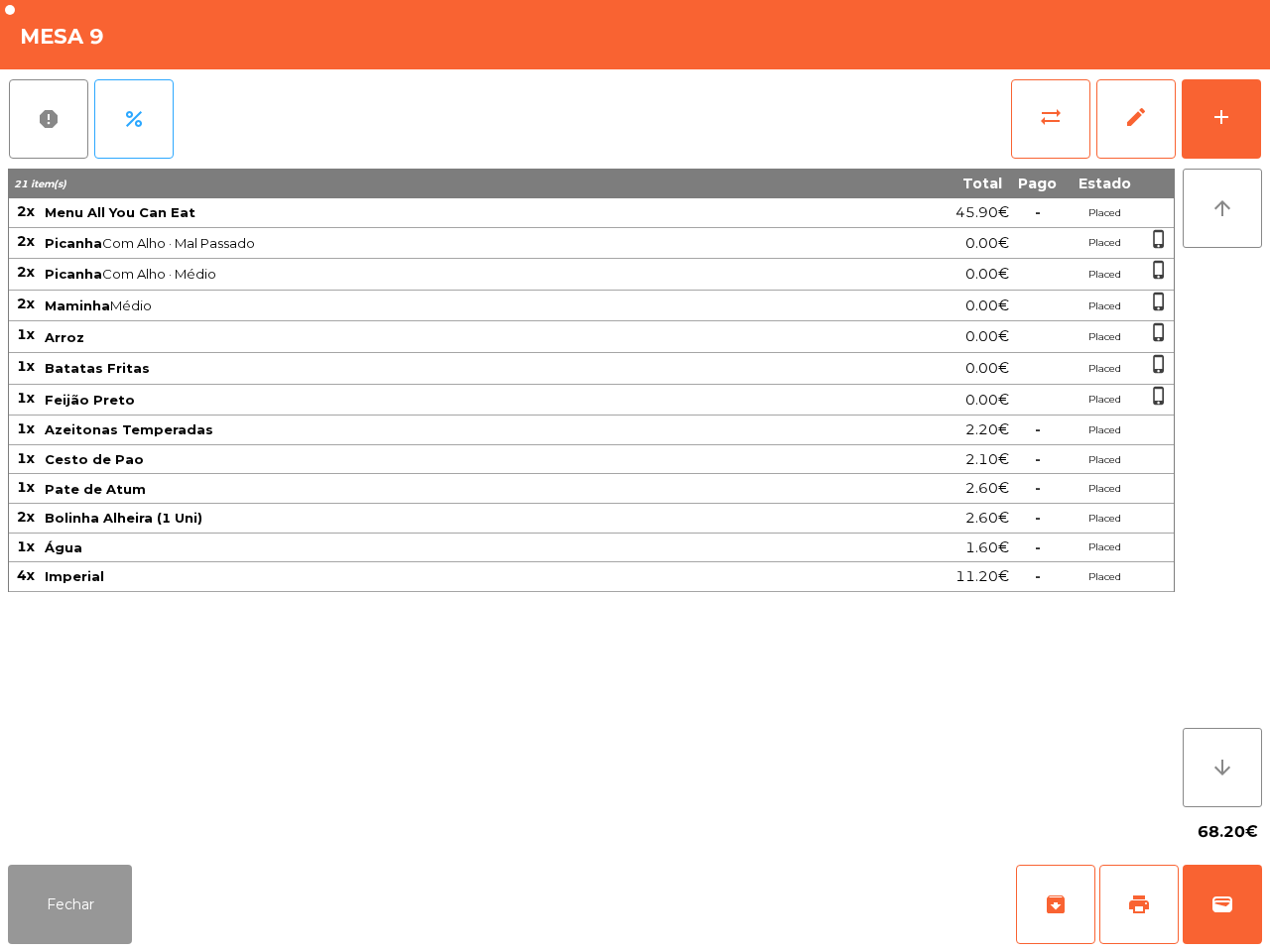 click on "Fechar" at bounding box center [69, 904] 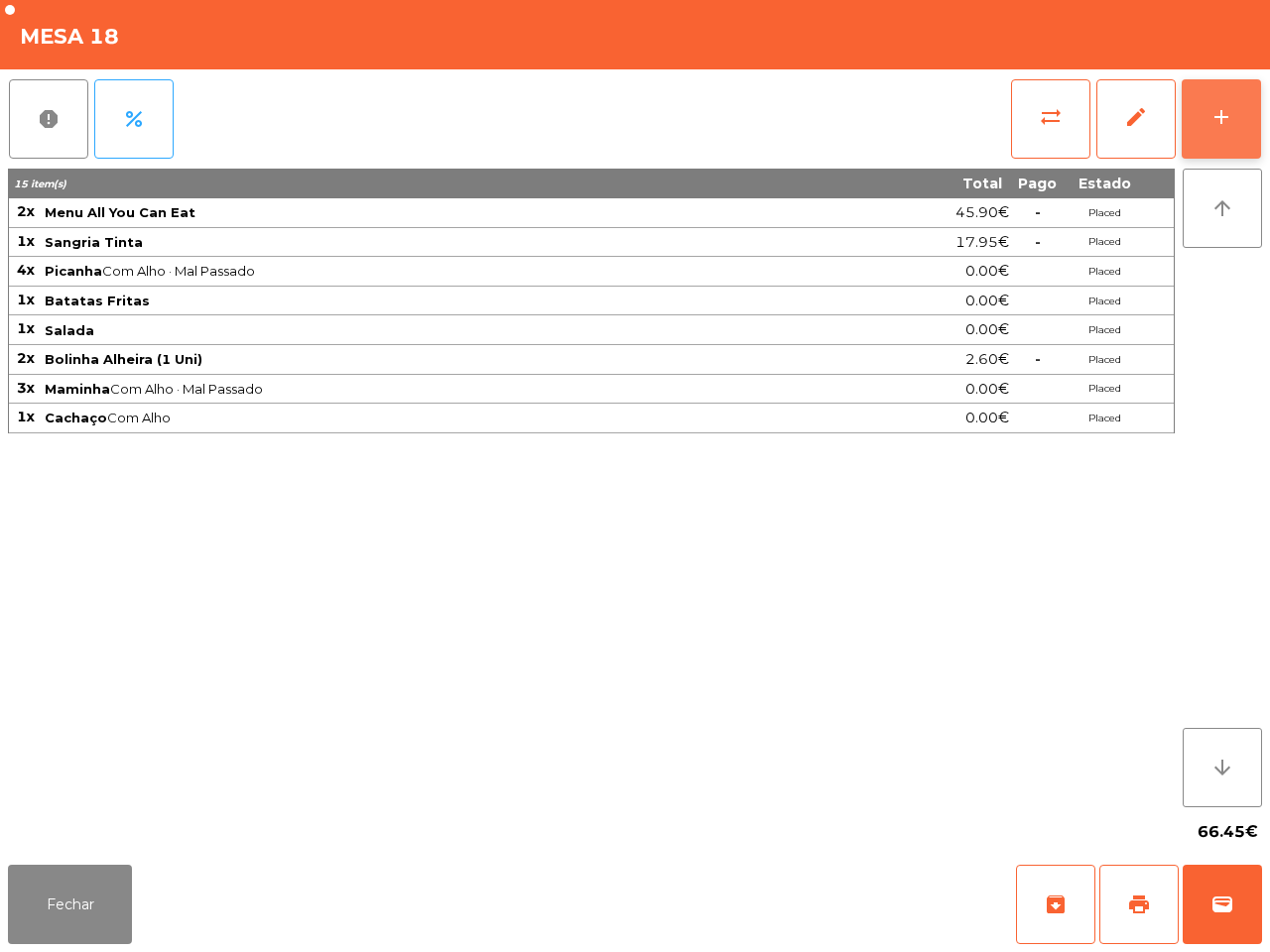 click on "add" at bounding box center [1221, 117] 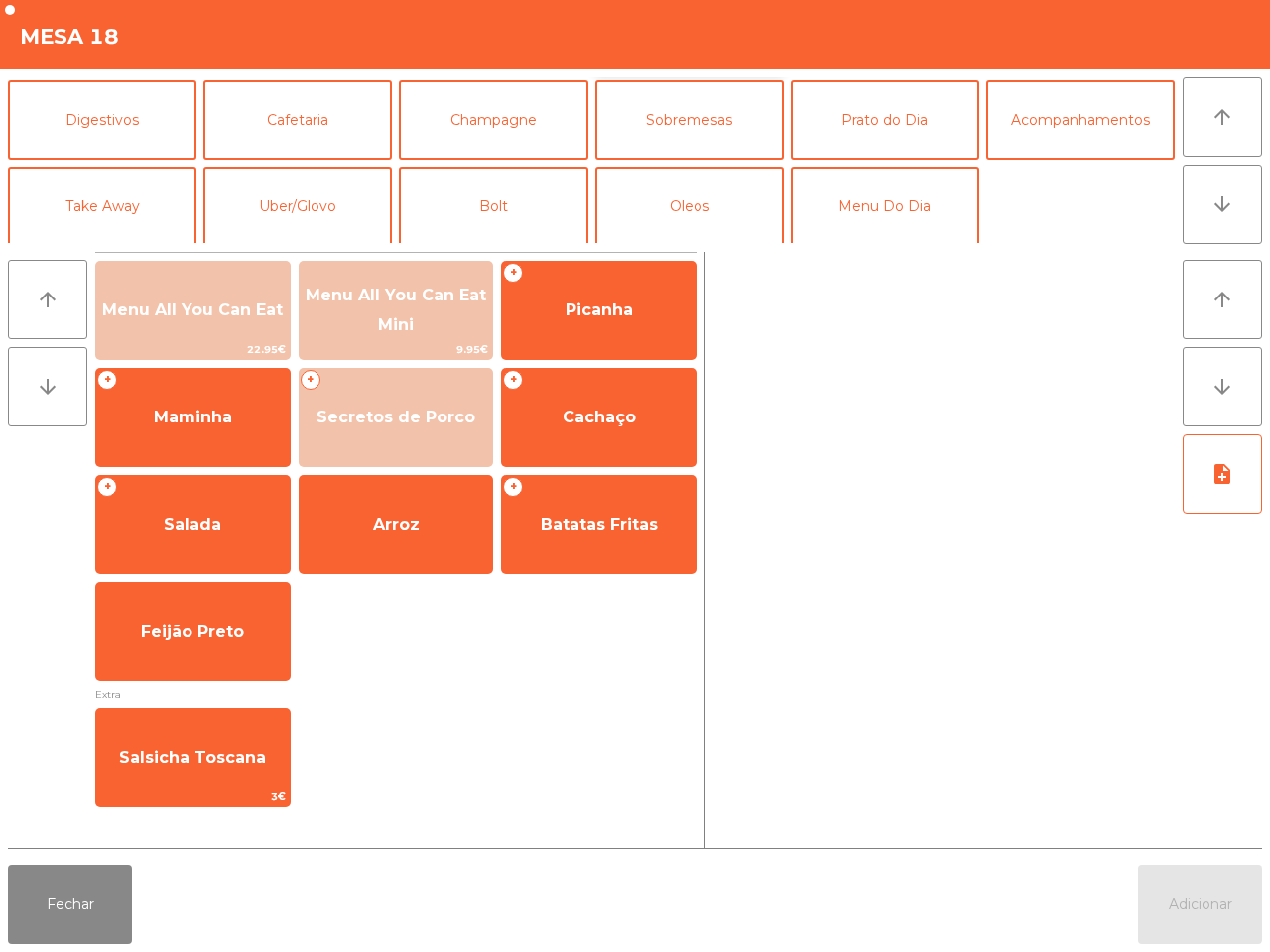 scroll, scrollTop: 172, scrollLeft: 0, axis: vertical 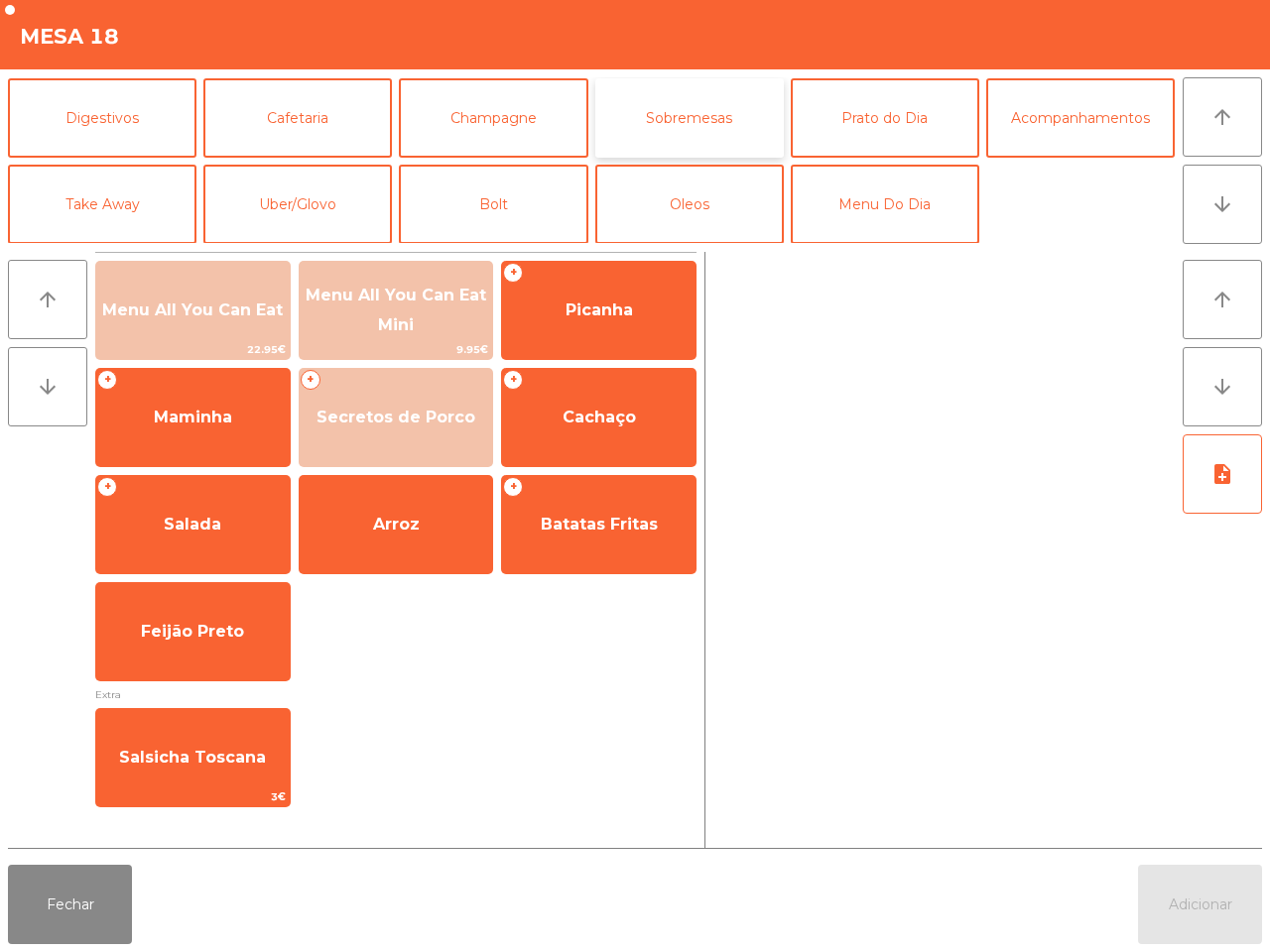 click on "Sobremesas" at bounding box center (690, 118) 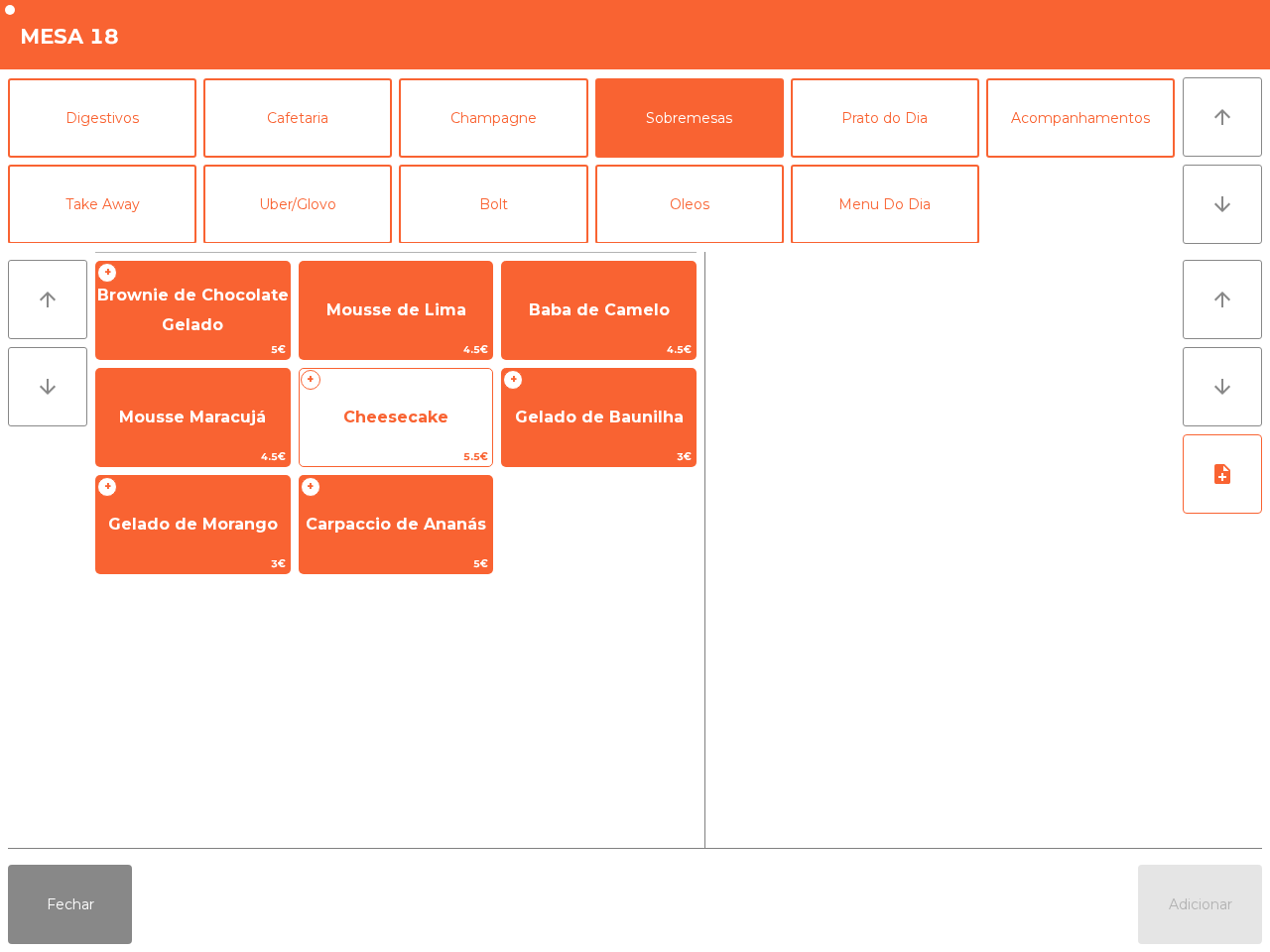 click on "Cheesecake" at bounding box center [192, 309] 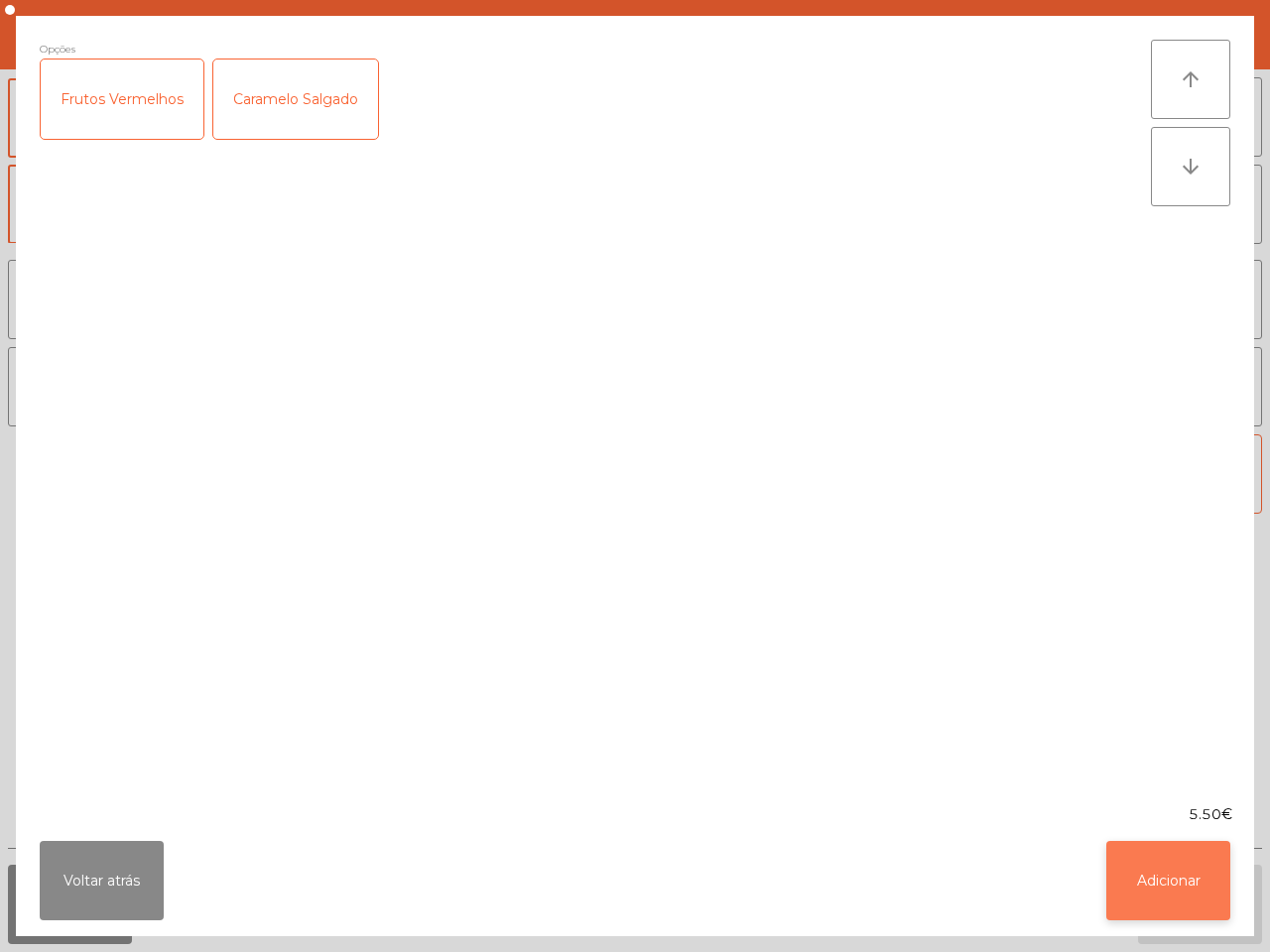 click on "Adicionar" at bounding box center (1168, 881) 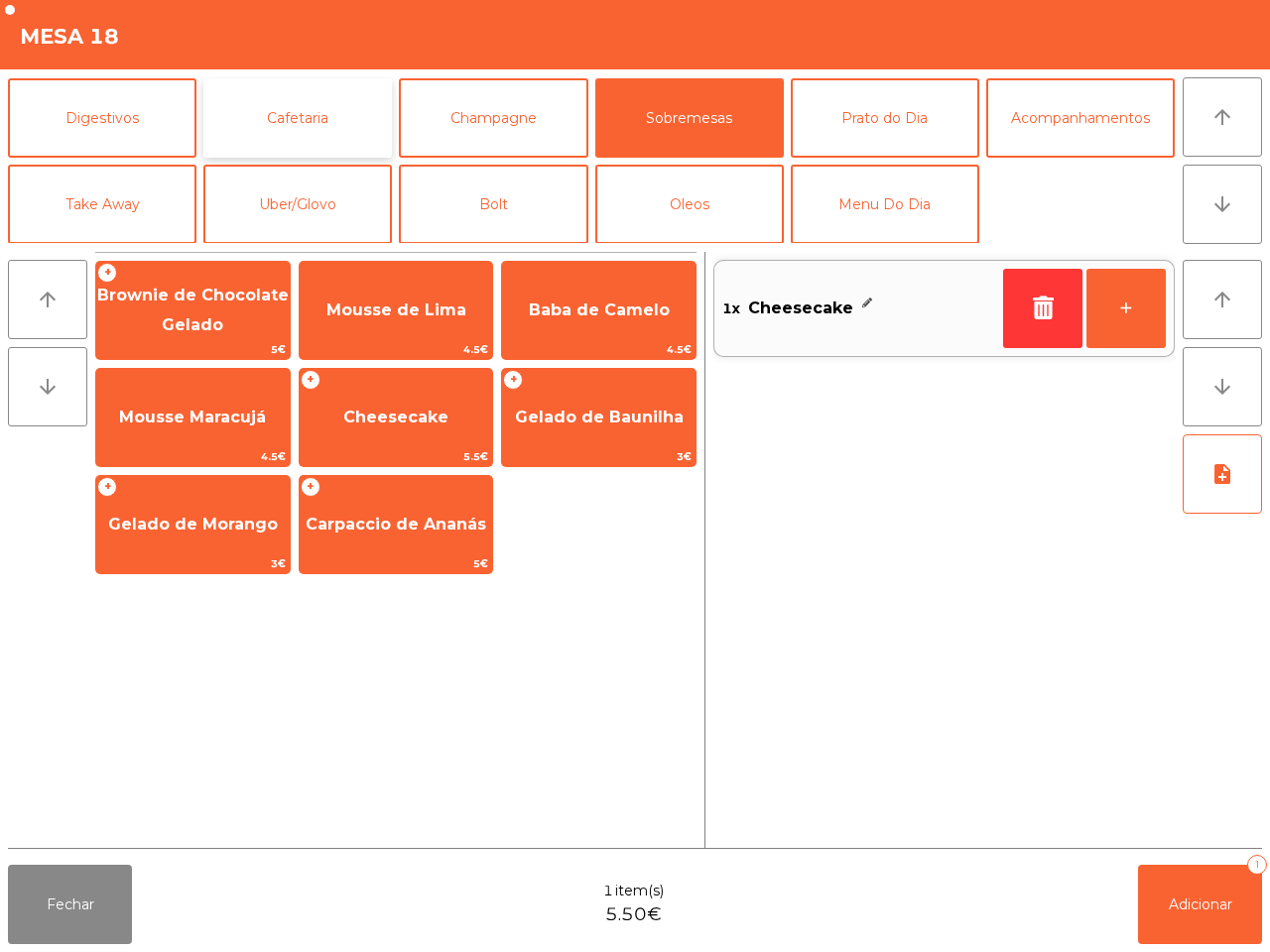 click on "Cafetaria" at bounding box center [298, 118] 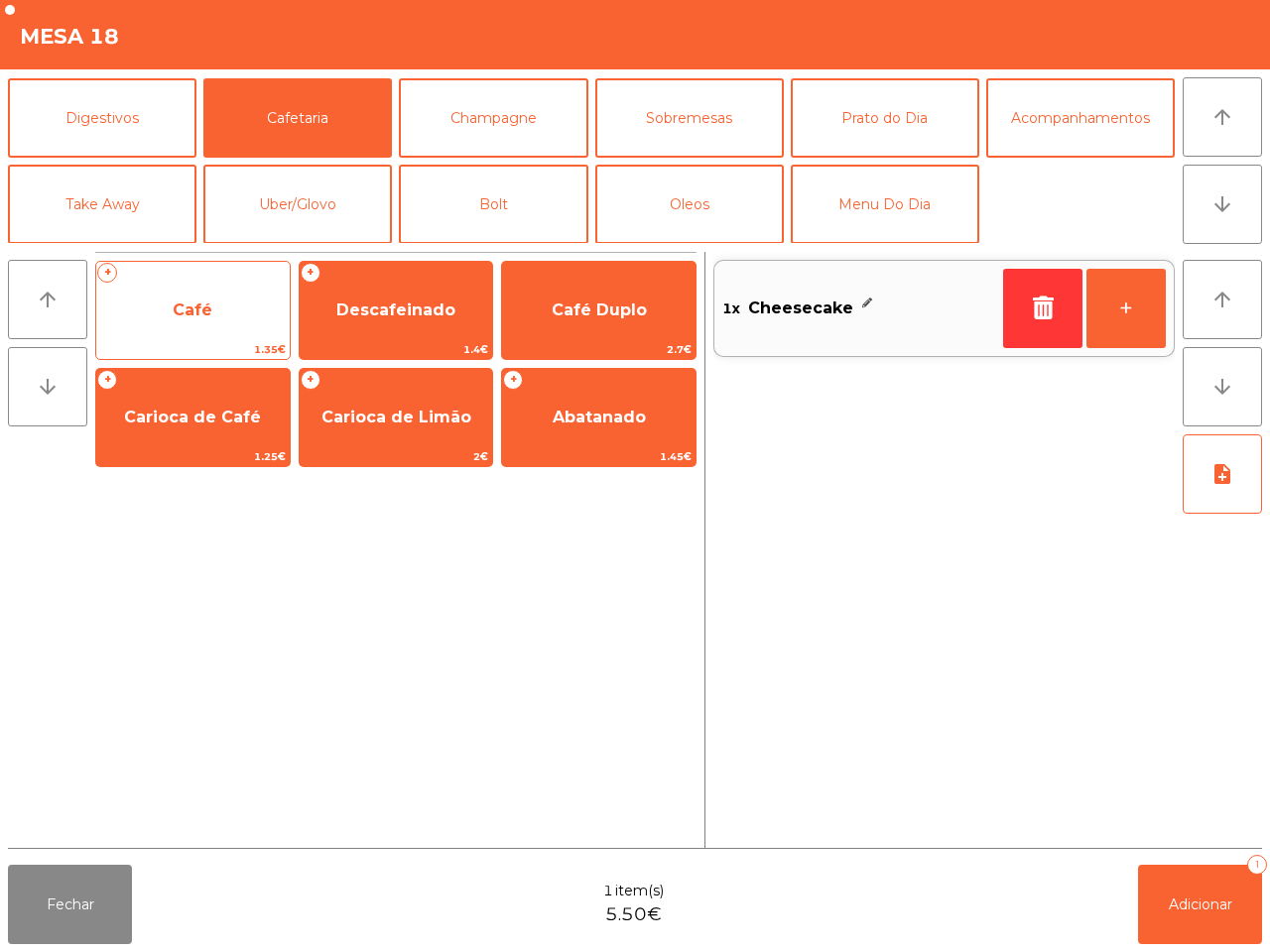 click on "Café" at bounding box center [192, 310] 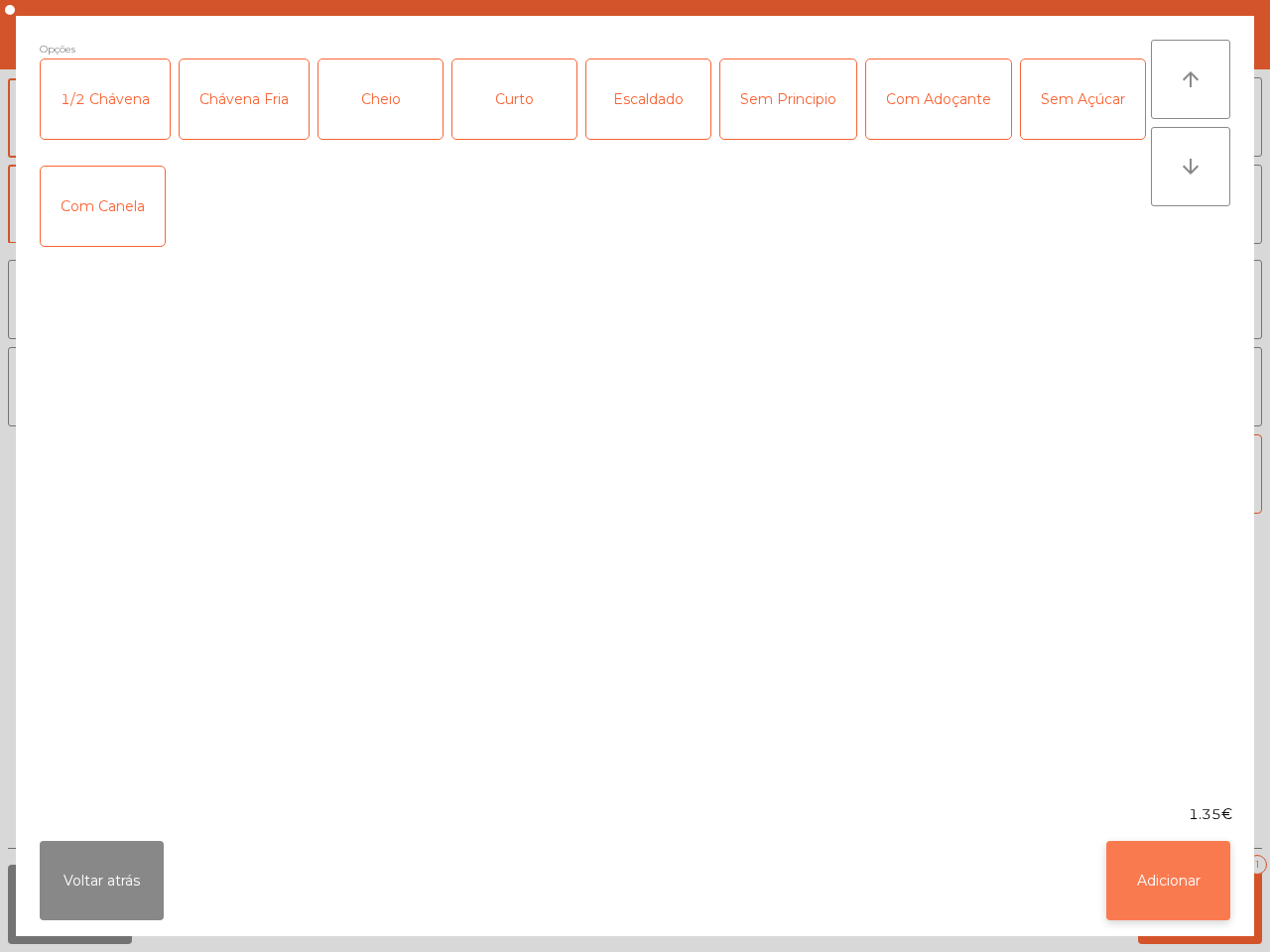 click on "Adicionar" at bounding box center [1168, 881] 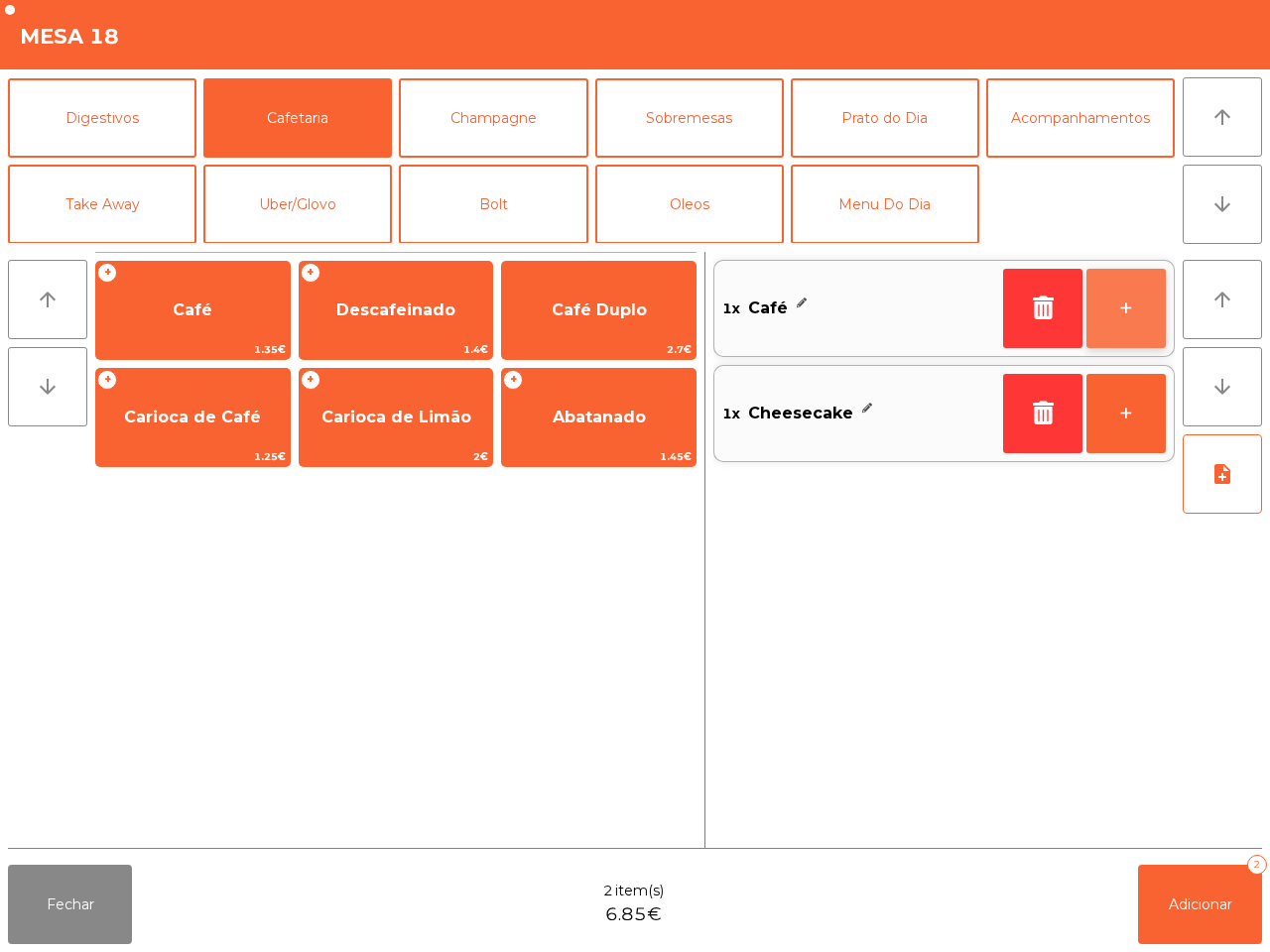 click on "+" at bounding box center (1126, 308) 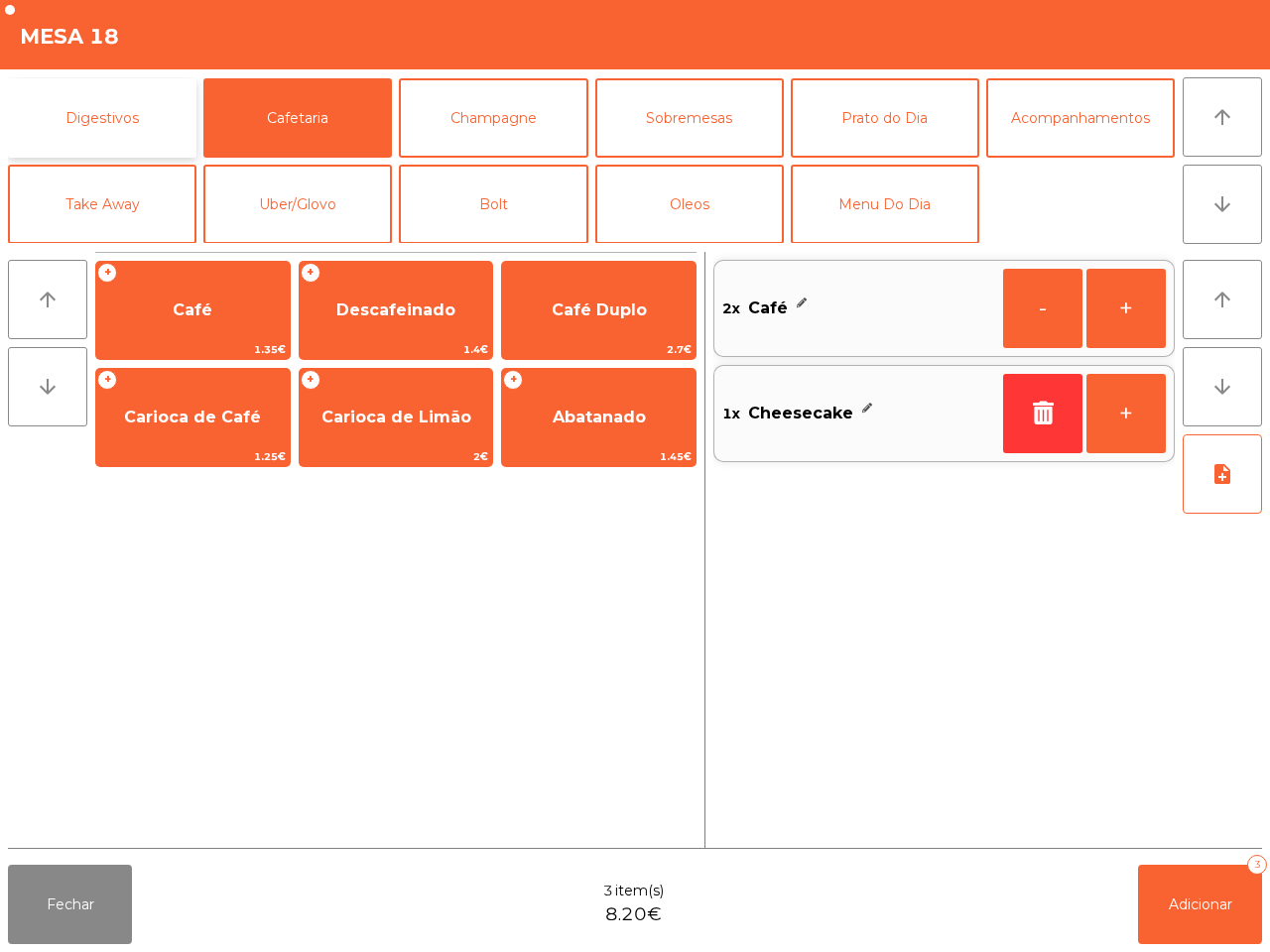 click on "Digestivos" at bounding box center (102, 118) 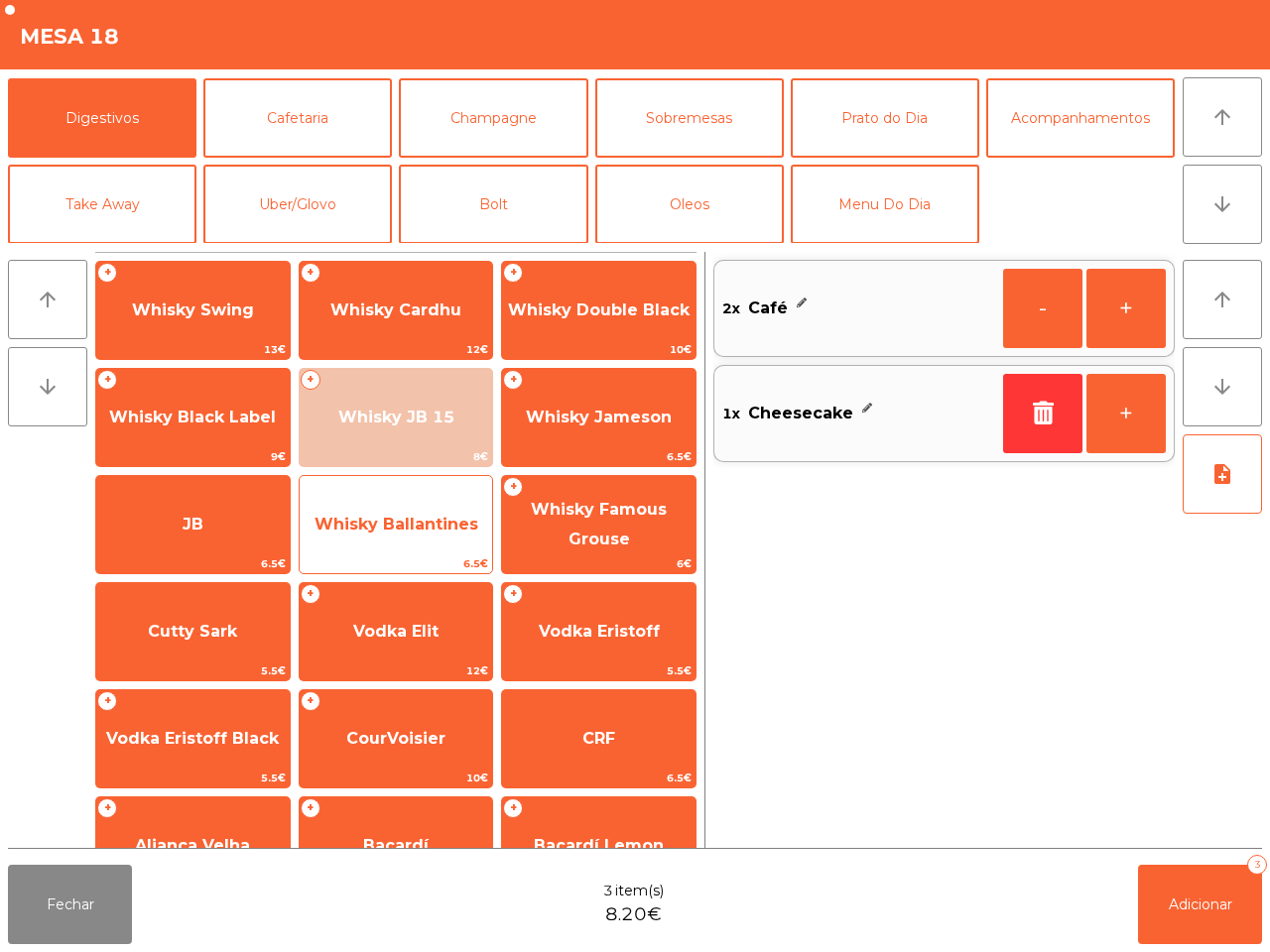 click on "Whisky Ballantines" at bounding box center [192, 309] 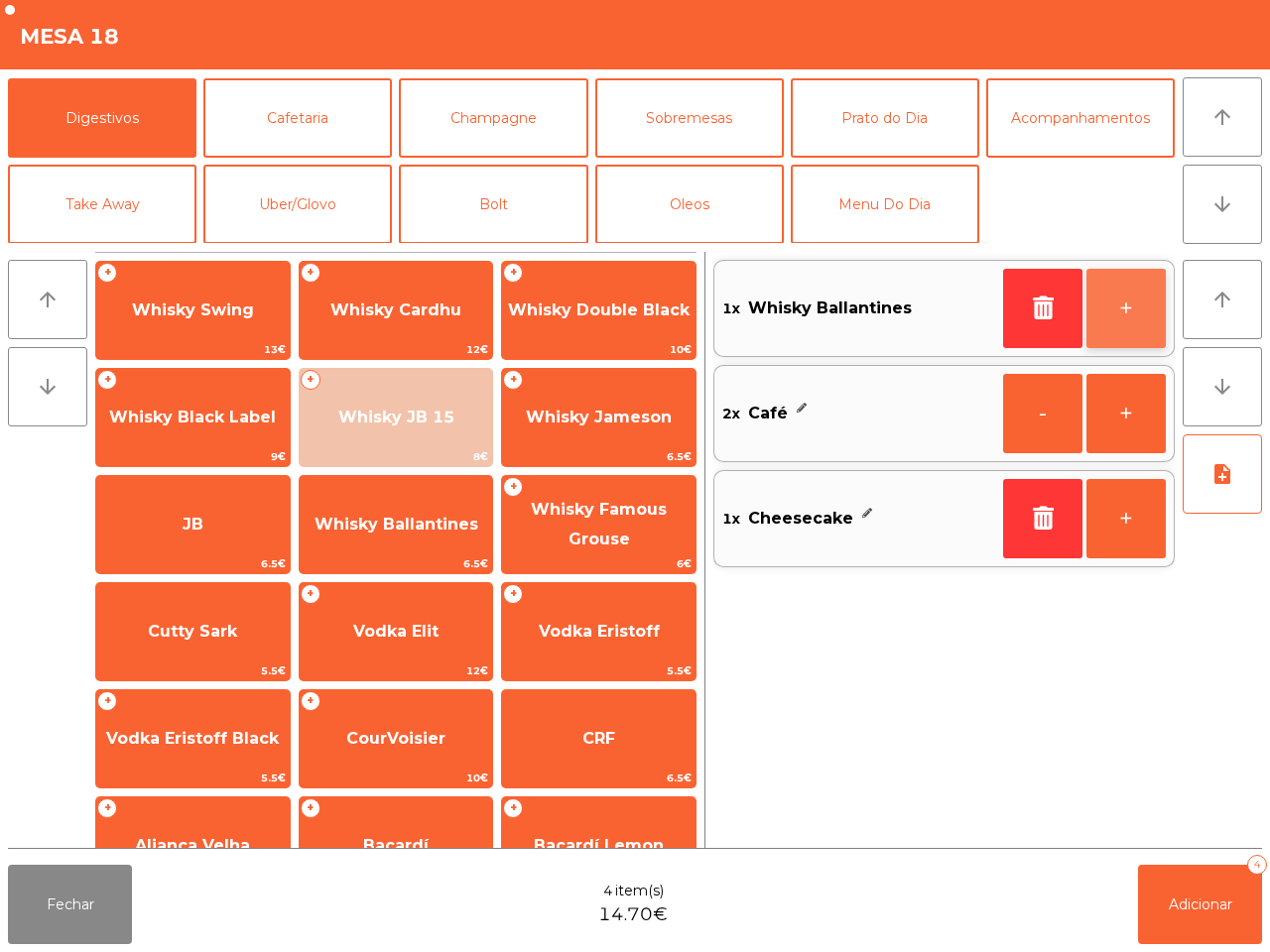click on "+" at bounding box center (1126, 308) 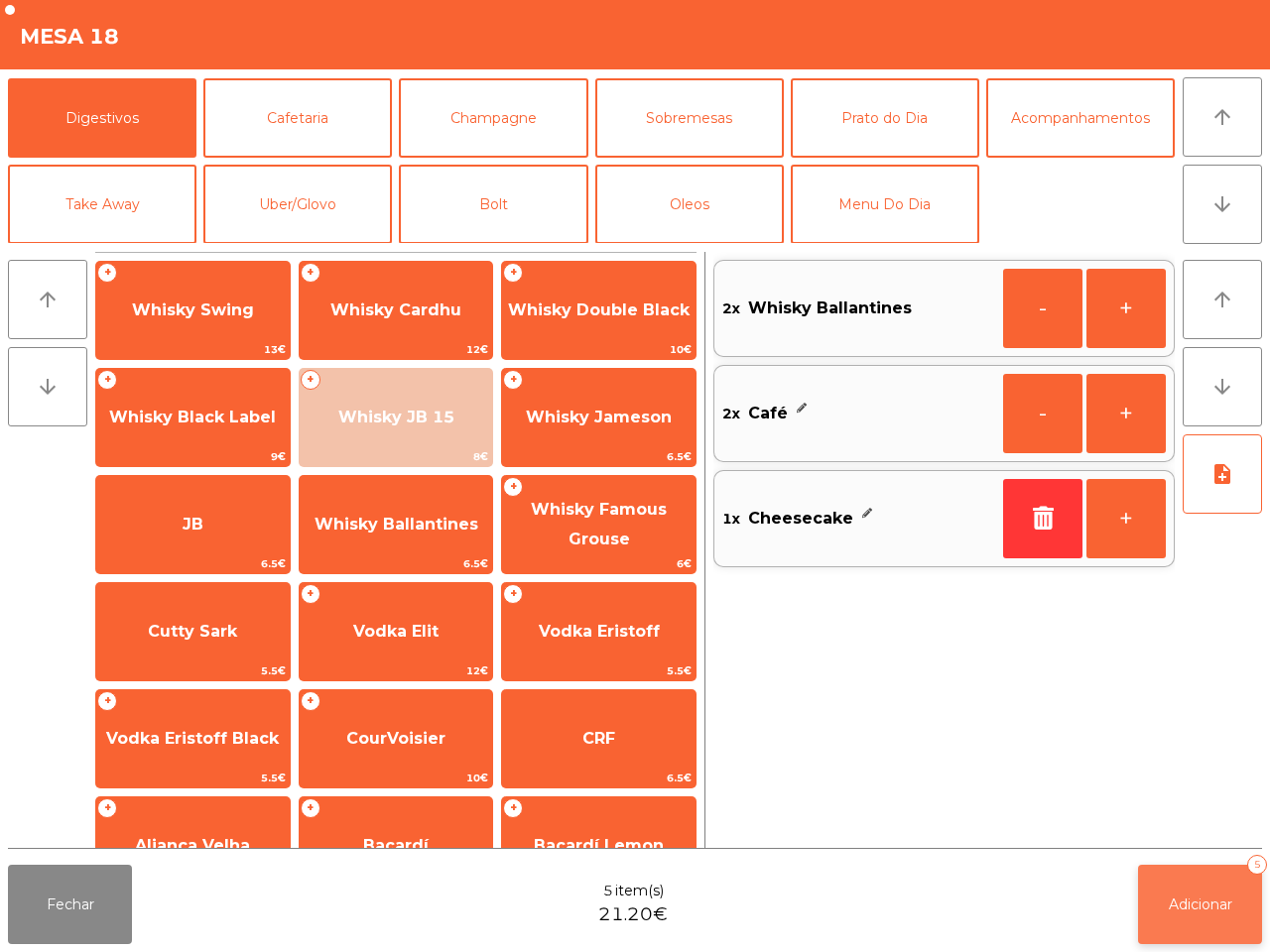click on "Adicionar" at bounding box center [1201, 904] 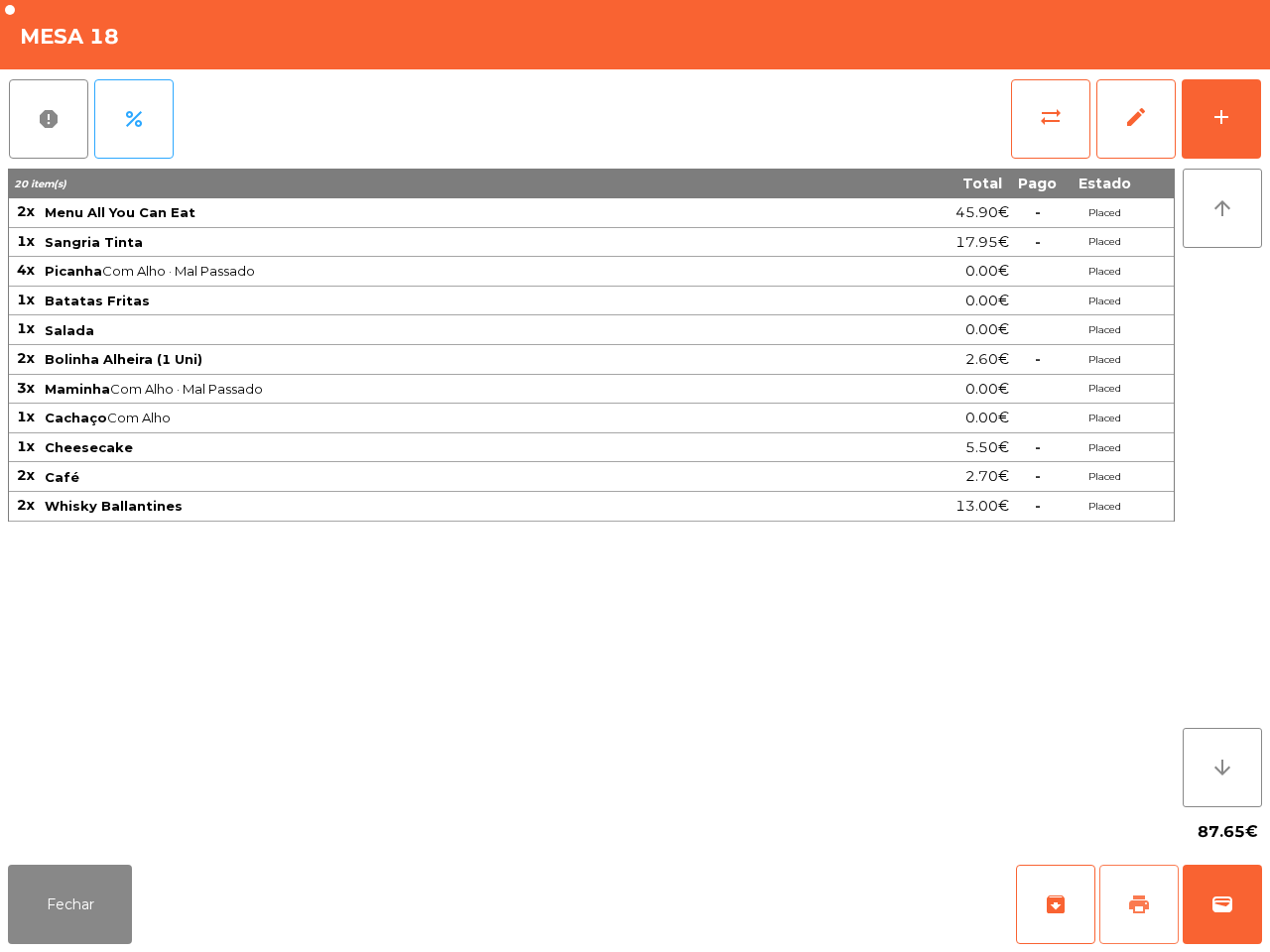 drag, startPoint x: 1143, startPoint y: 885, endPoint x: 1007, endPoint y: 795, distance: 163.0828 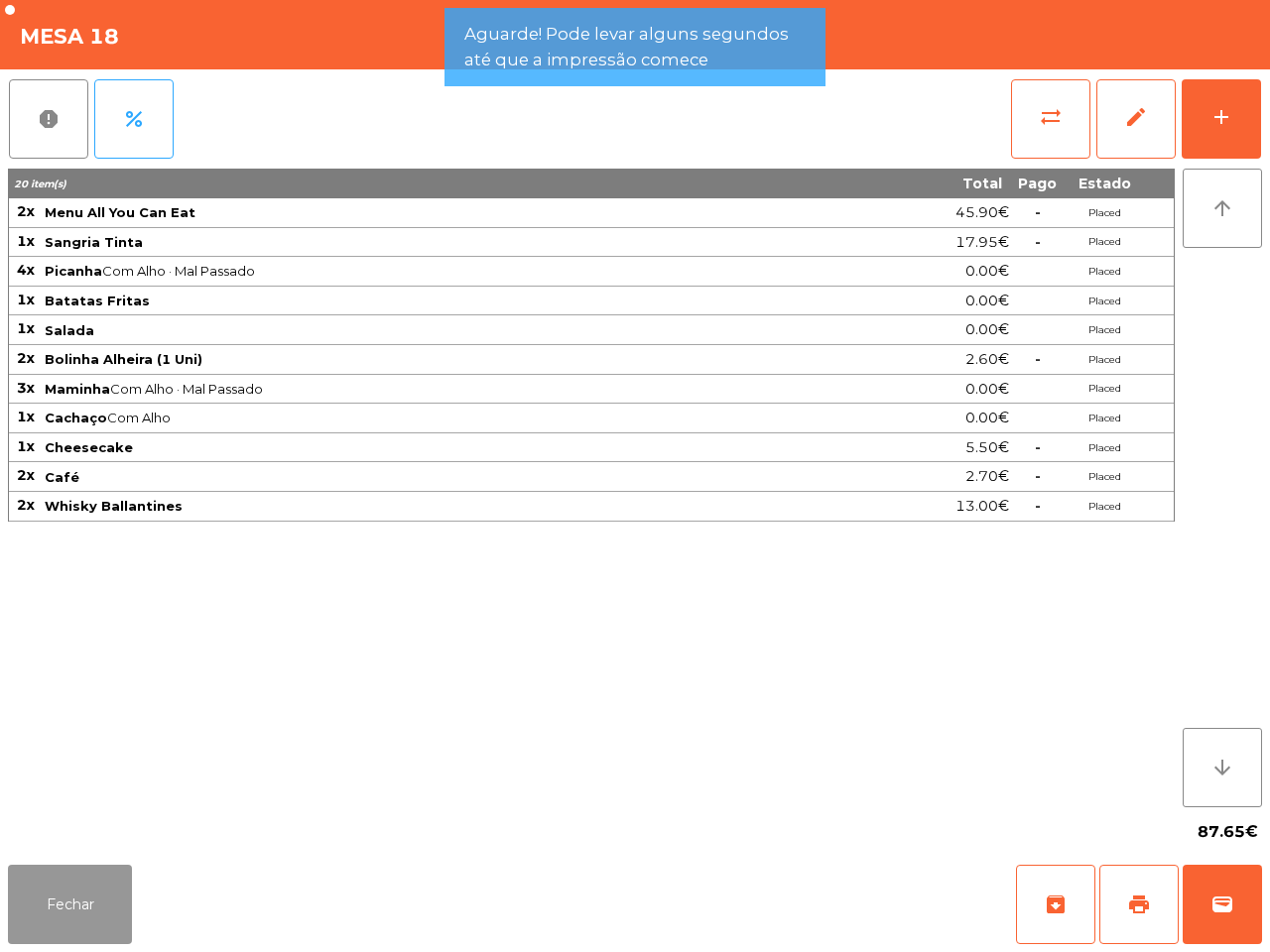 drag, startPoint x: 61, startPoint y: 869, endPoint x: 636, endPoint y: 833, distance: 576.12585 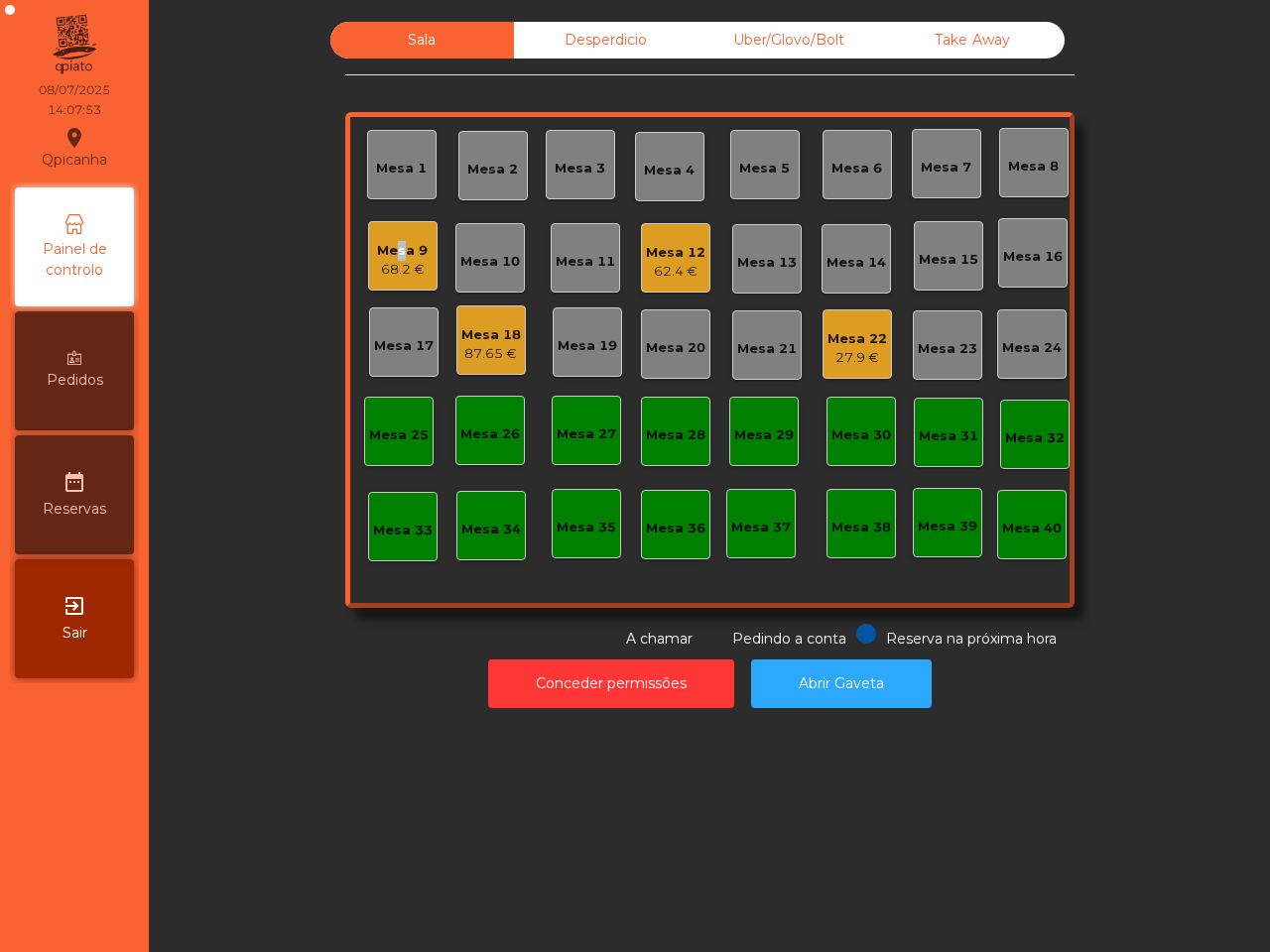click on "Mesa 9" at bounding box center [402, 251] 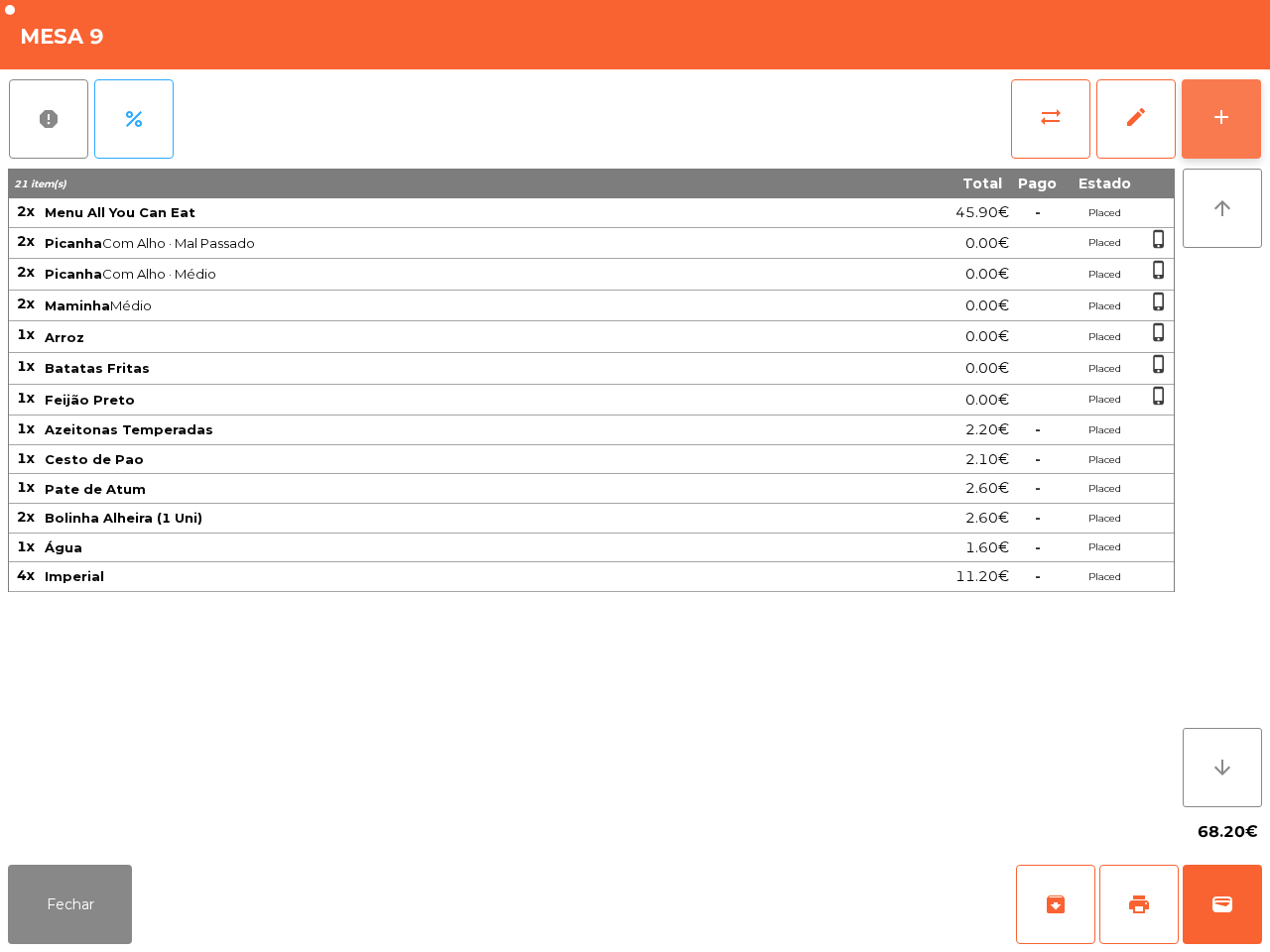 click on "add" at bounding box center [1221, 119] 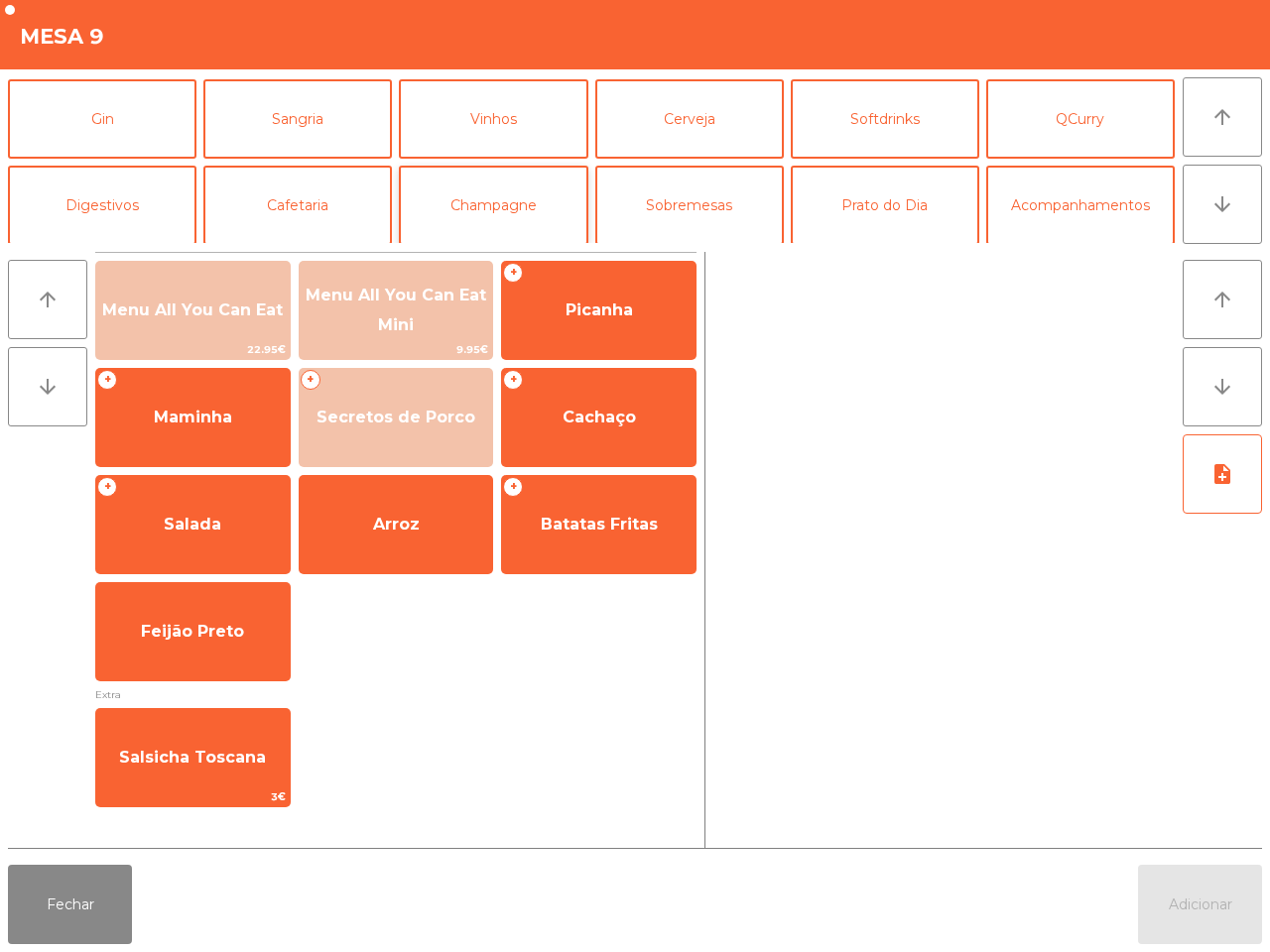 scroll, scrollTop: 124, scrollLeft: 0, axis: vertical 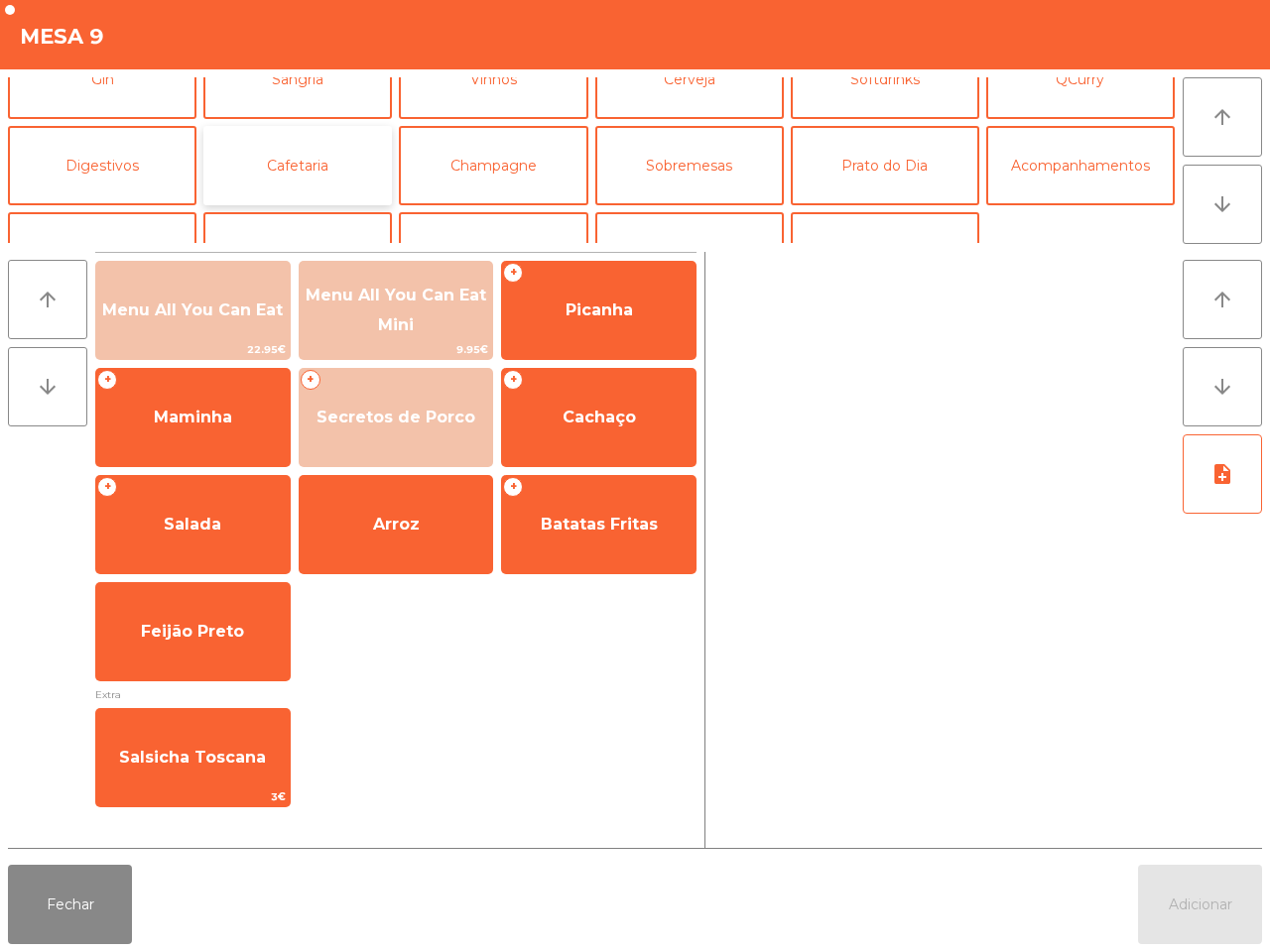 click on "Cafetaria" at bounding box center (298, 166) 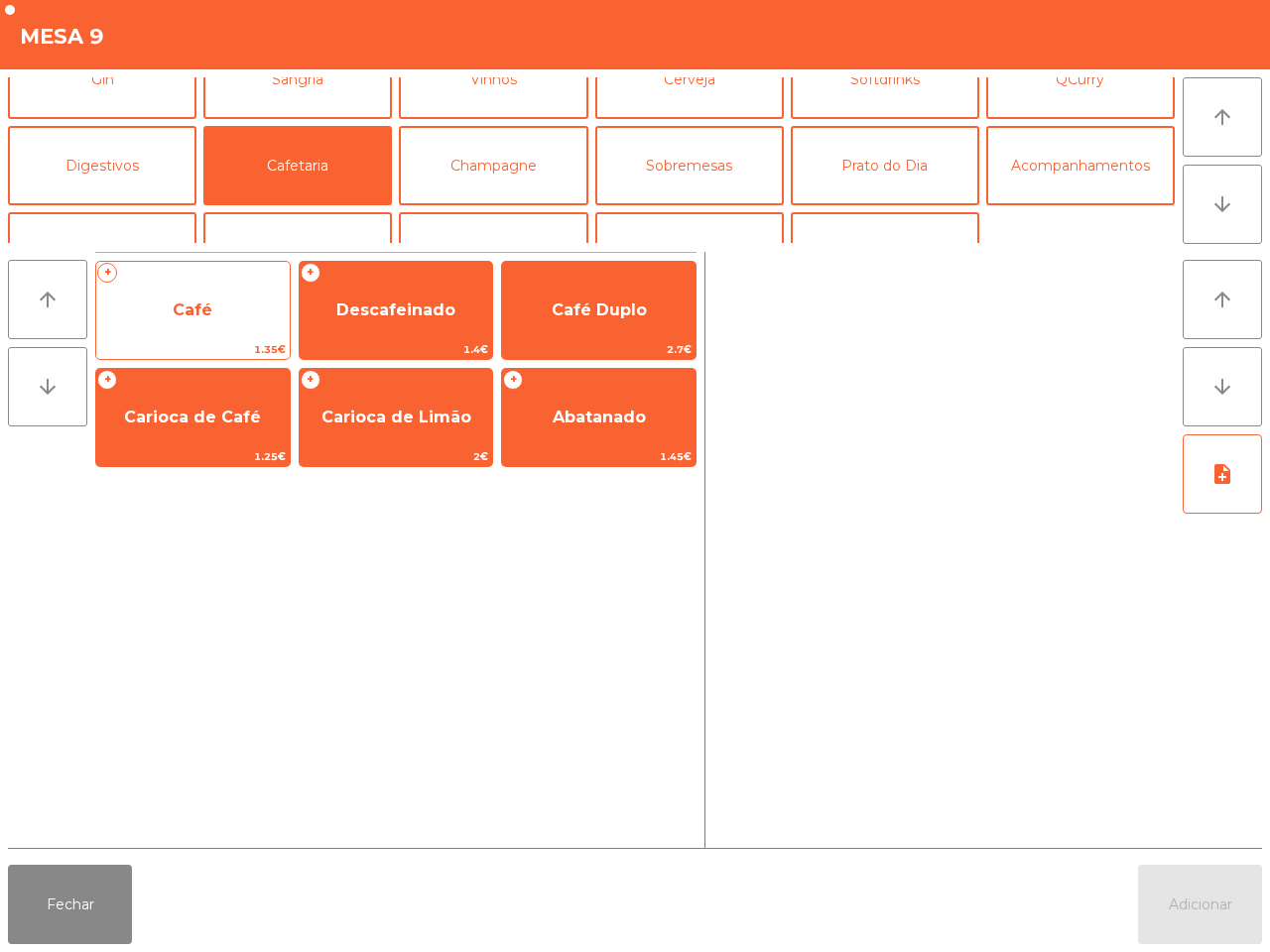 click on "+   Café   1.35€" at bounding box center [192, 310] 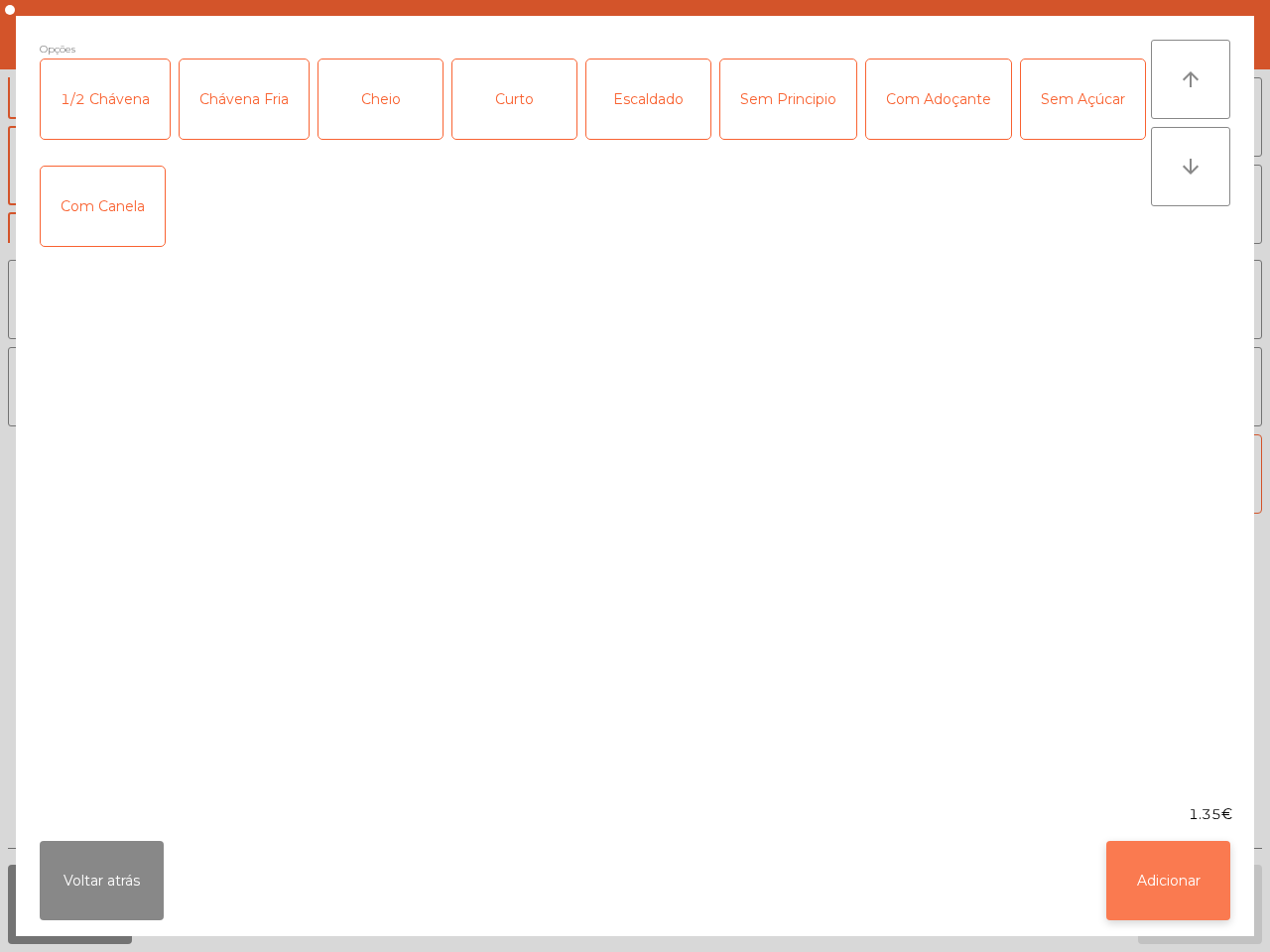 click on "Adicionar" at bounding box center [1168, 881] 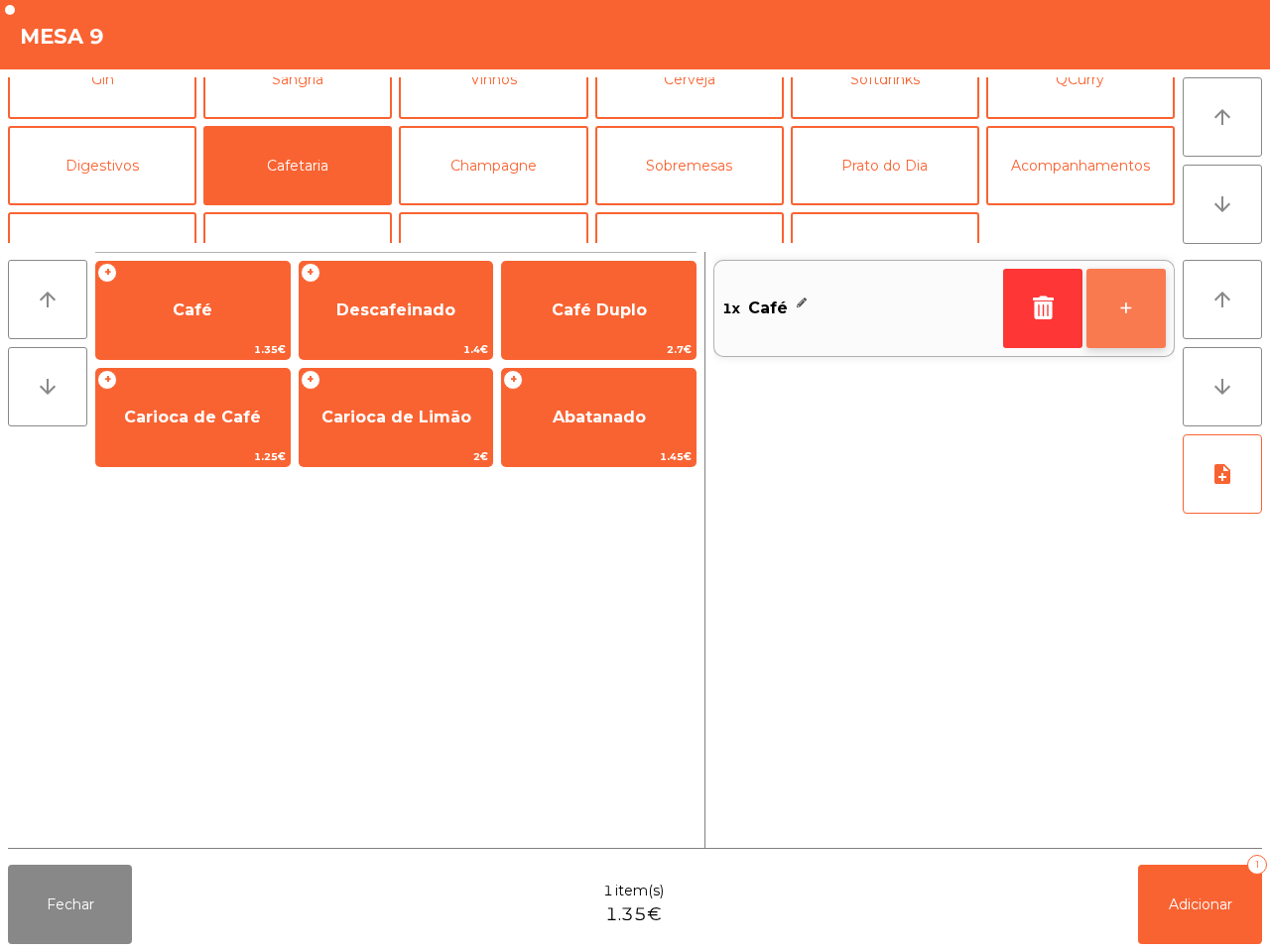 click on "+" at bounding box center [1126, 308] 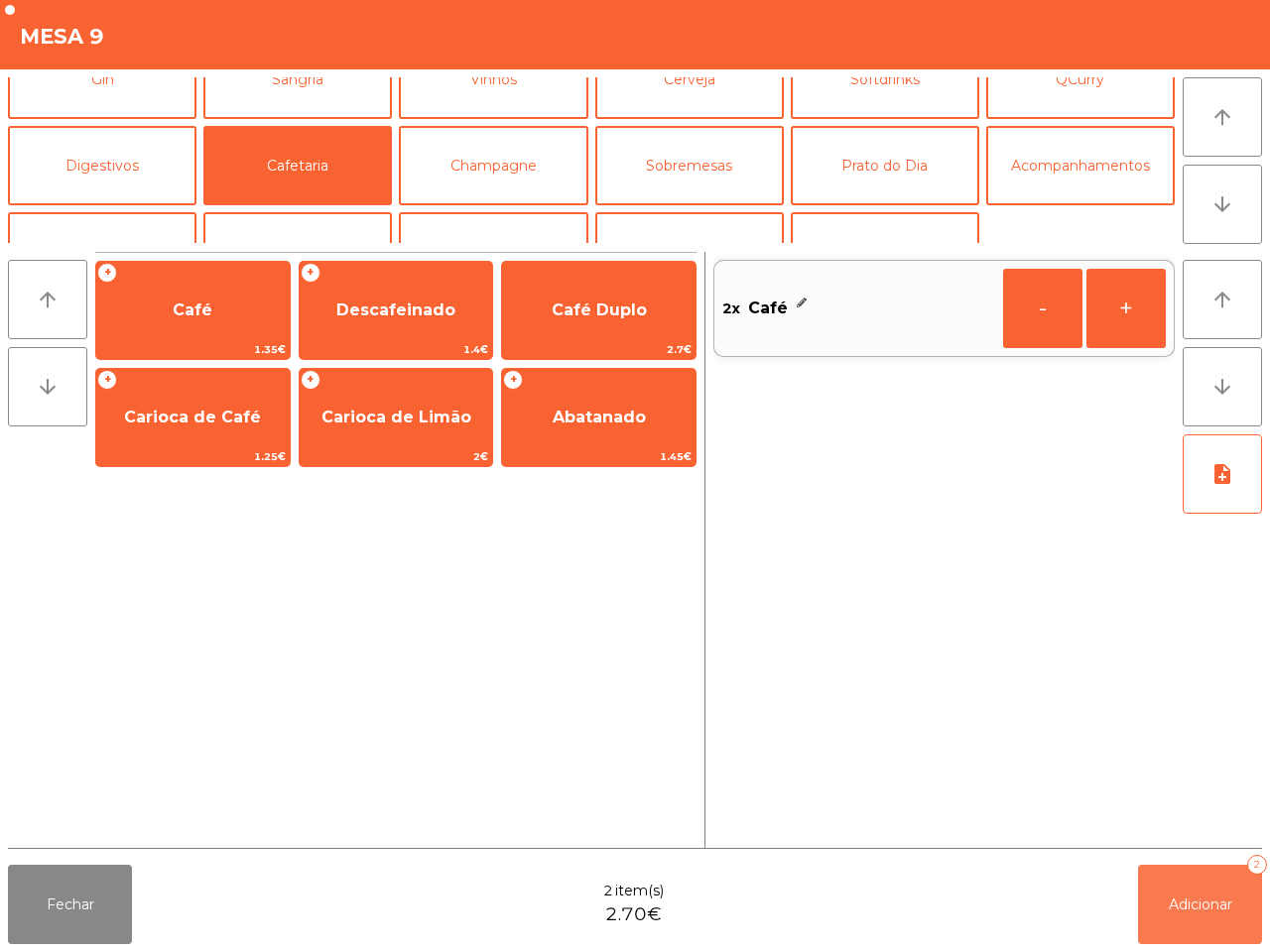 click on "Adicionar   2" at bounding box center (1200, 904) 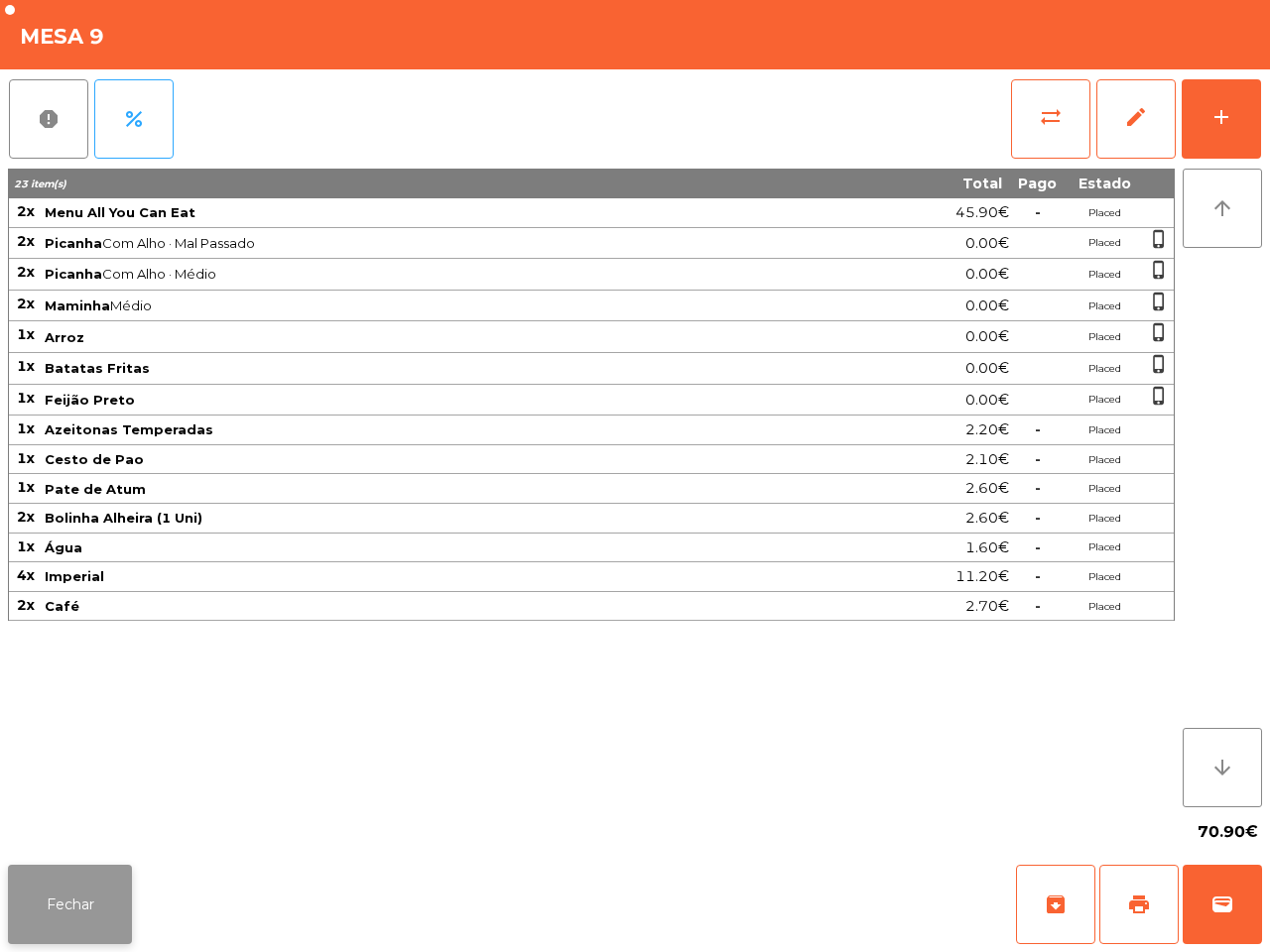 click on "Fechar" at bounding box center [69, 904] 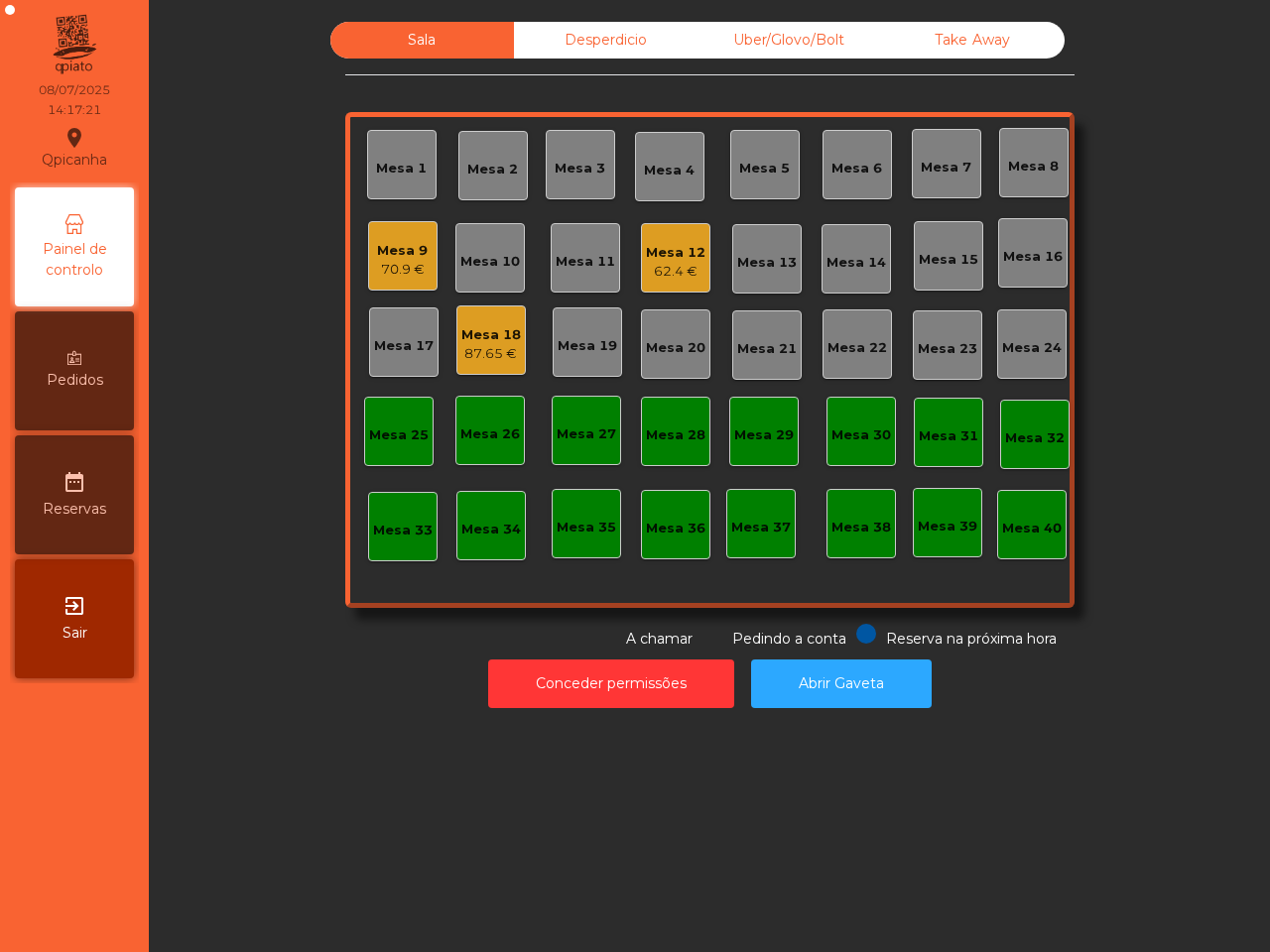 click on "70.9 €" at bounding box center [402, 270] 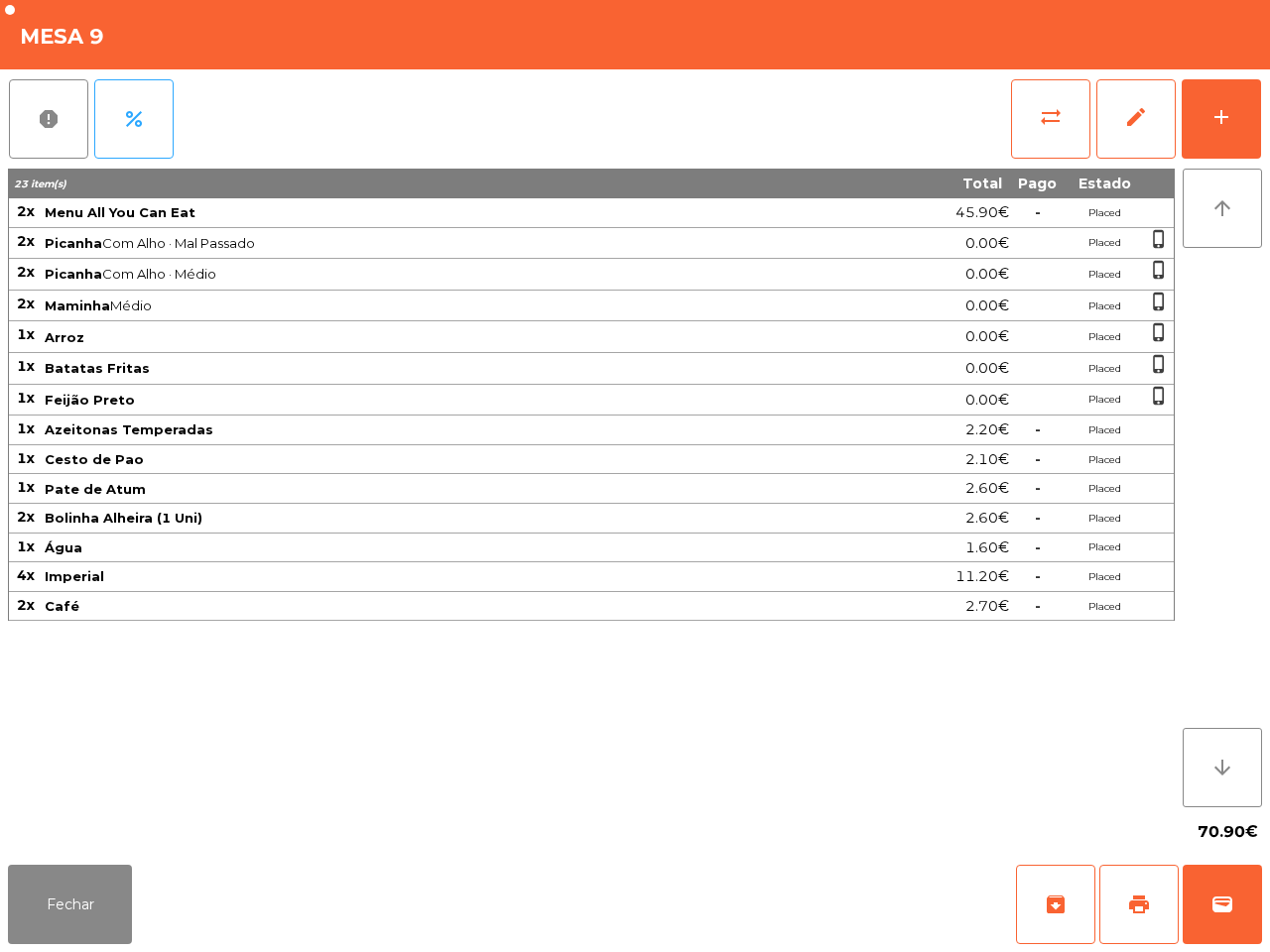 click on "Picanha  Com Alho · Médio" at bounding box center [427, 213] 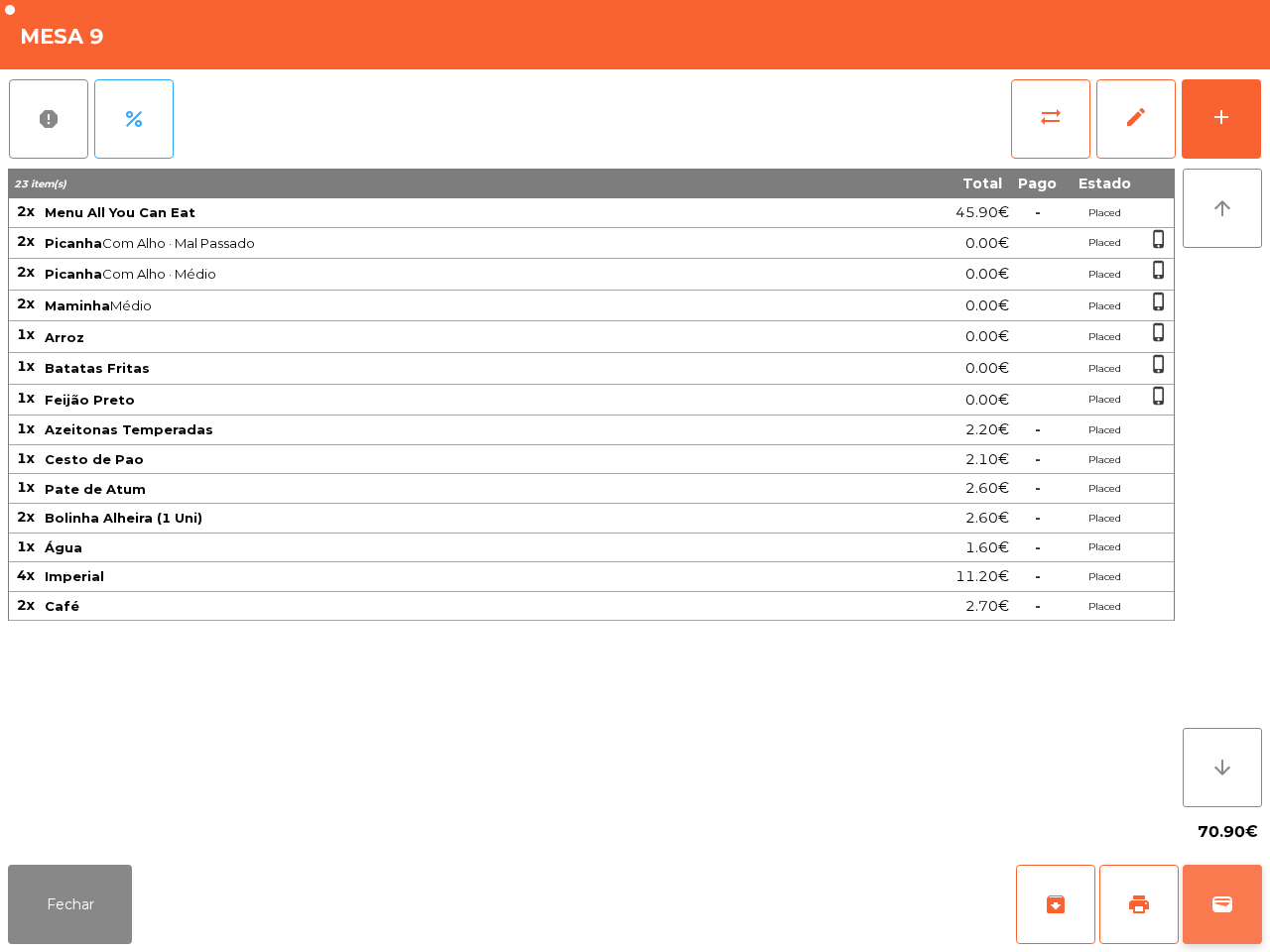 click on "wallet" at bounding box center [1056, 904] 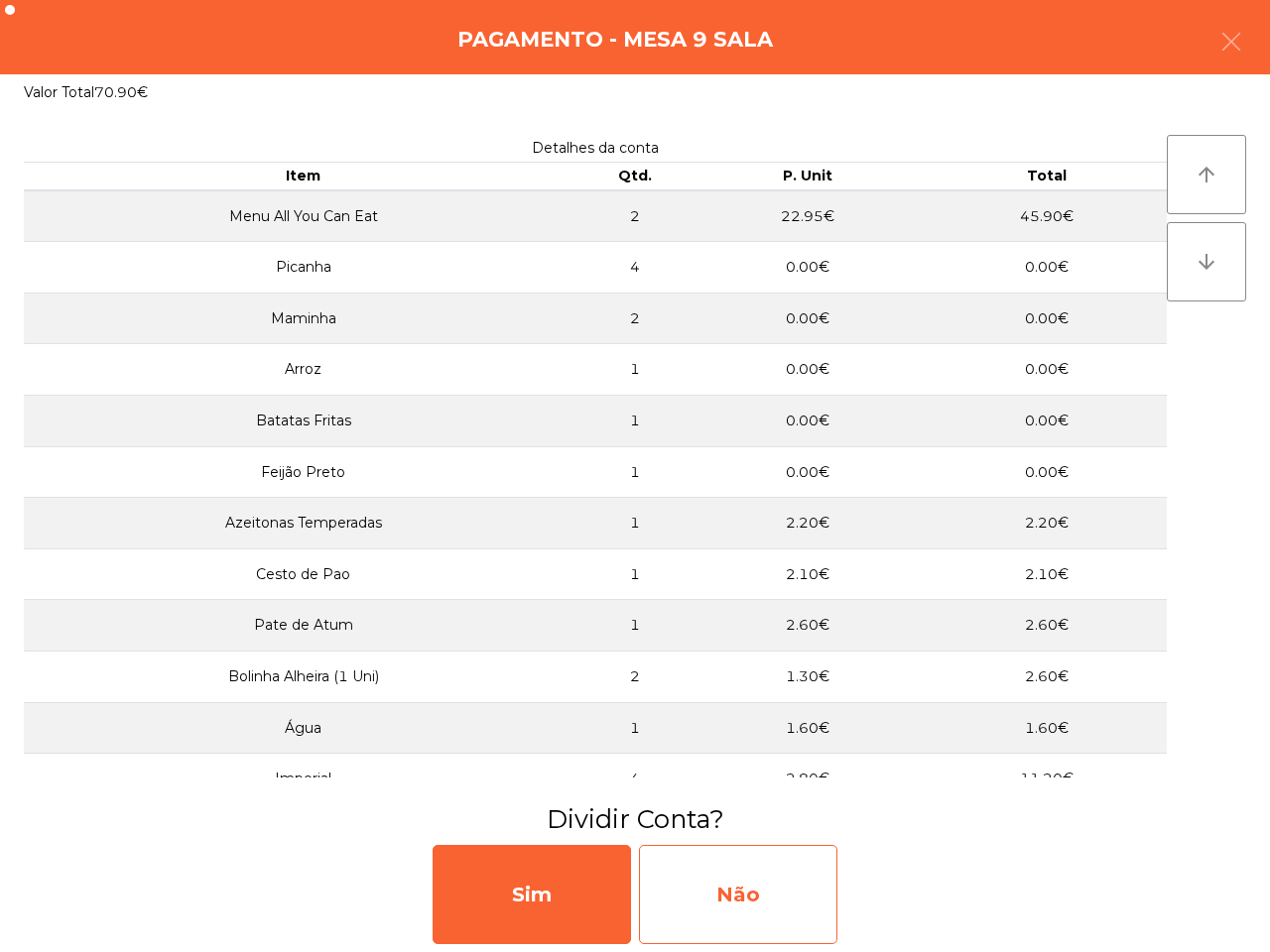 click on "Não" at bounding box center [738, 894] 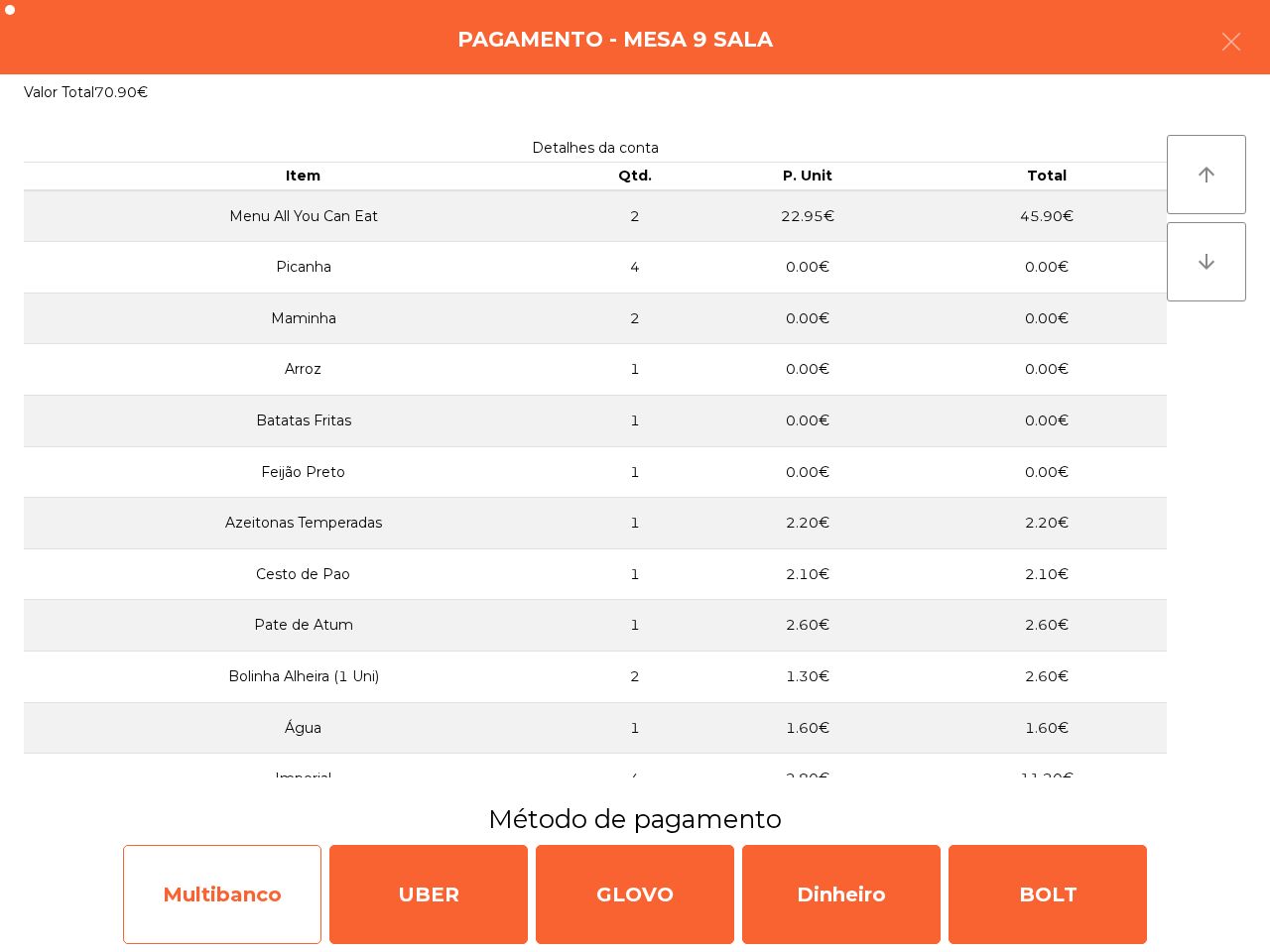 click on "Multibanco" at bounding box center (222, 894) 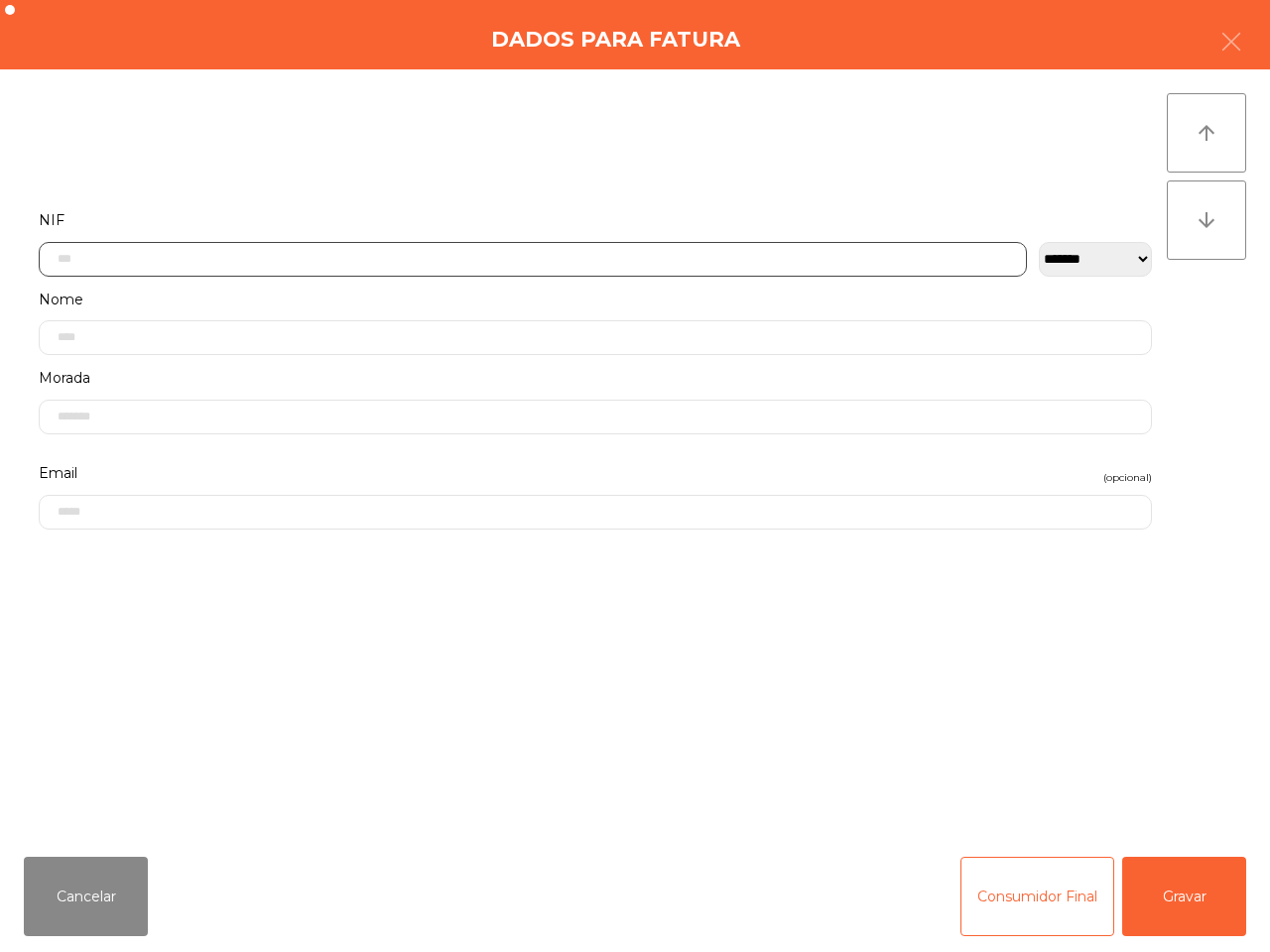 click at bounding box center (533, 259) 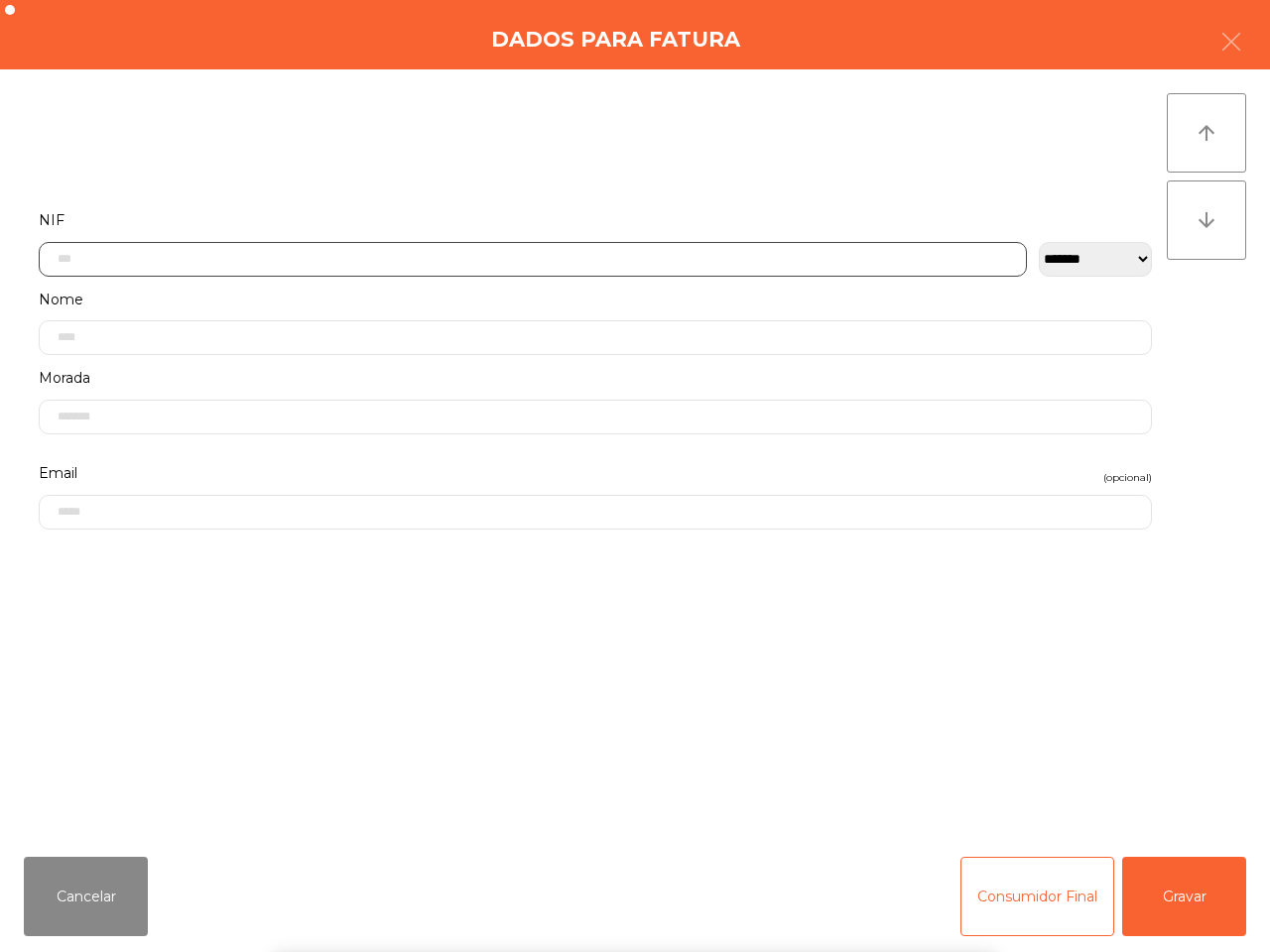 scroll, scrollTop: 111, scrollLeft: 0, axis: vertical 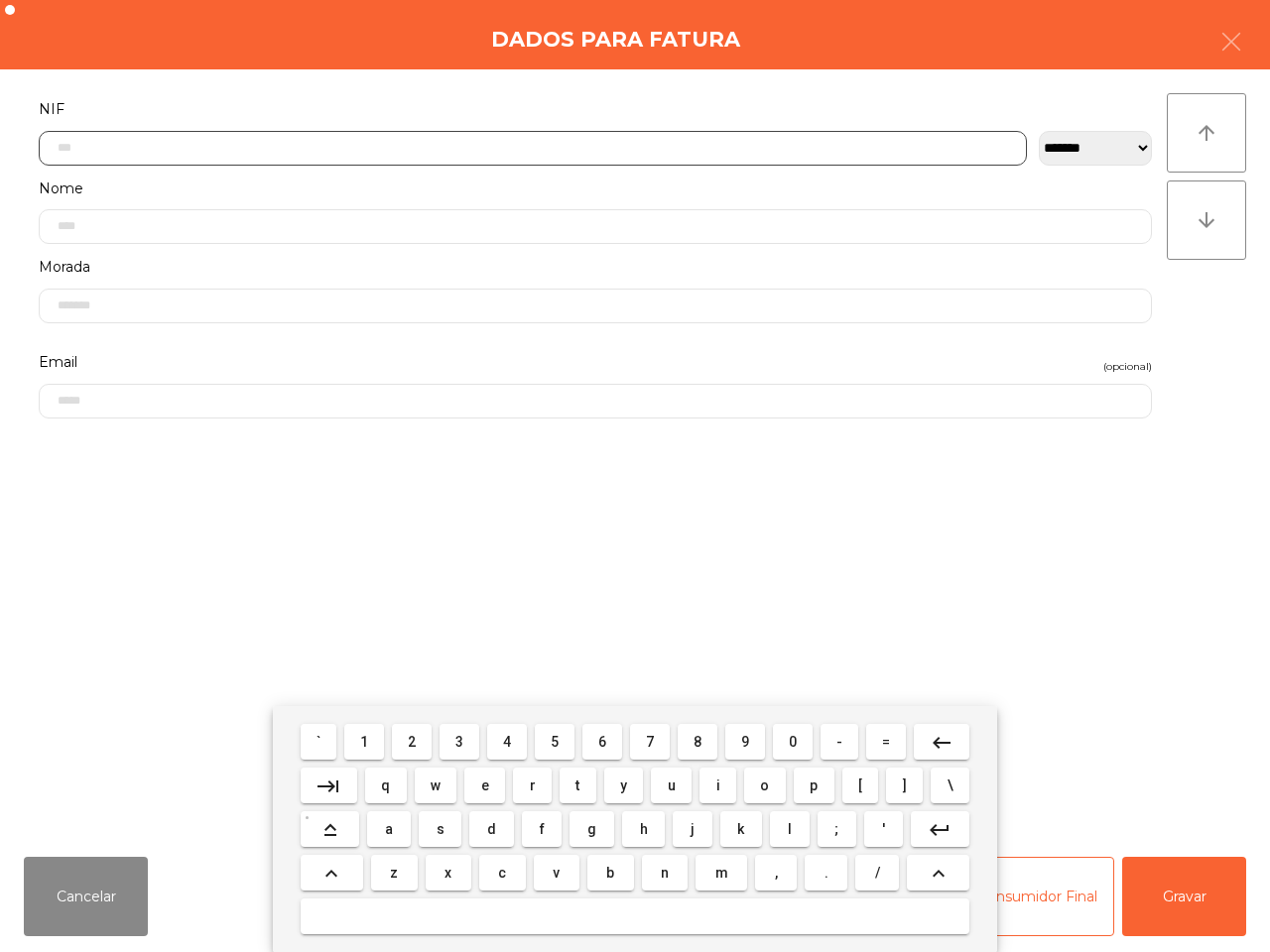 drag, startPoint x: 548, startPoint y: 740, endPoint x: 474, endPoint y: 740, distance: 74 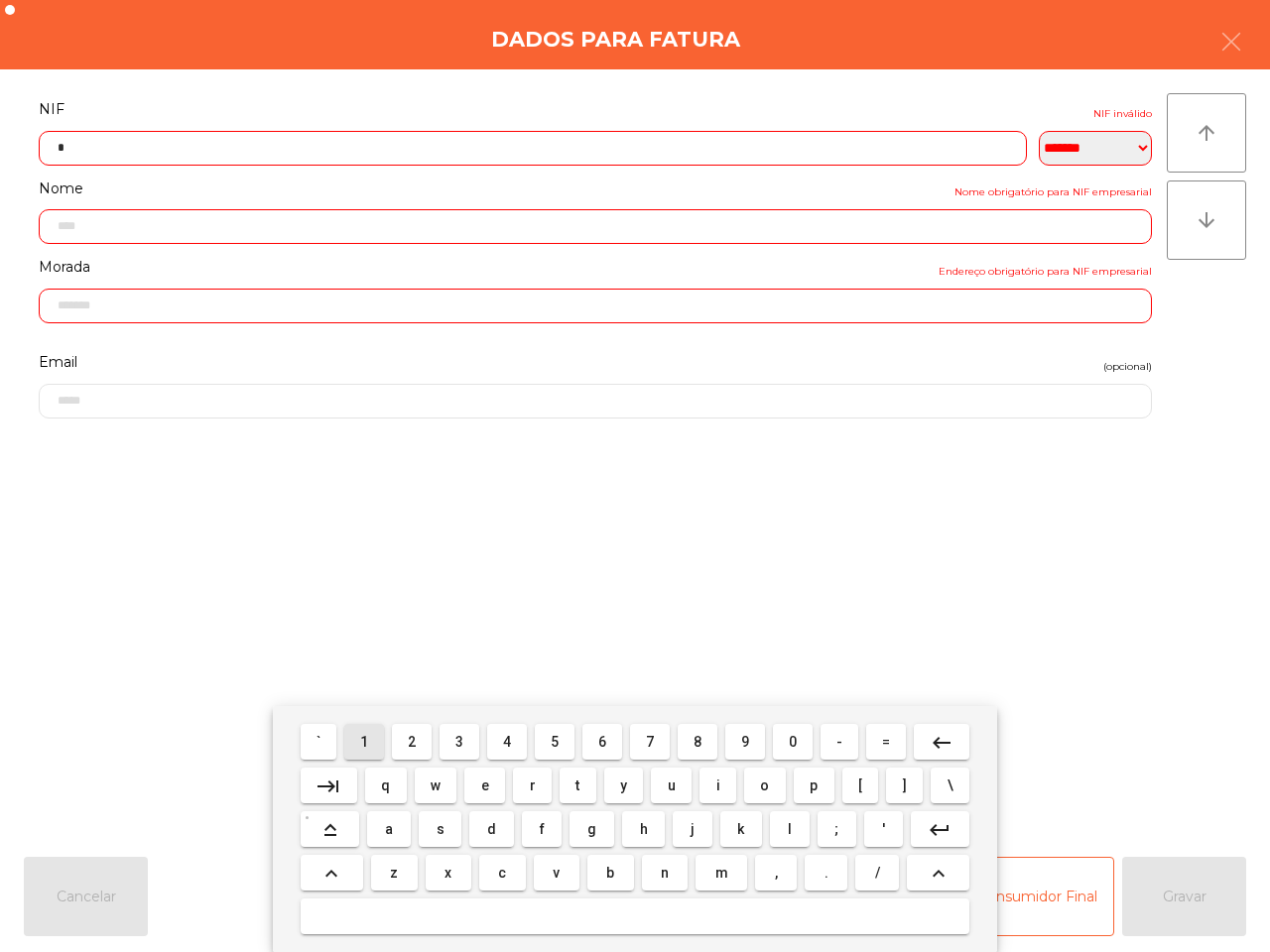 drag, startPoint x: 364, startPoint y: 735, endPoint x: 438, endPoint y: 739, distance: 74.10803 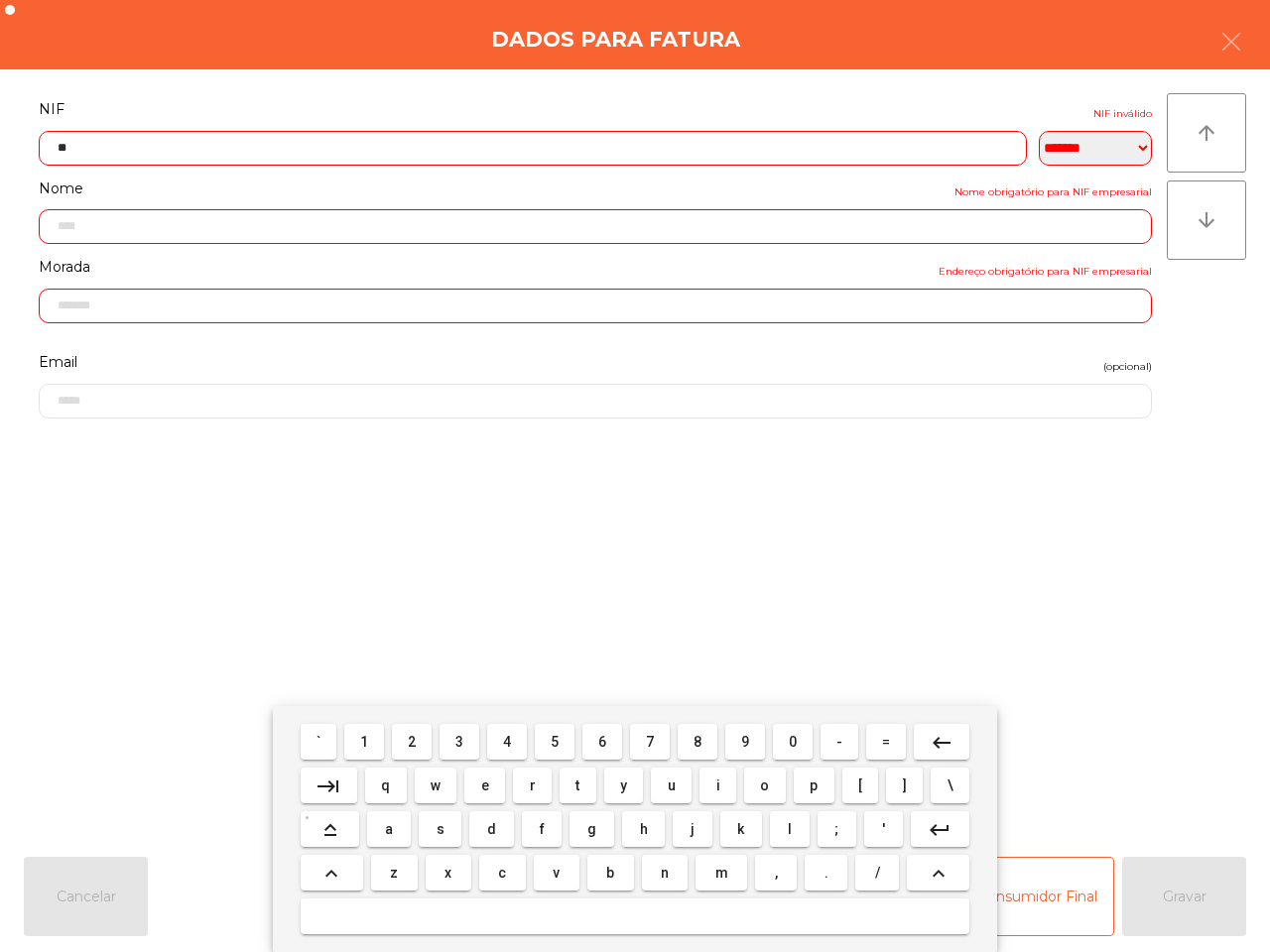 click on "4" at bounding box center [318, 742] 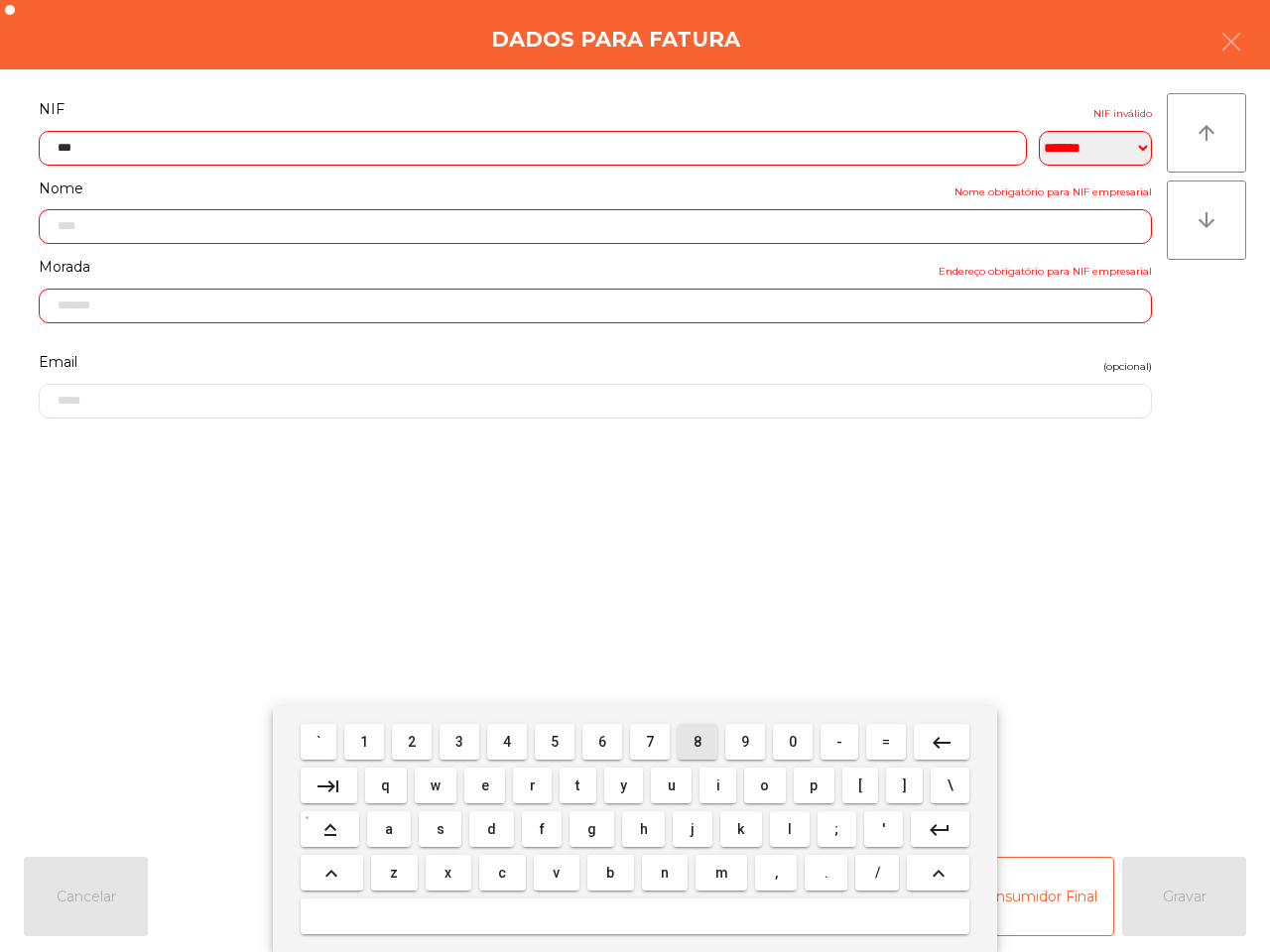click on "8" at bounding box center (318, 742) 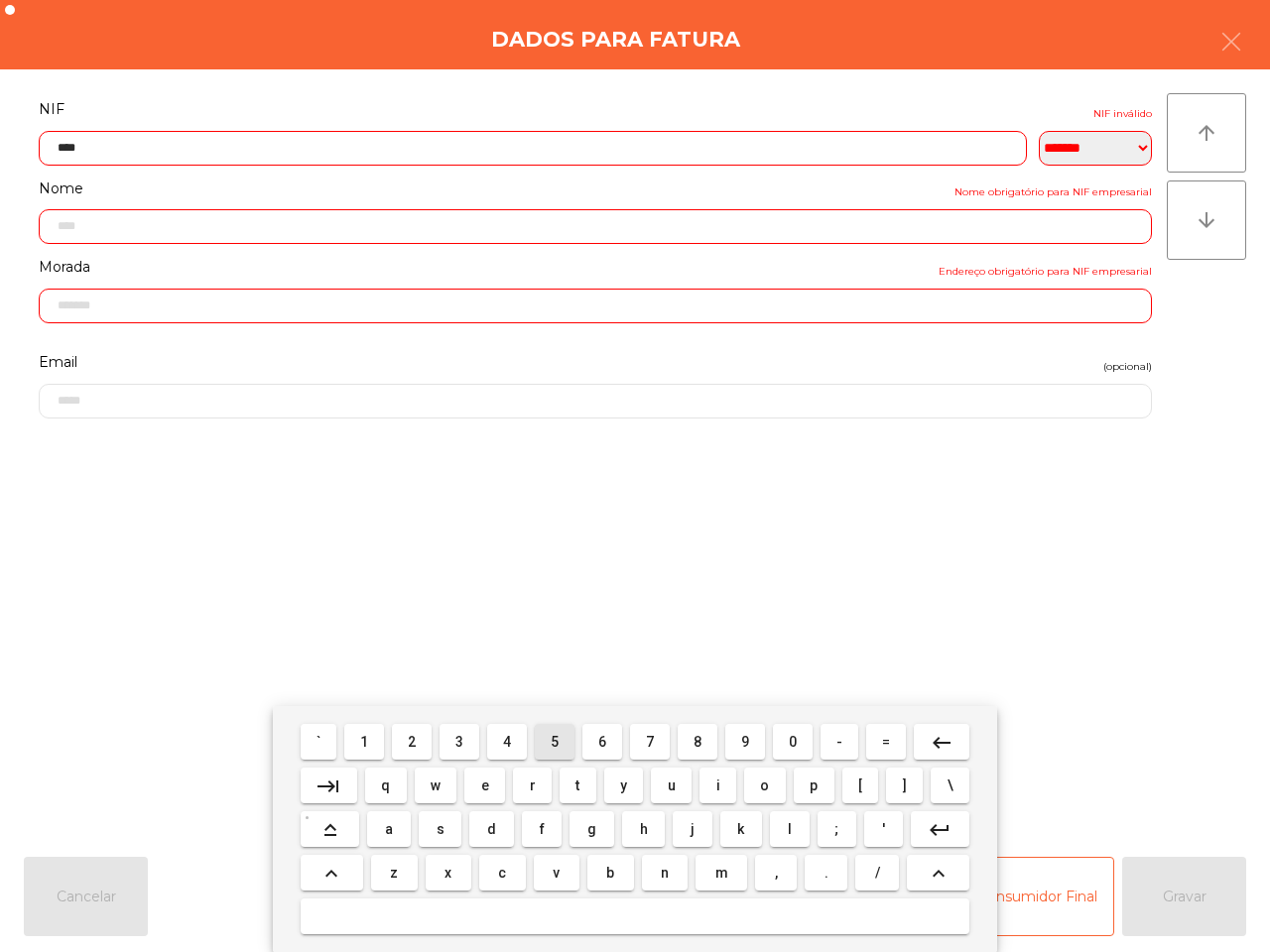 click on "5" at bounding box center (318, 742) 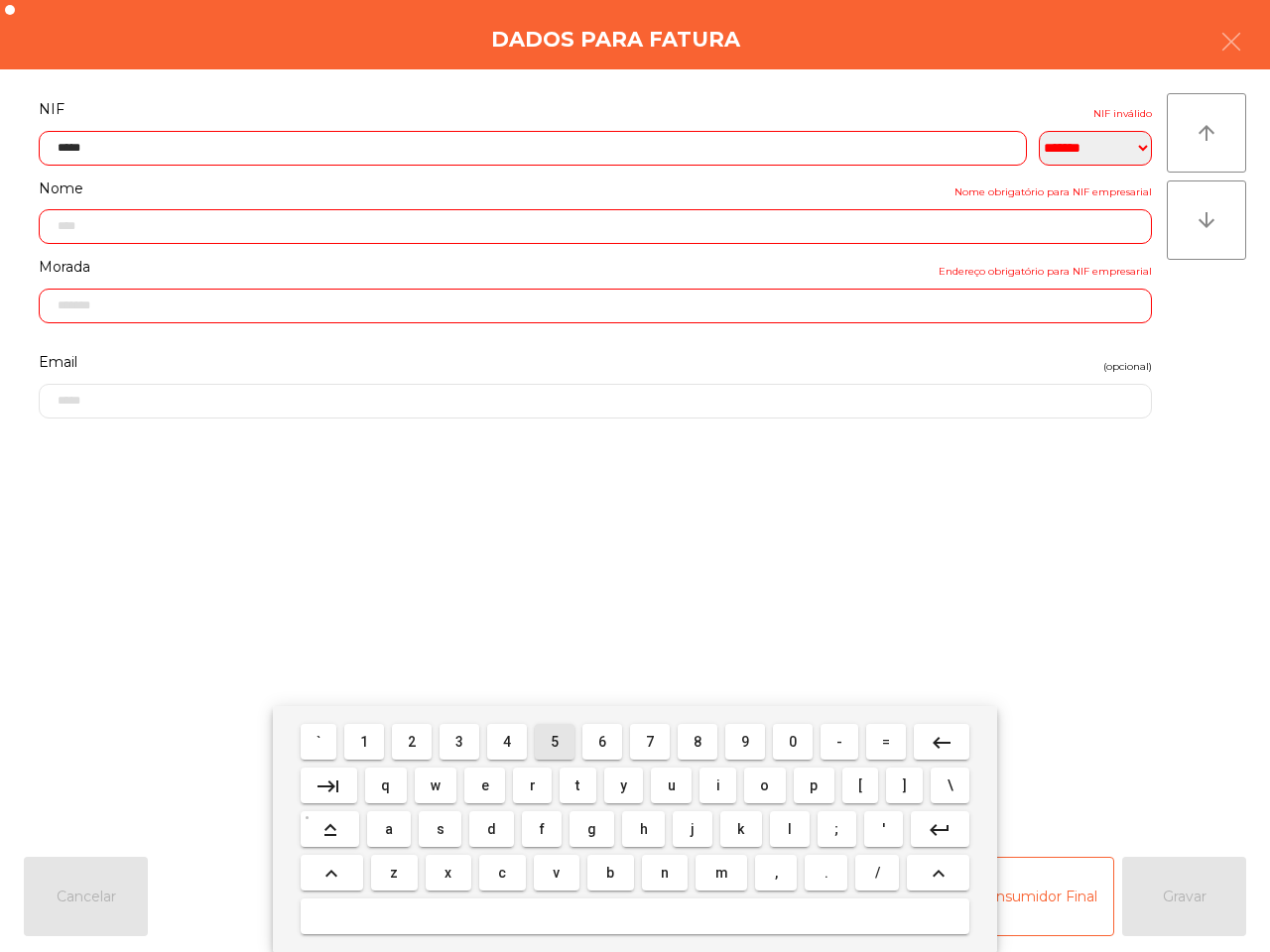 click on "5" at bounding box center [318, 742] 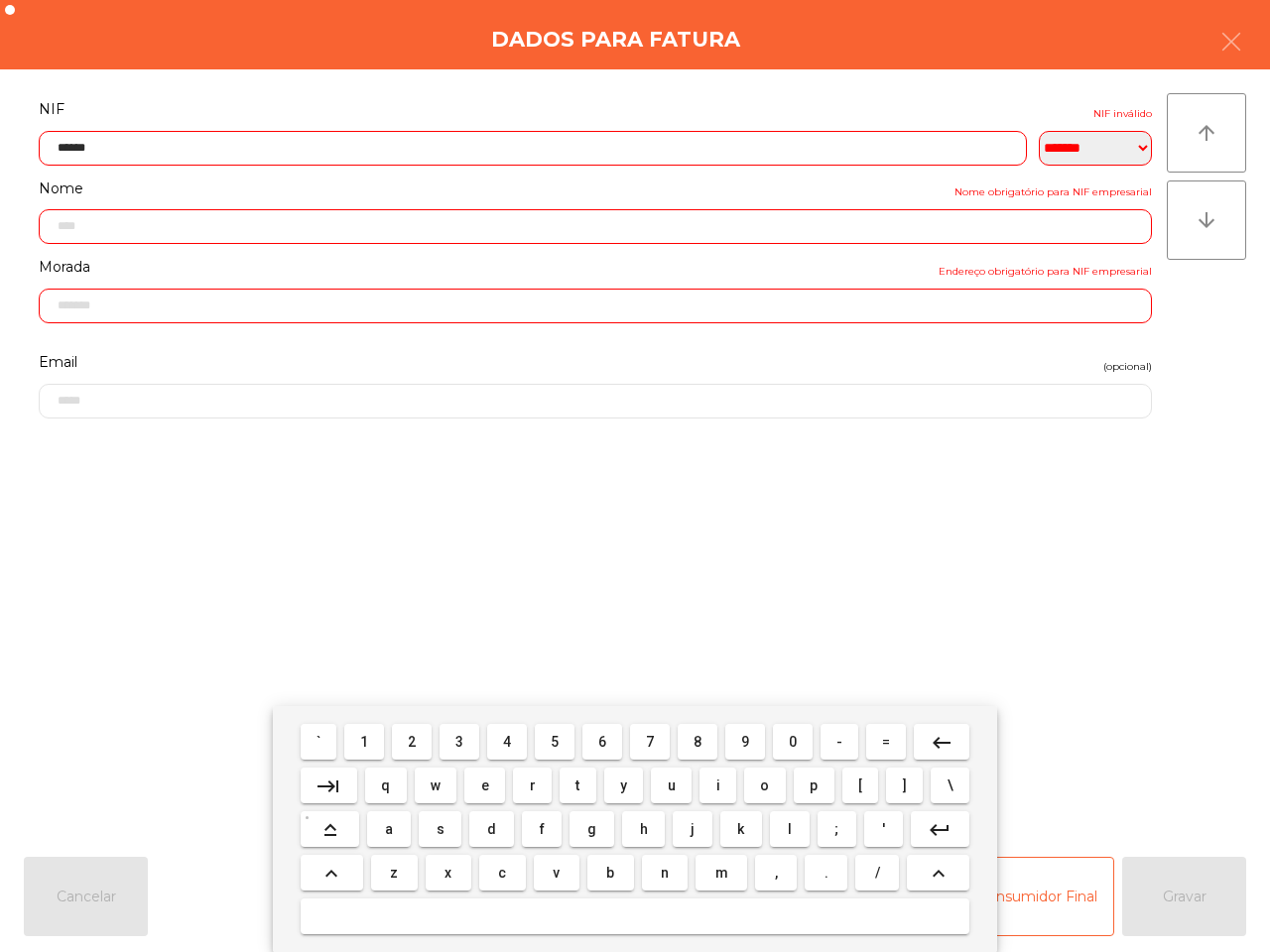 drag, startPoint x: 452, startPoint y: 742, endPoint x: 491, endPoint y: 739, distance: 39.115214 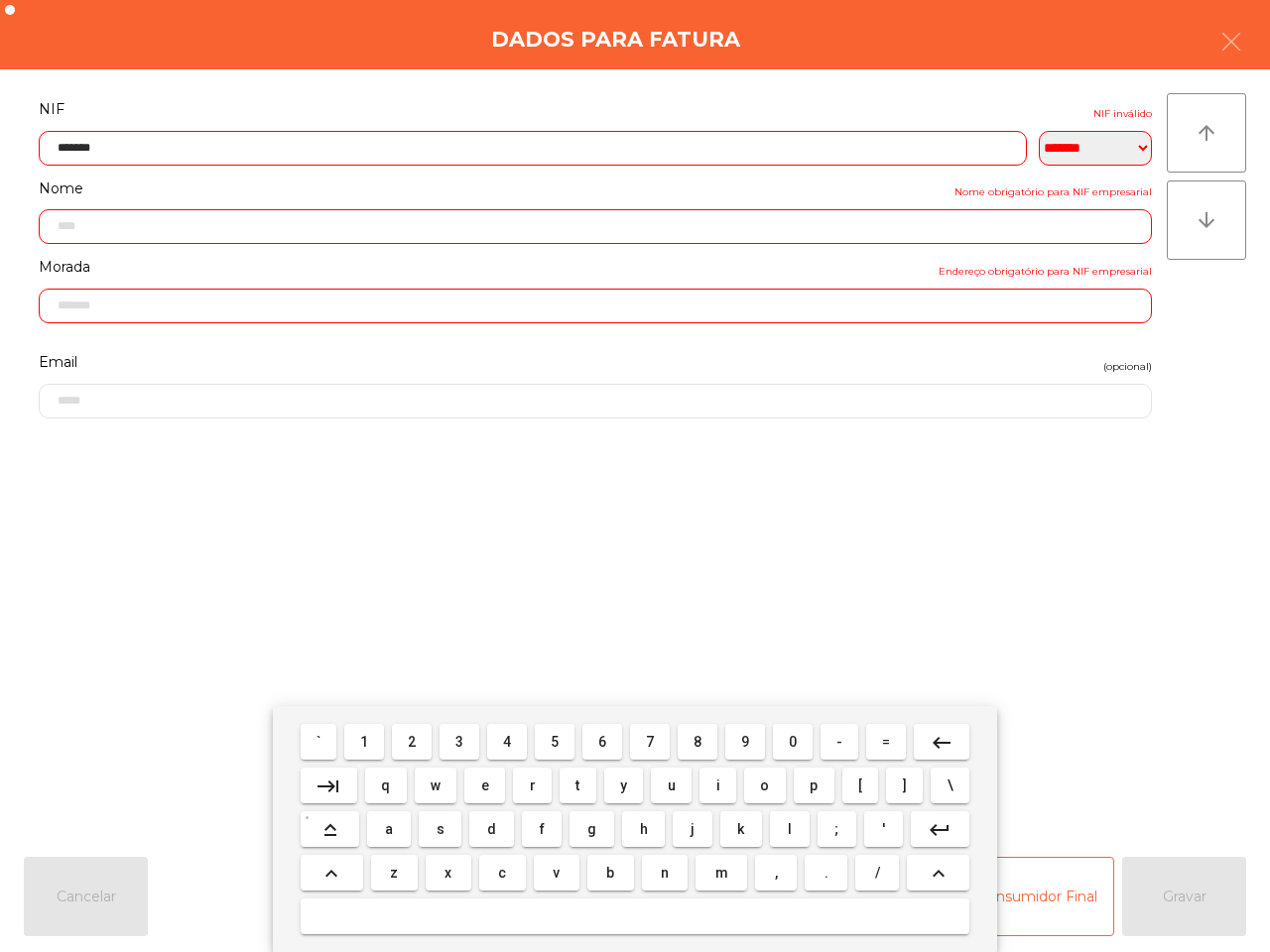 click on "9" at bounding box center (318, 742) 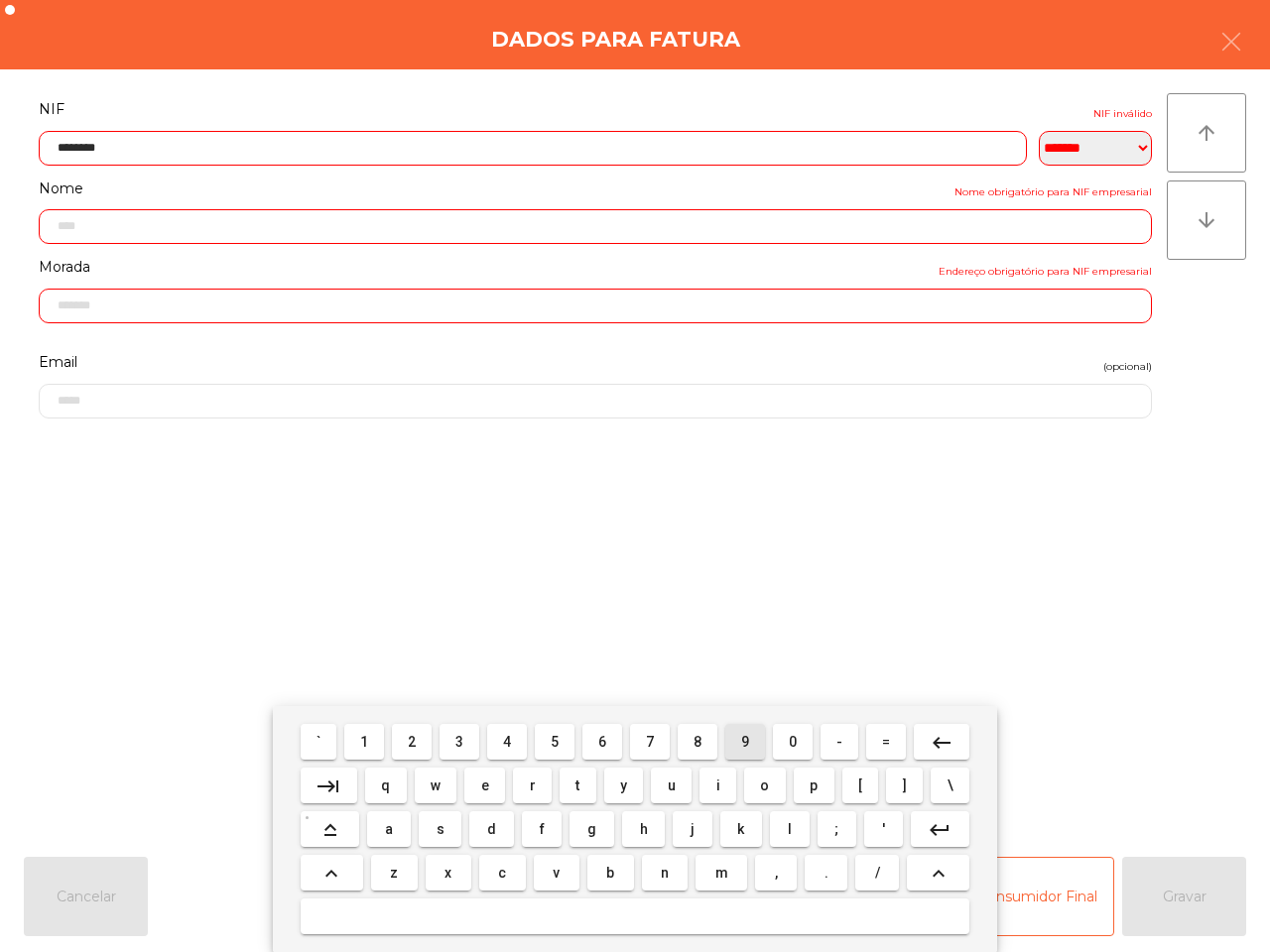 click on "9" at bounding box center [318, 742] 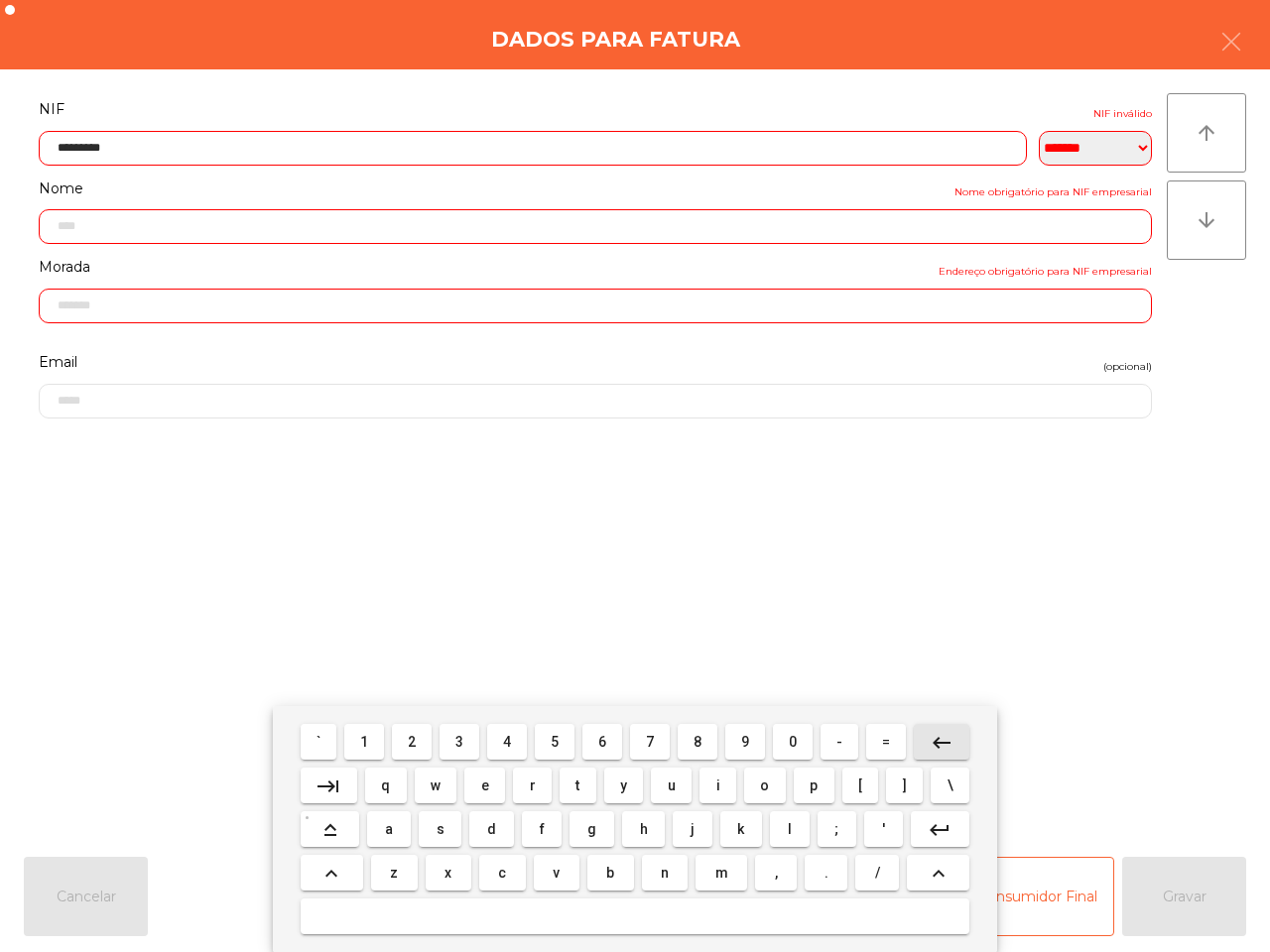 click on "keyboard_backspace" at bounding box center (942, 743) 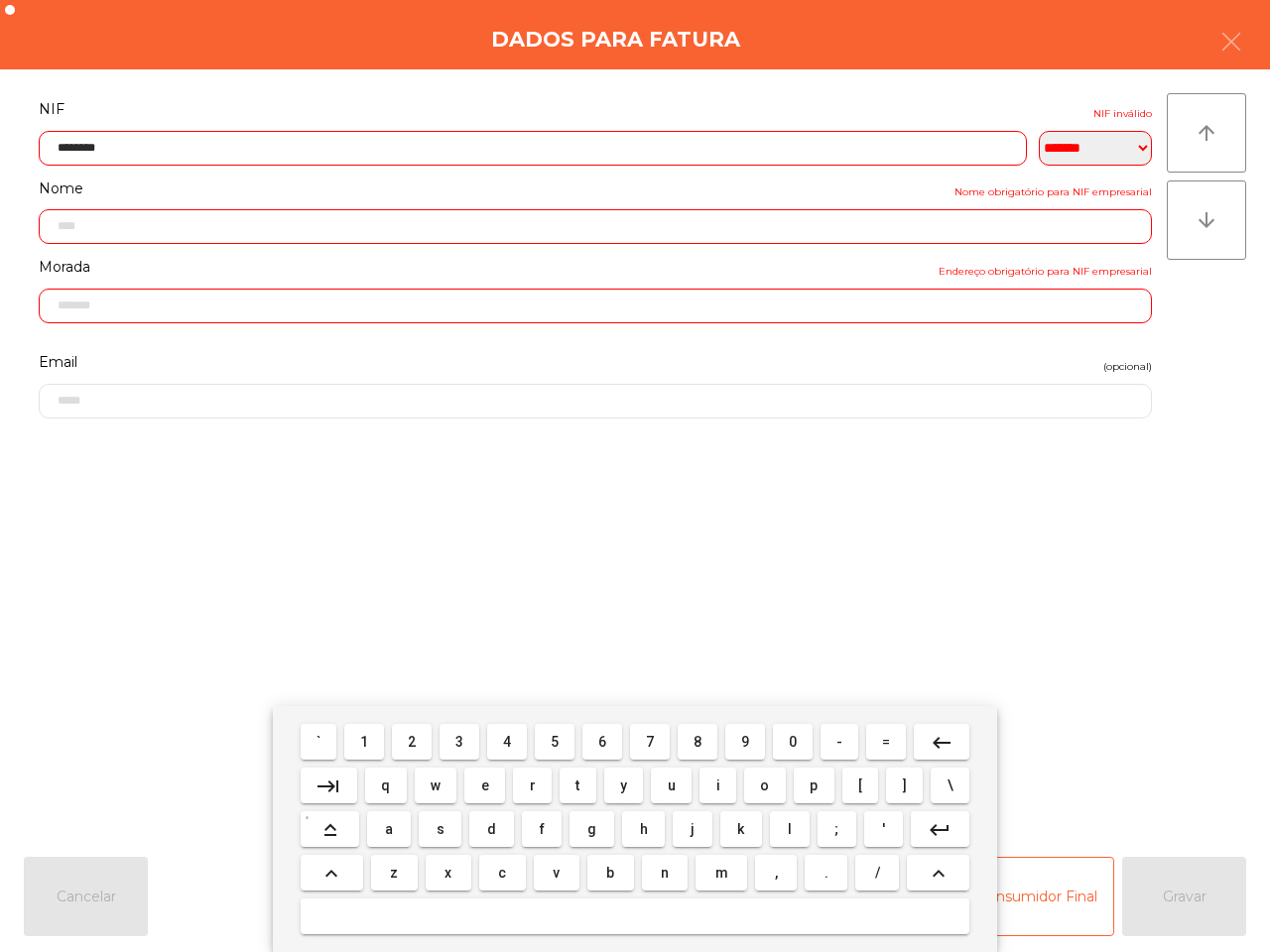 click on "8" at bounding box center [318, 742] 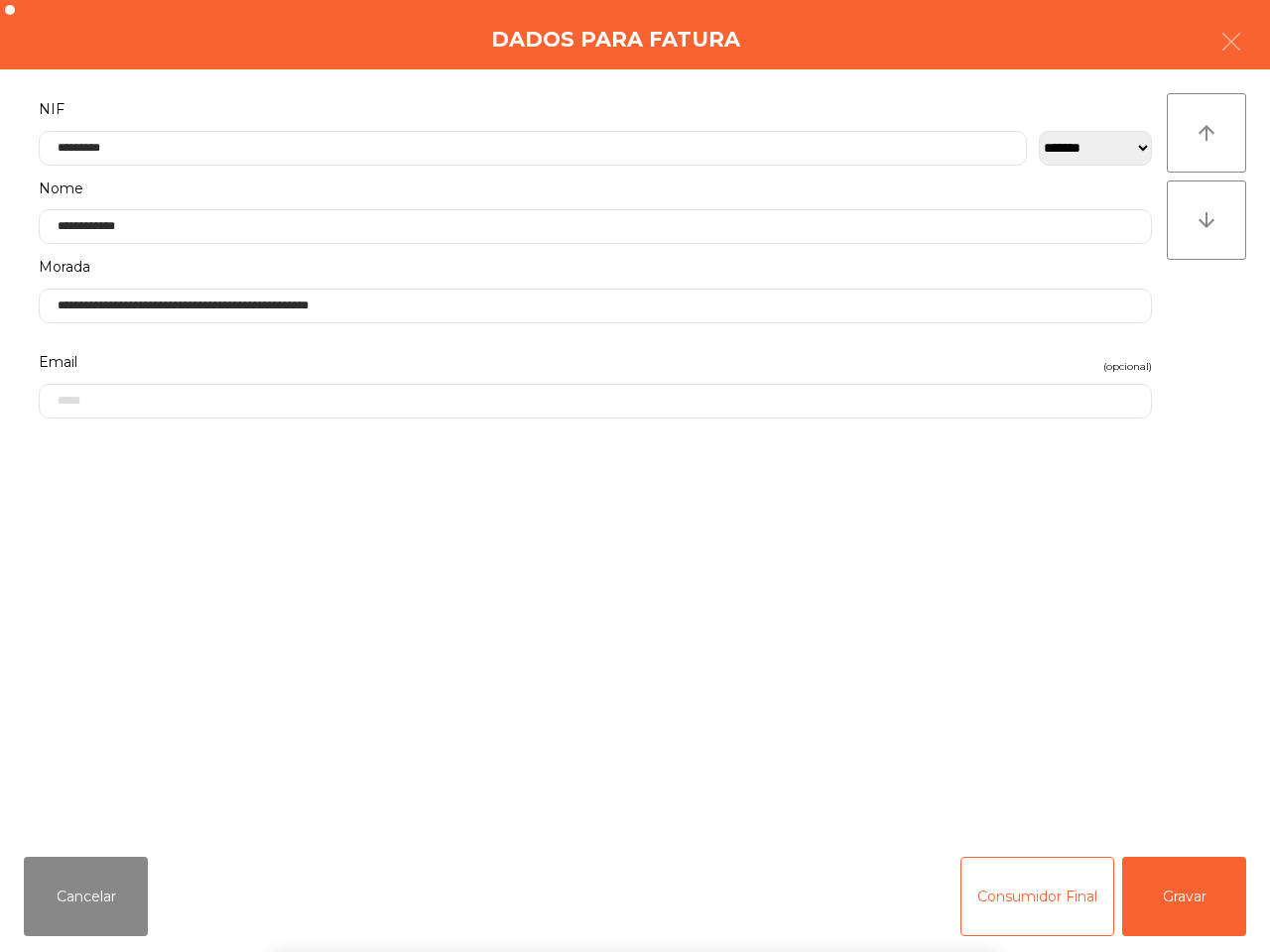 click on "` 1 2 3 4 5 6 7 8 9 0 - = keyboard_backspace keyboard_tab q w e r t y u i o p [ ] \ keyboard_capslock a s d f g h j k l ; ' keyboard_return keyboard_arrow_up z x c v b n m , . / keyboard_arrow_up" at bounding box center [635, 829] 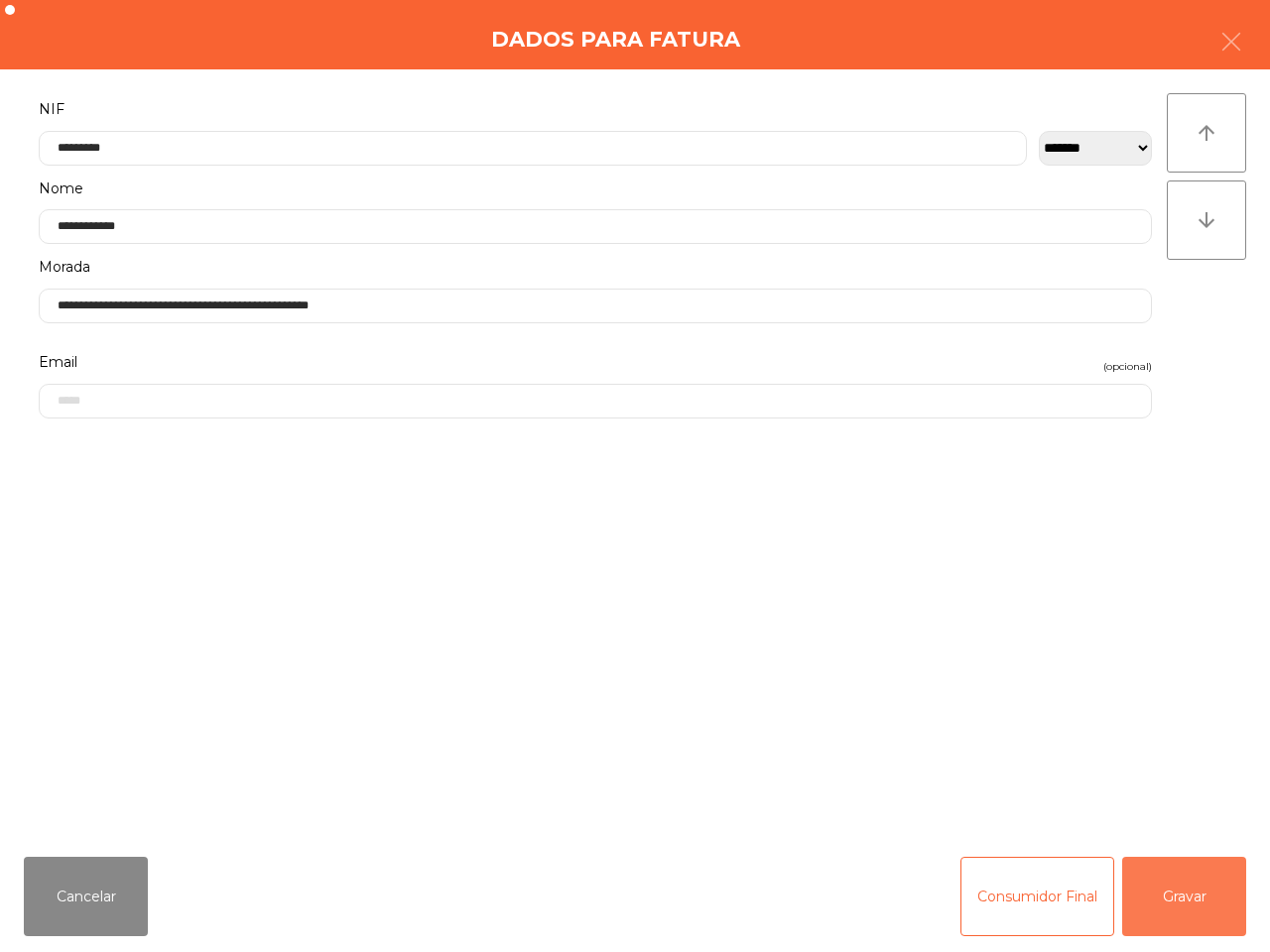 click on "Gravar" at bounding box center [1184, 896] 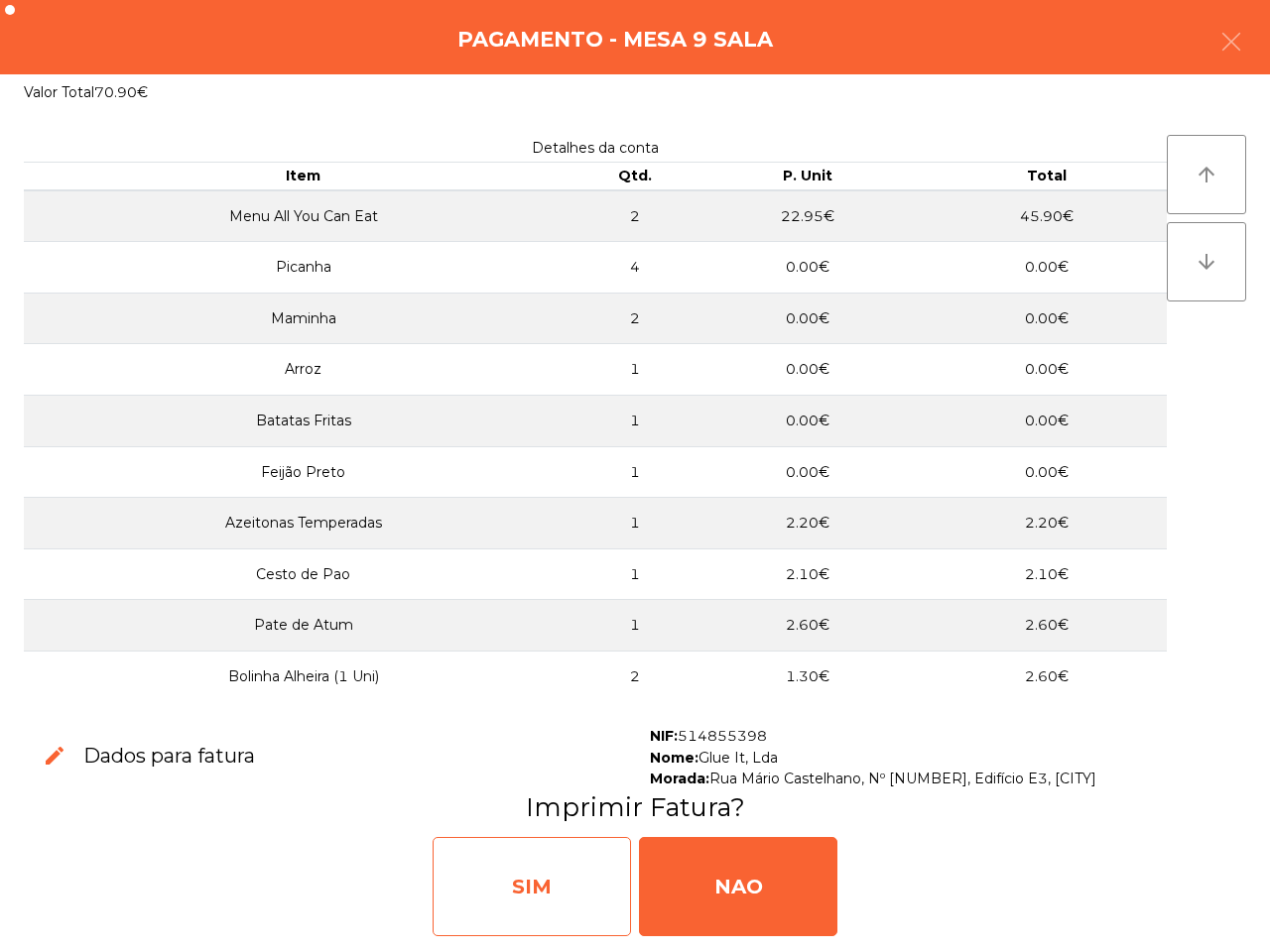 click on "SIM" at bounding box center (532, 887) 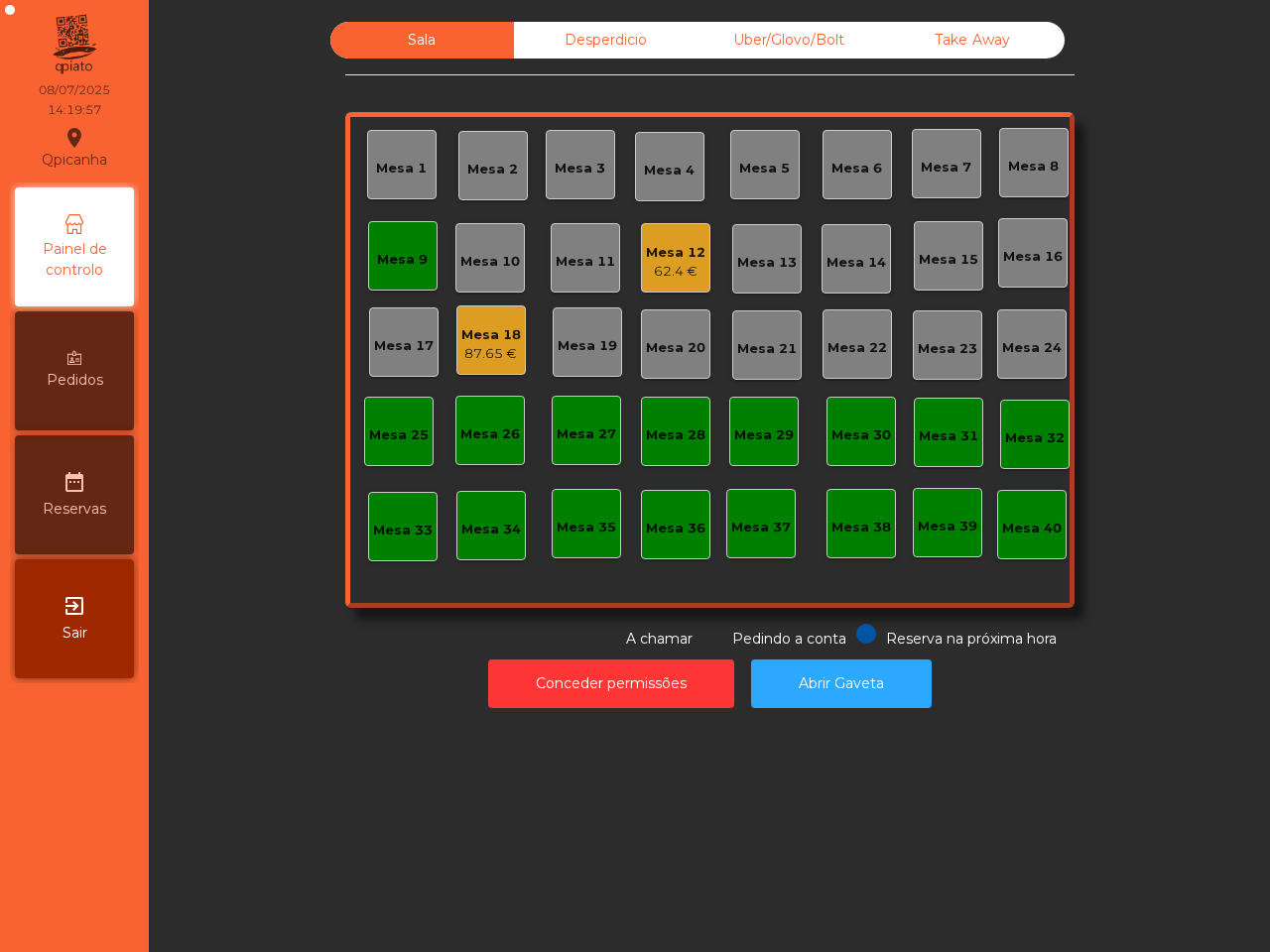 click on "Mesa 12" at bounding box center (676, 253) 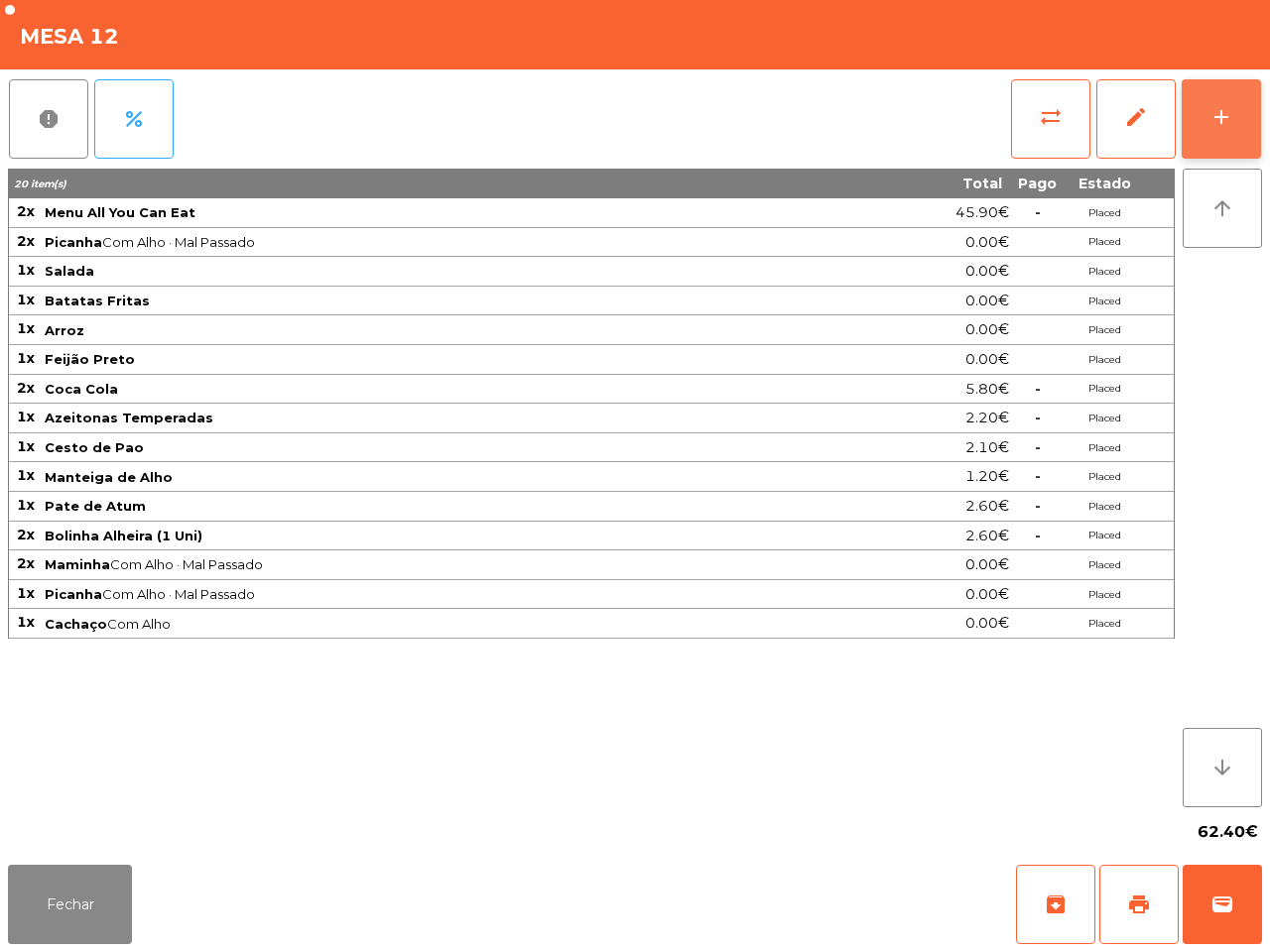 click on "add" at bounding box center [1221, 117] 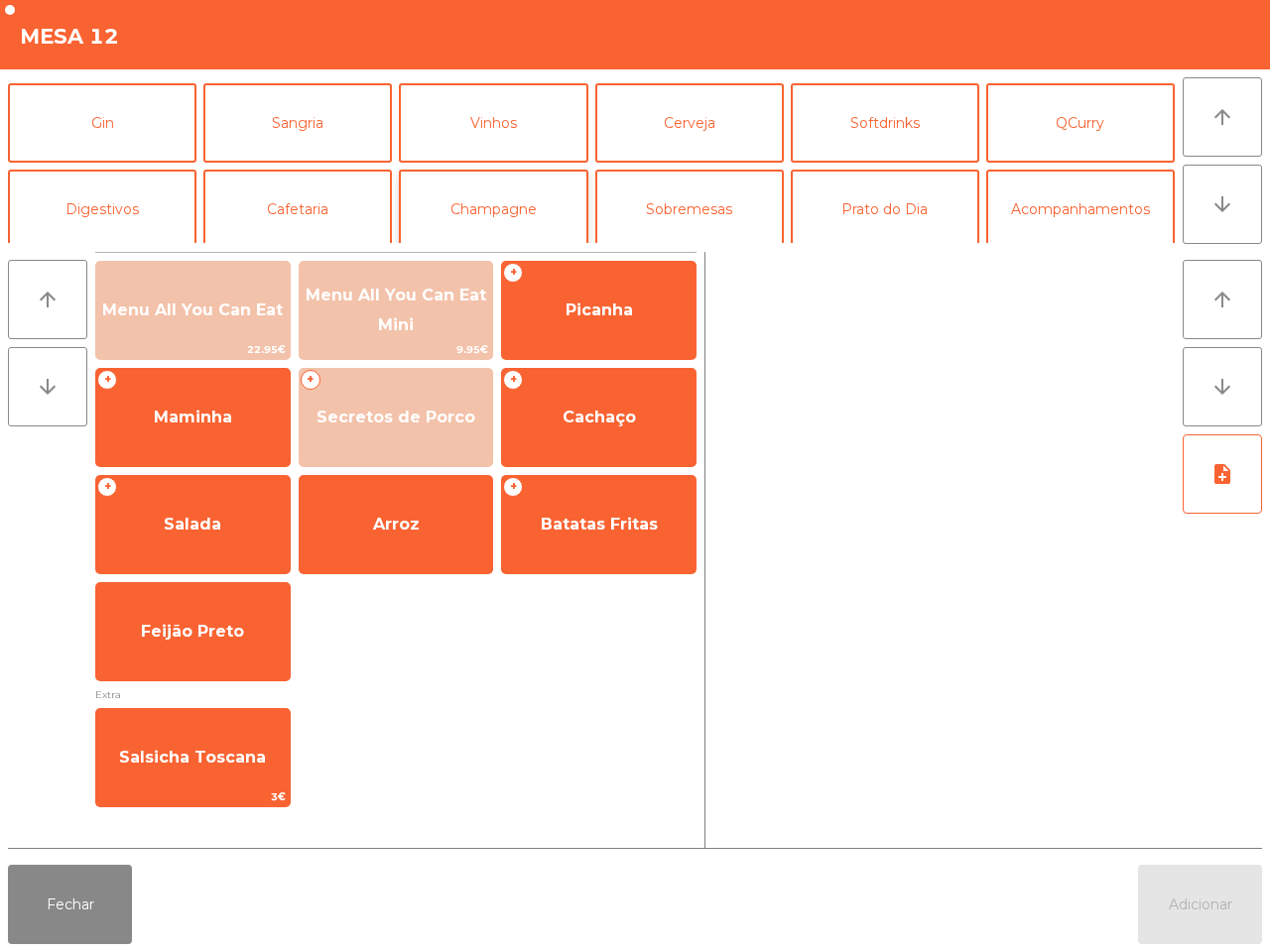 scroll, scrollTop: 124, scrollLeft: 0, axis: vertical 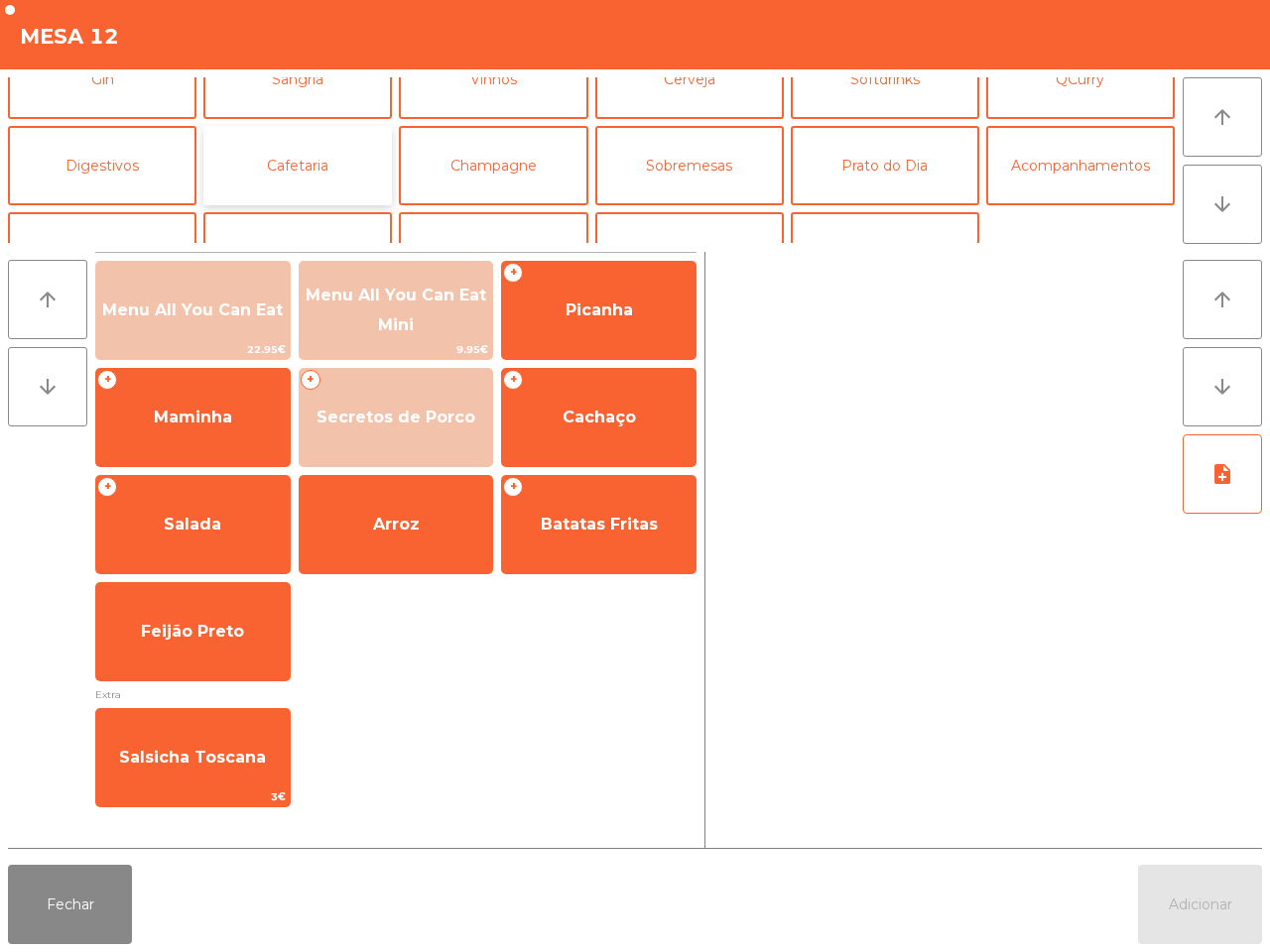 click on "Cafetaria" at bounding box center (298, 166) 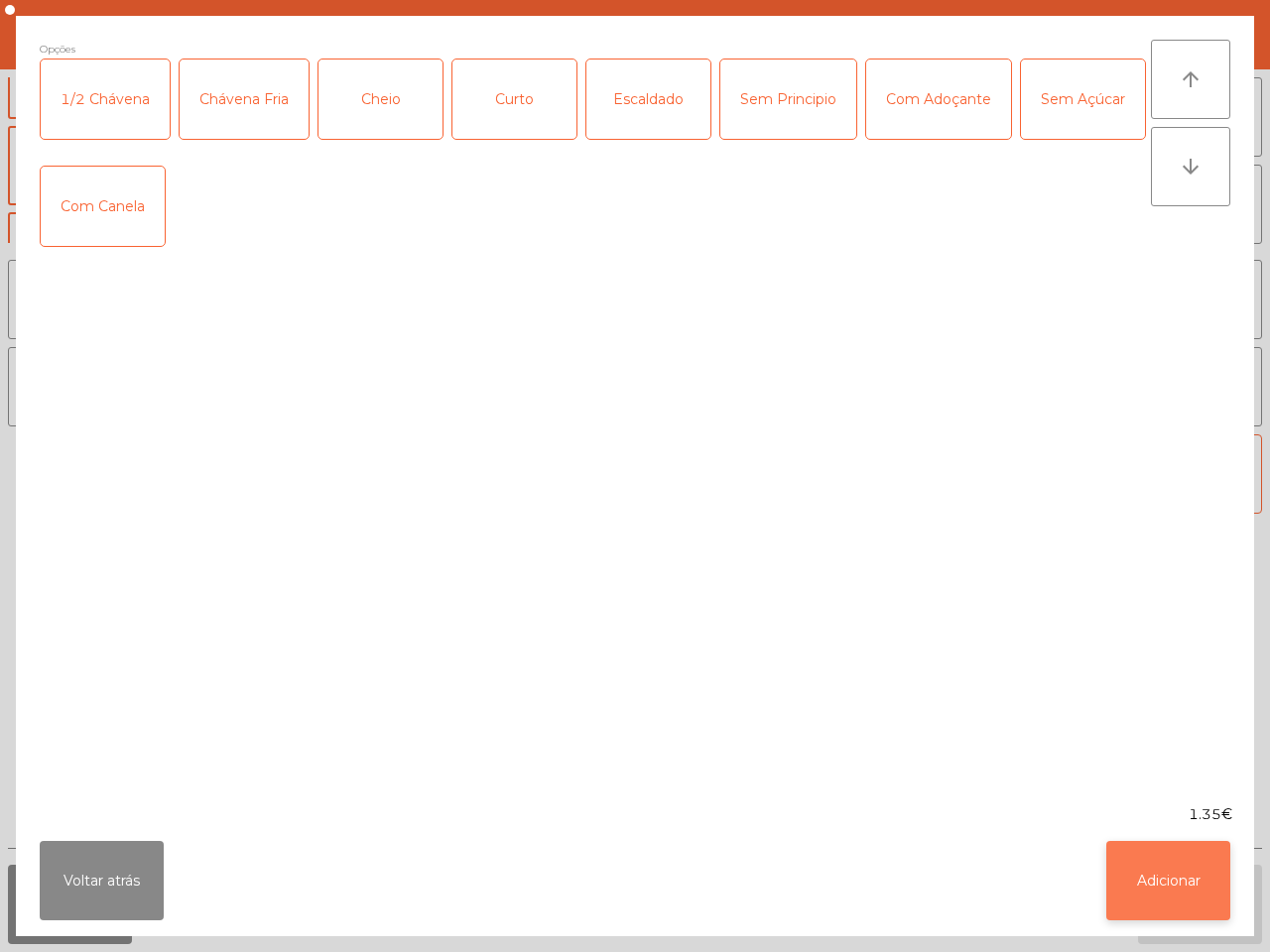 click on "Adicionar" at bounding box center [1168, 881] 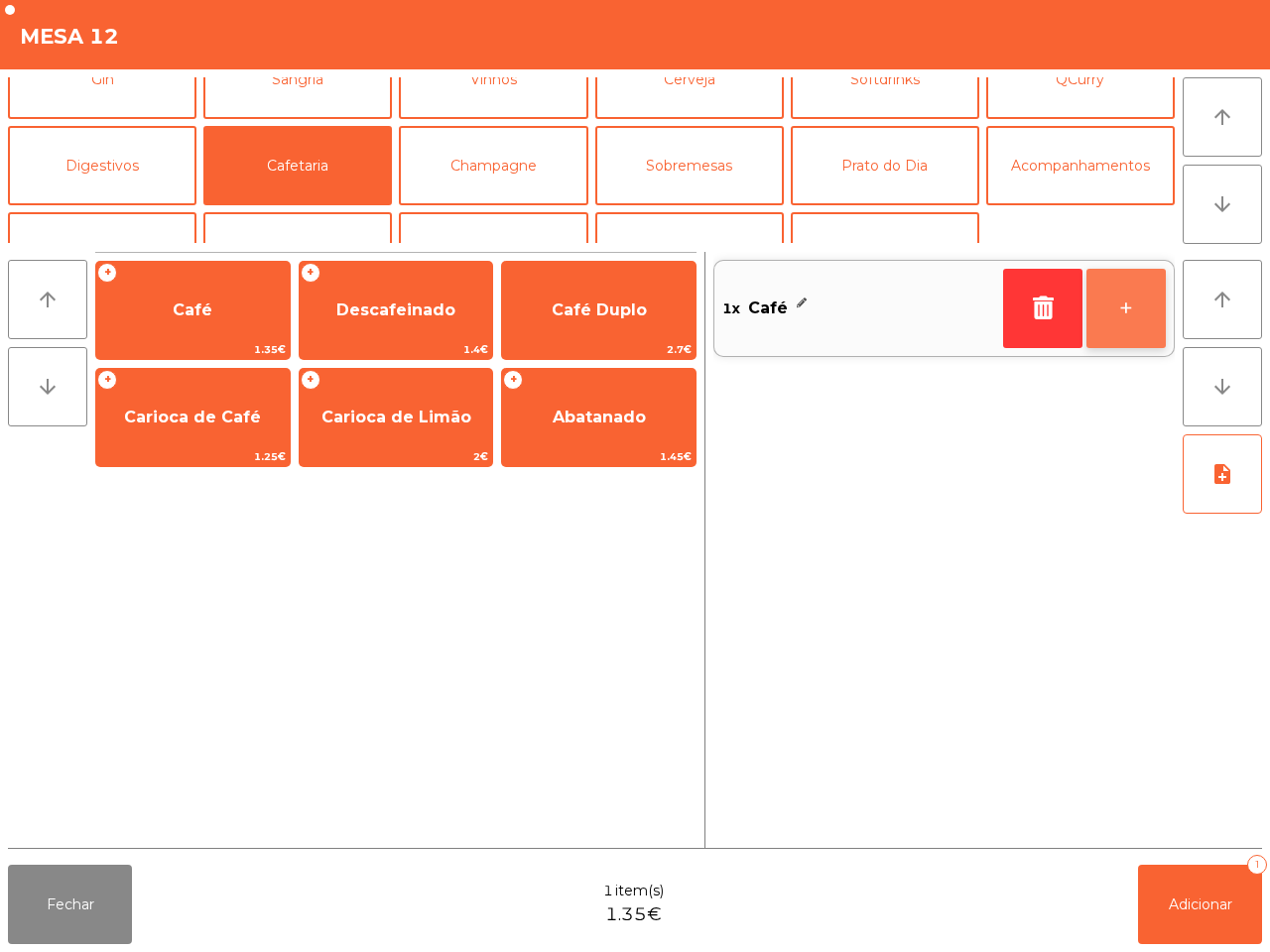 click on "+" at bounding box center [1126, 308] 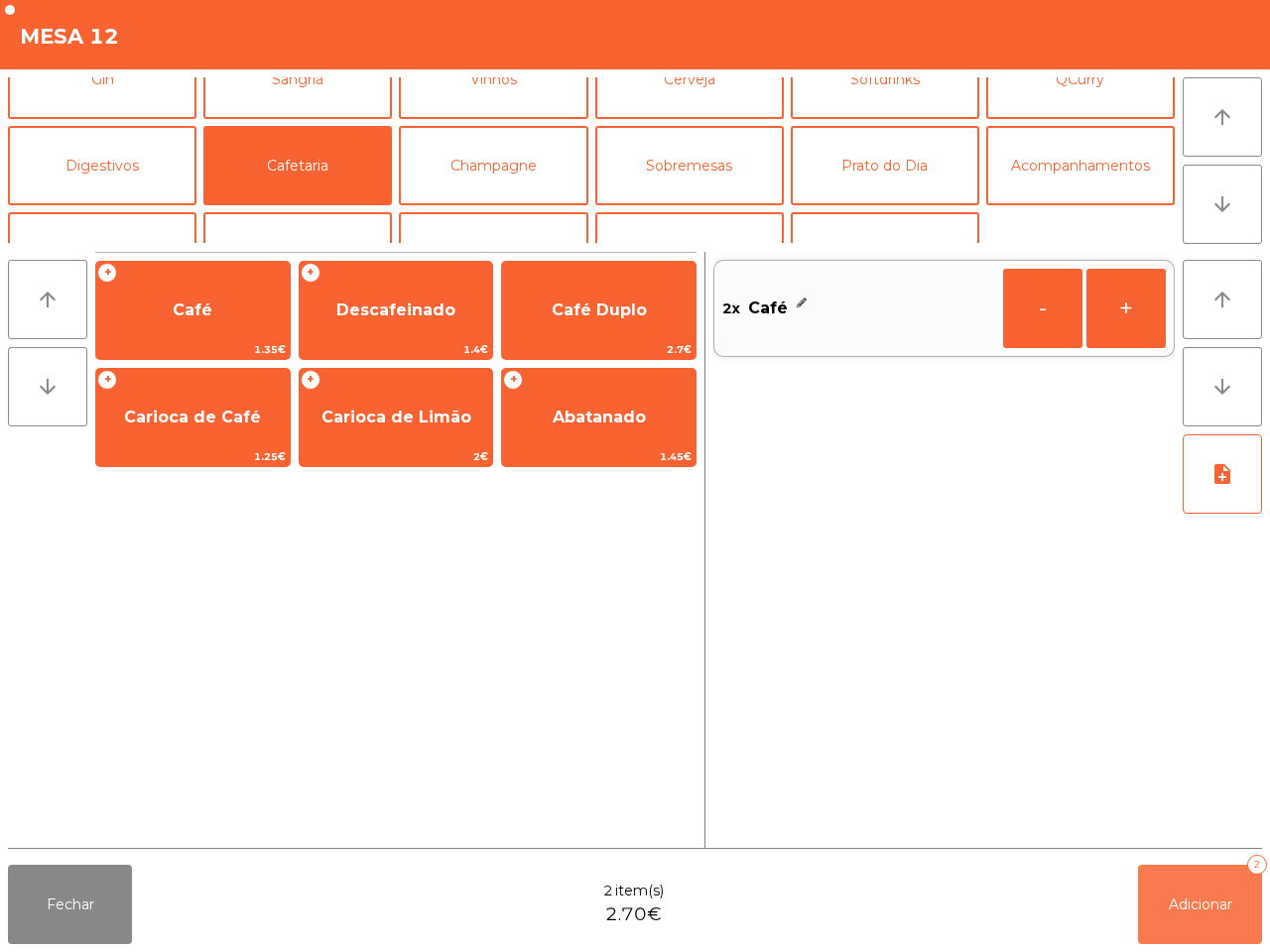 click on "Adicionar   2" at bounding box center [1200, 904] 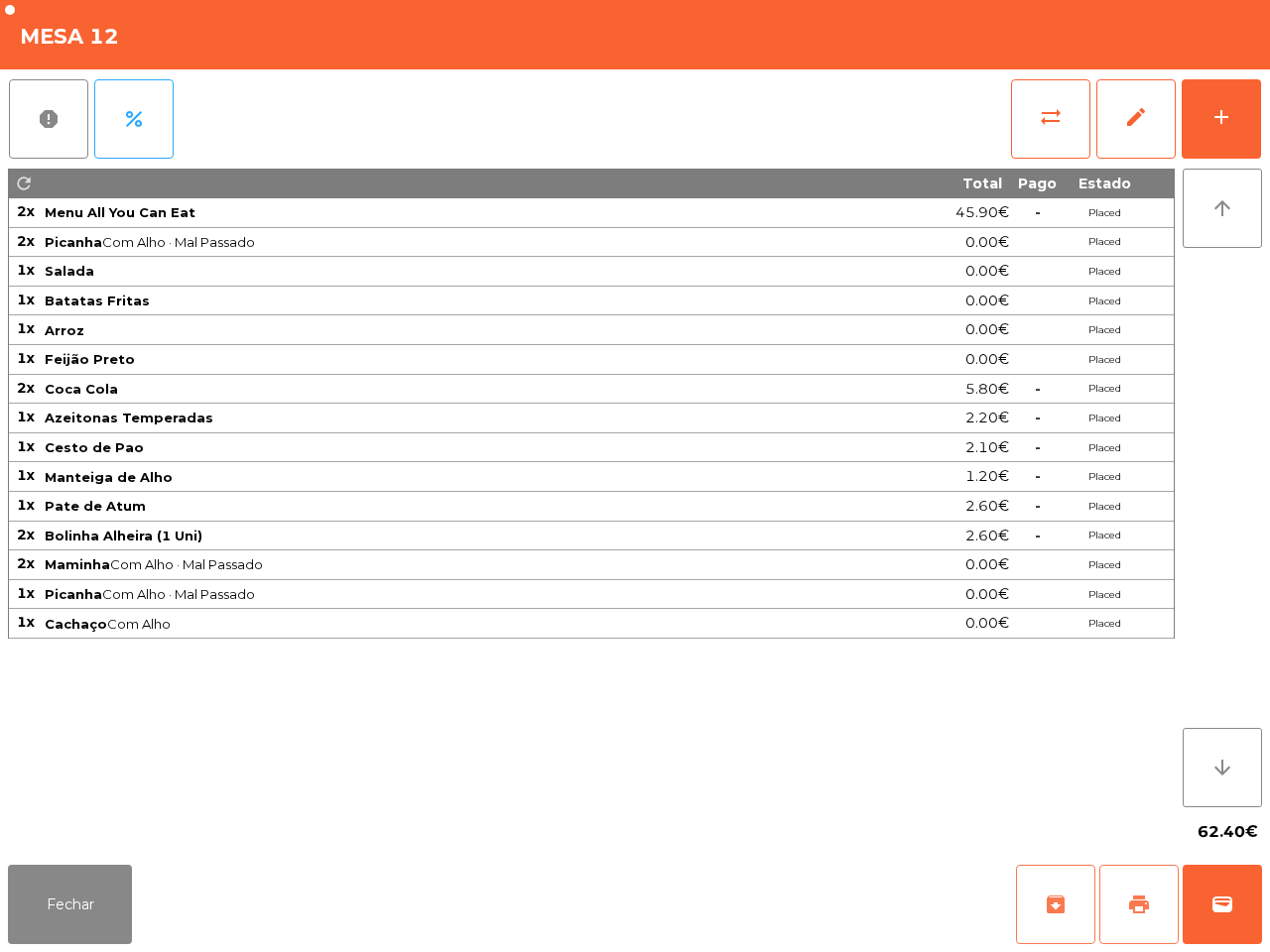 drag, startPoint x: 1129, startPoint y: 885, endPoint x: 1088, endPoint y: 874, distance: 42.44997 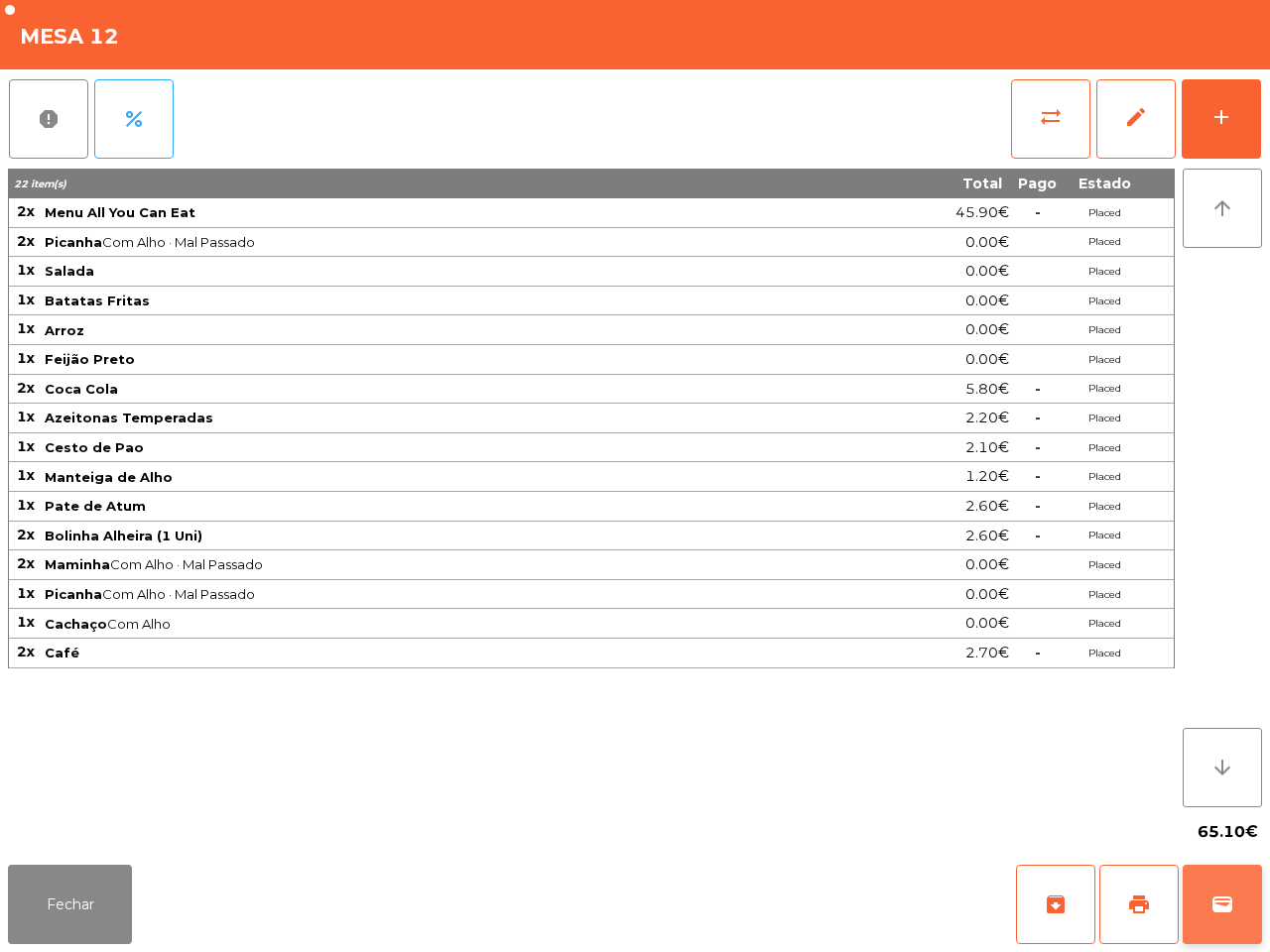 click on "wallet" at bounding box center (1056, 904) 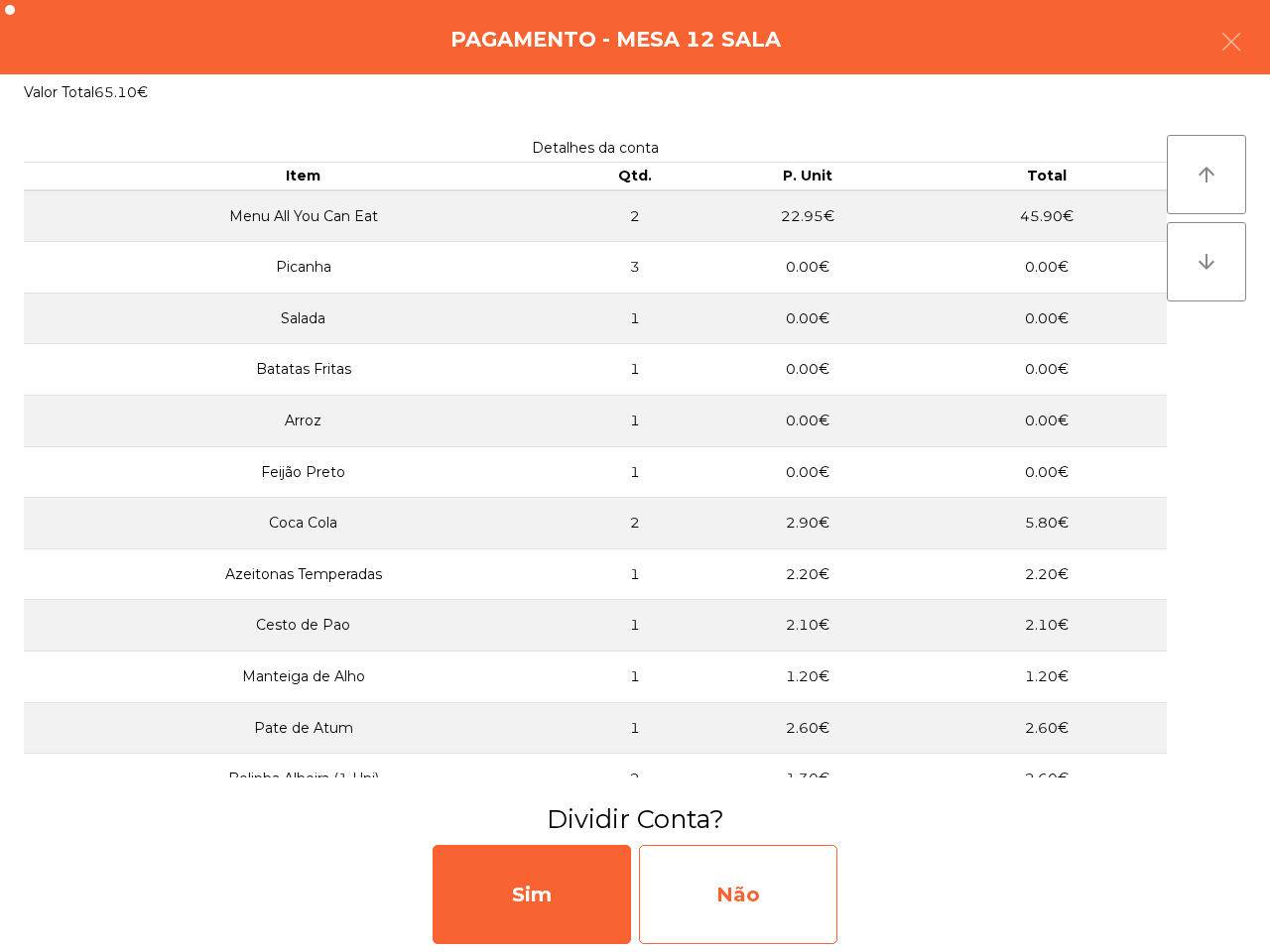 click on "Não" at bounding box center (738, 894) 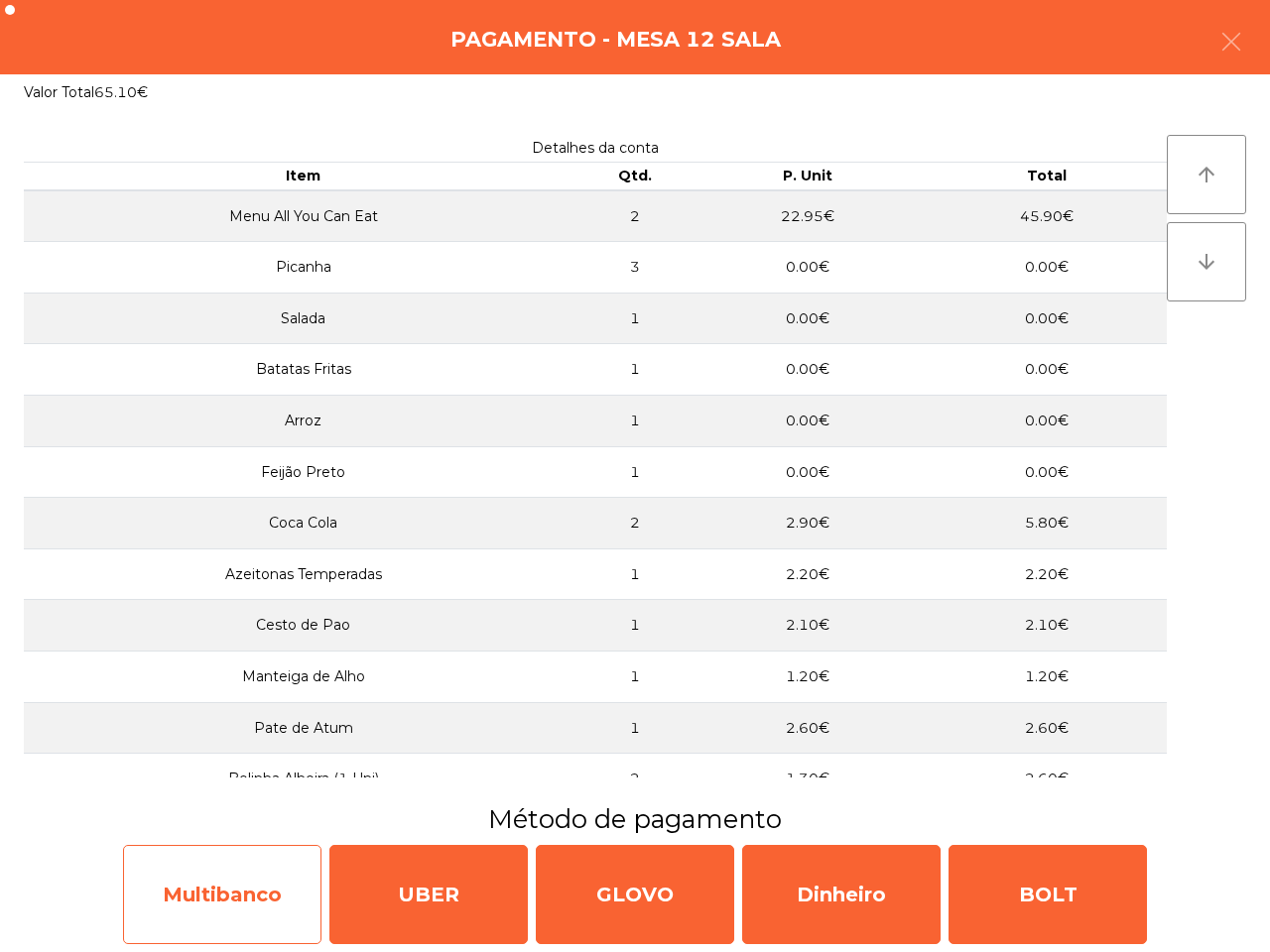 click on "Multibanco" at bounding box center (222, 894) 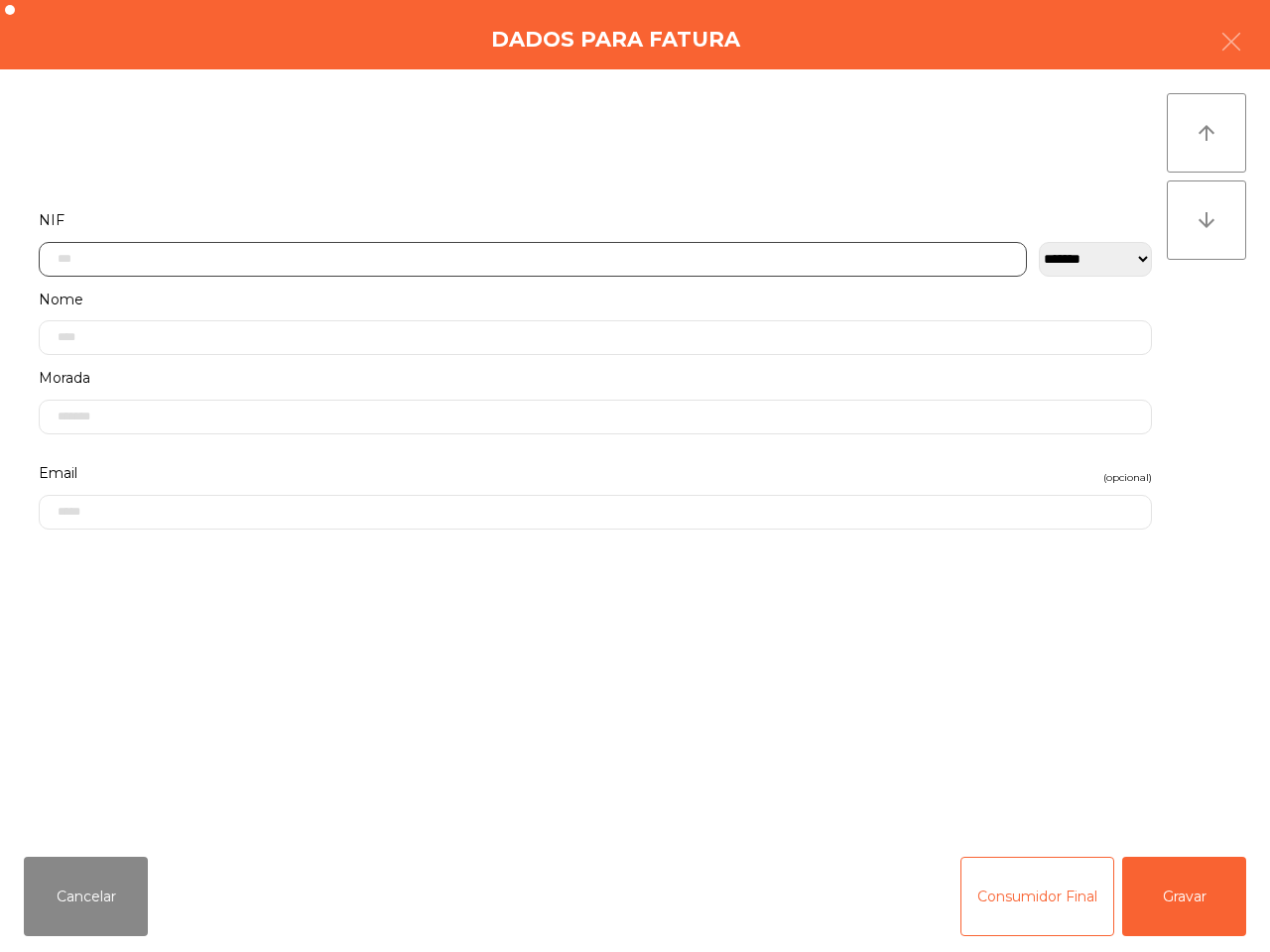 click at bounding box center [533, 259] 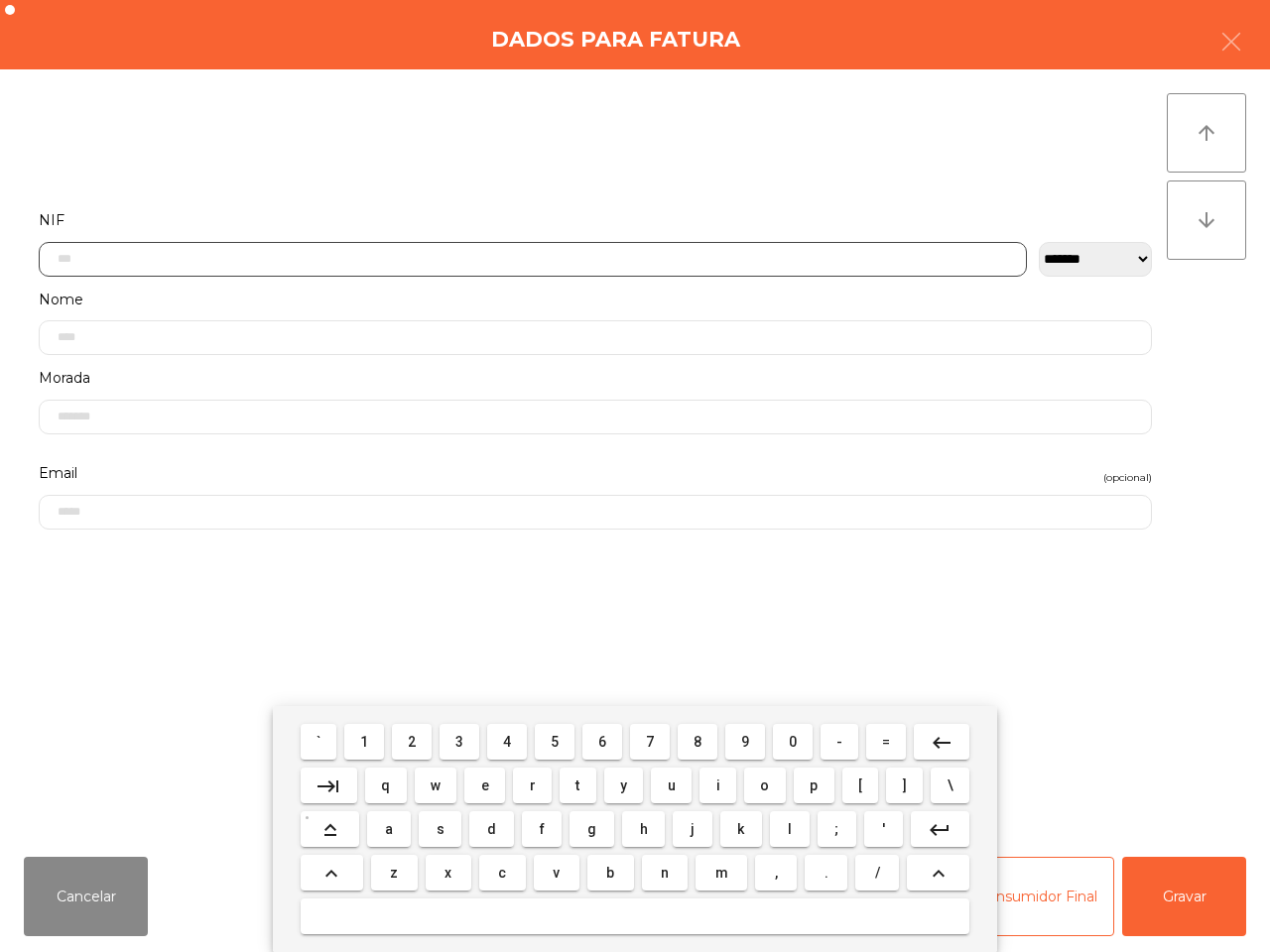 scroll, scrollTop: 111, scrollLeft: 0, axis: vertical 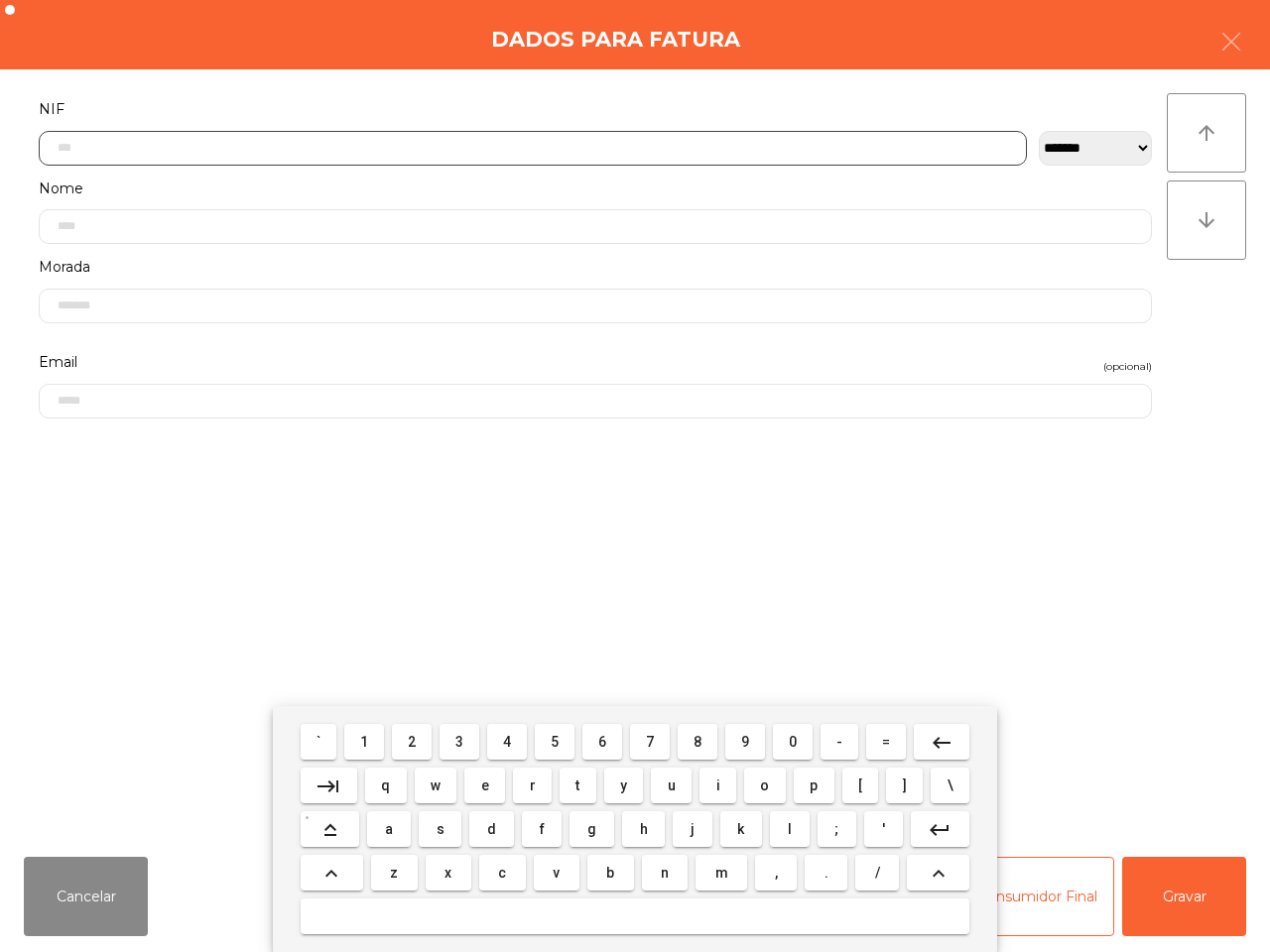 drag, startPoint x: 561, startPoint y: 736, endPoint x: 424, endPoint y: 745, distance: 137.2953 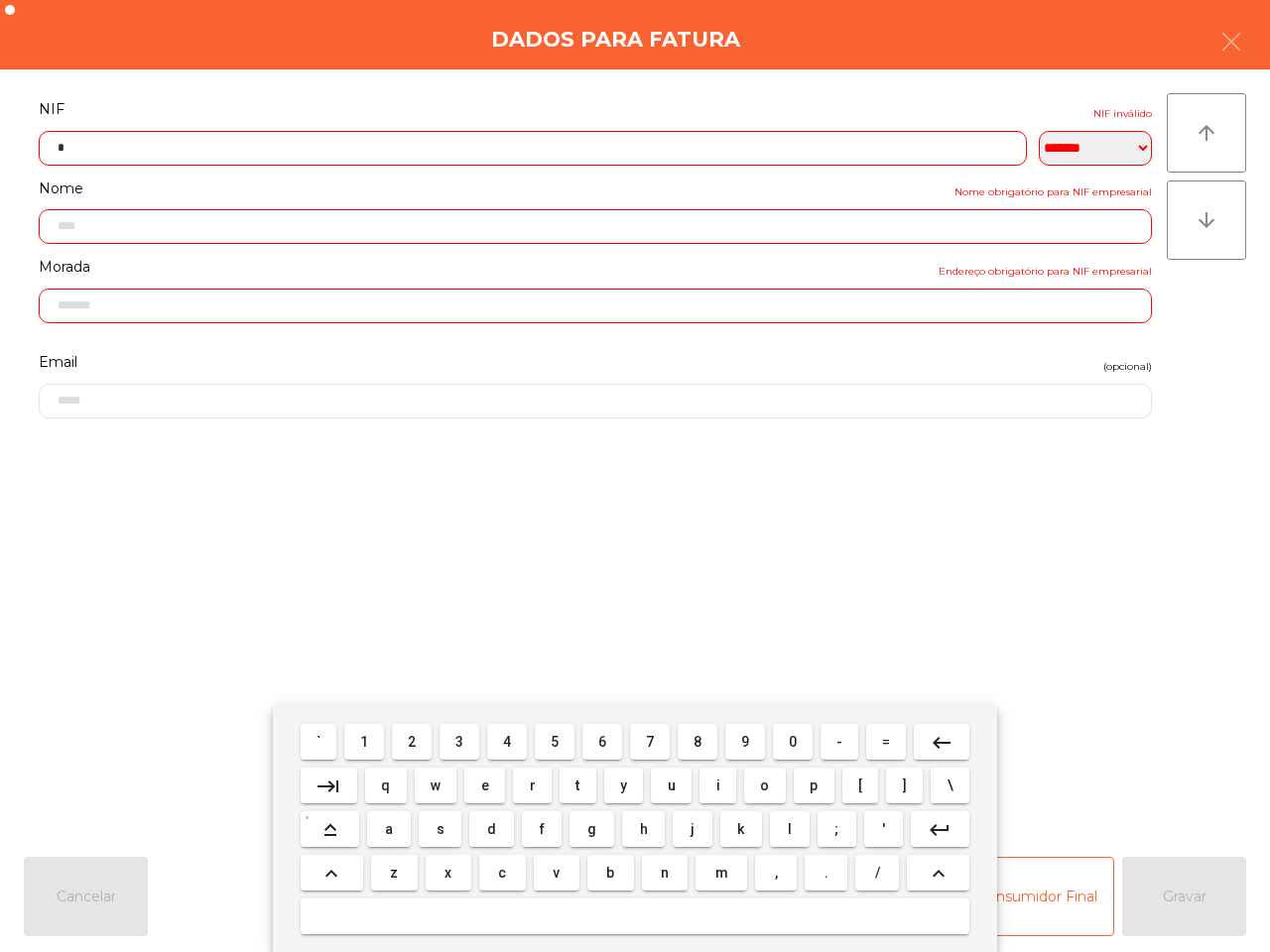 click on "1" at bounding box center [318, 742] 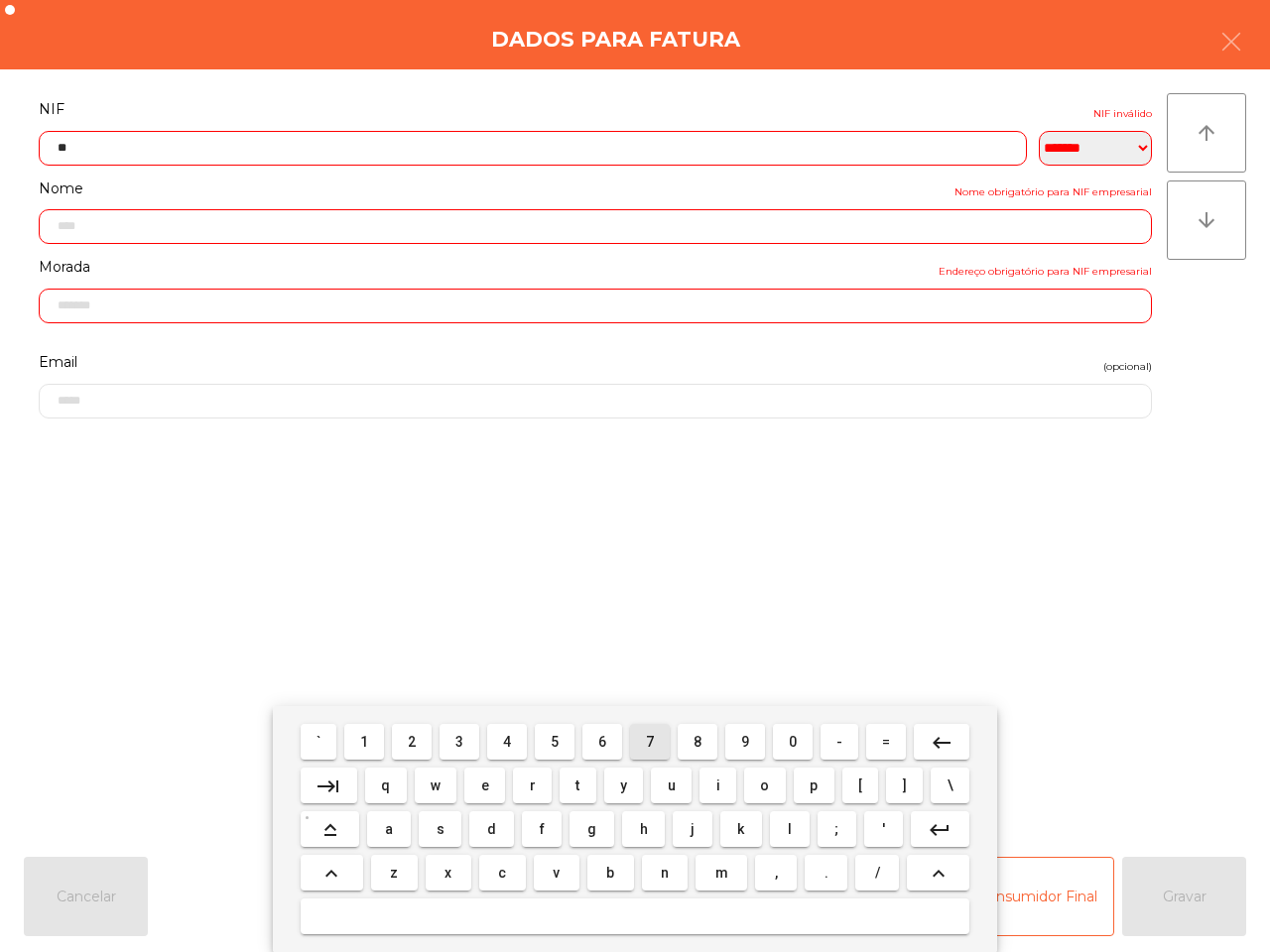 click on "7" at bounding box center (318, 742) 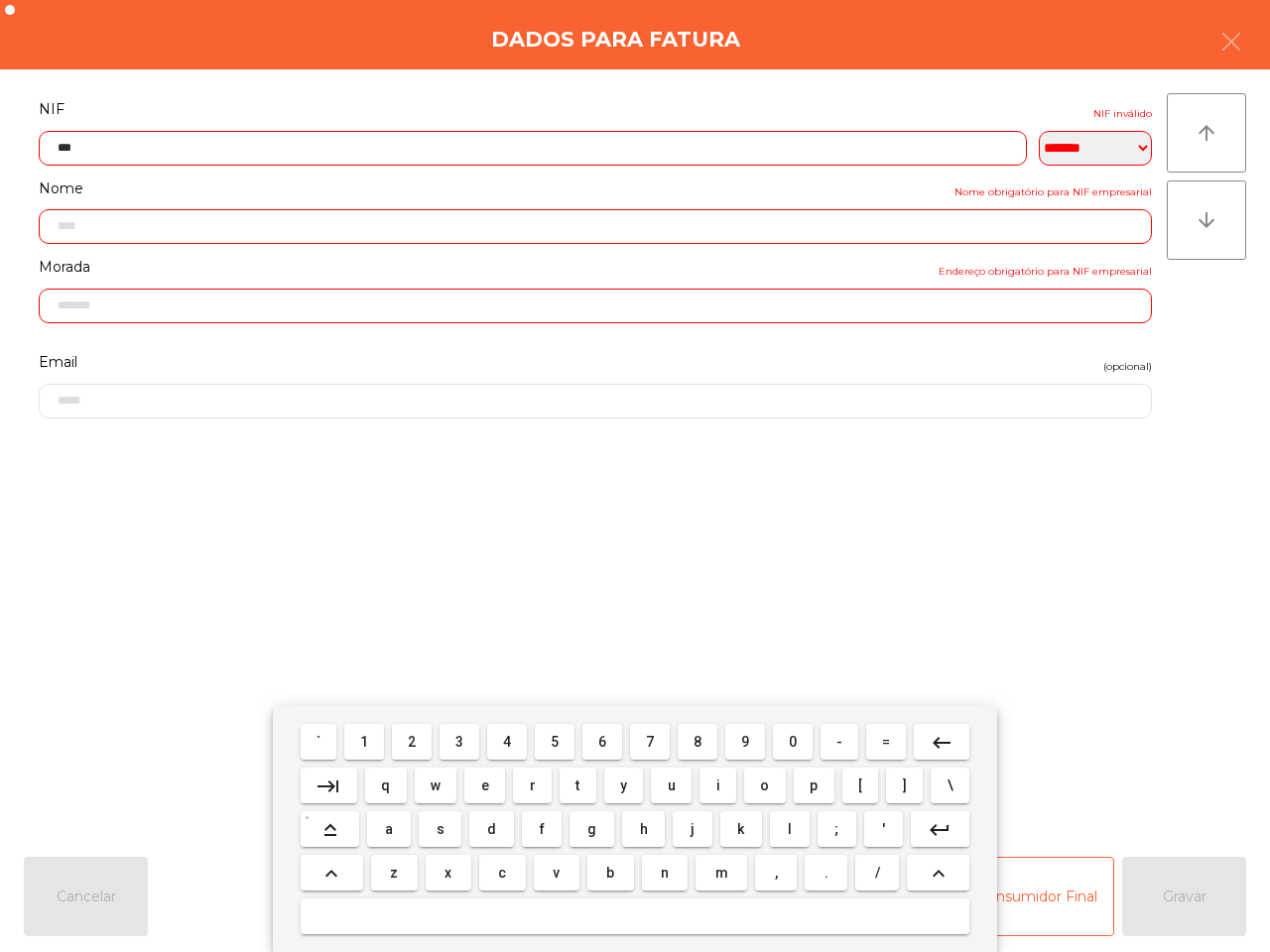 click on "8" at bounding box center [318, 742] 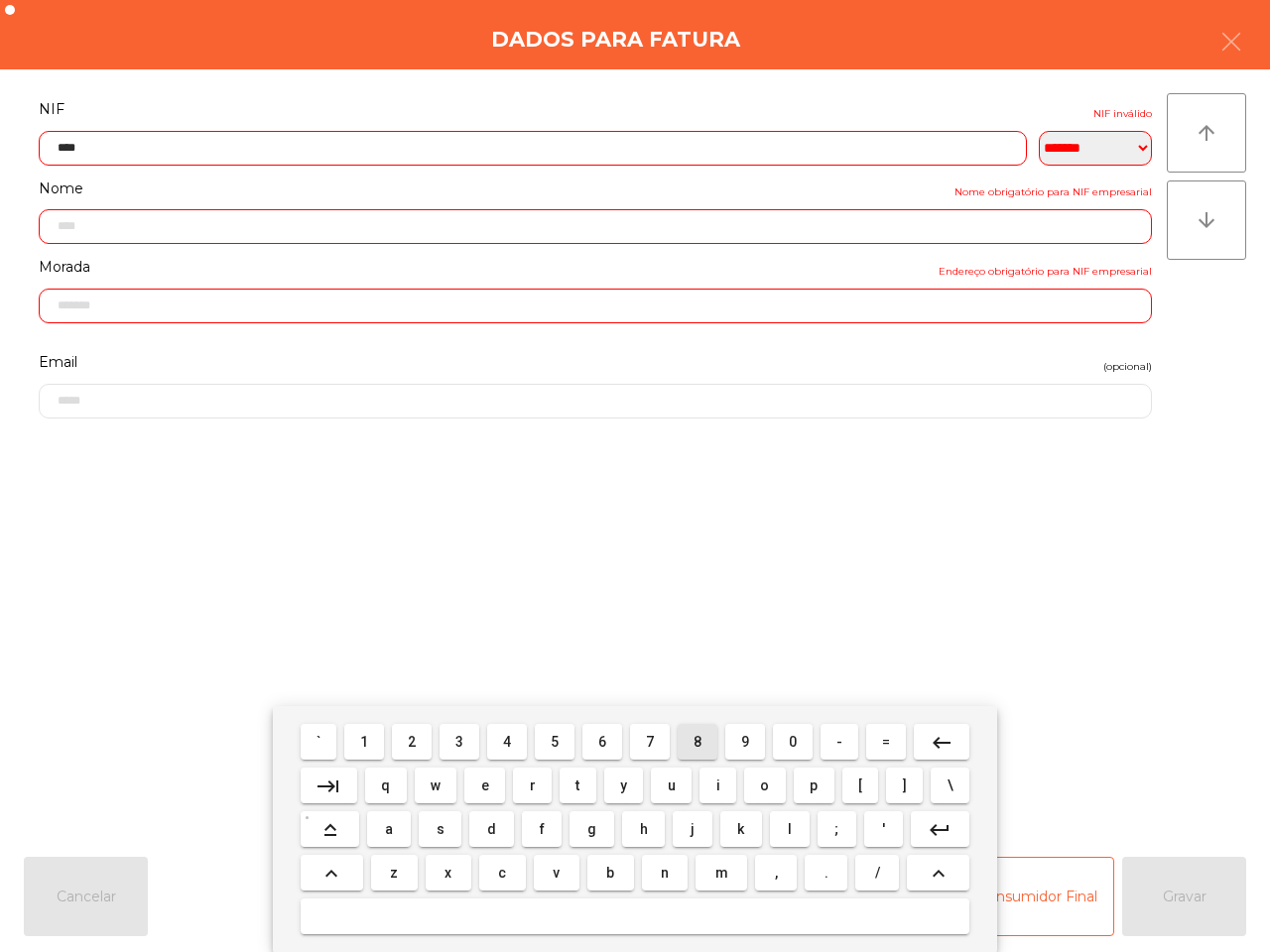 click on "8" at bounding box center [318, 742] 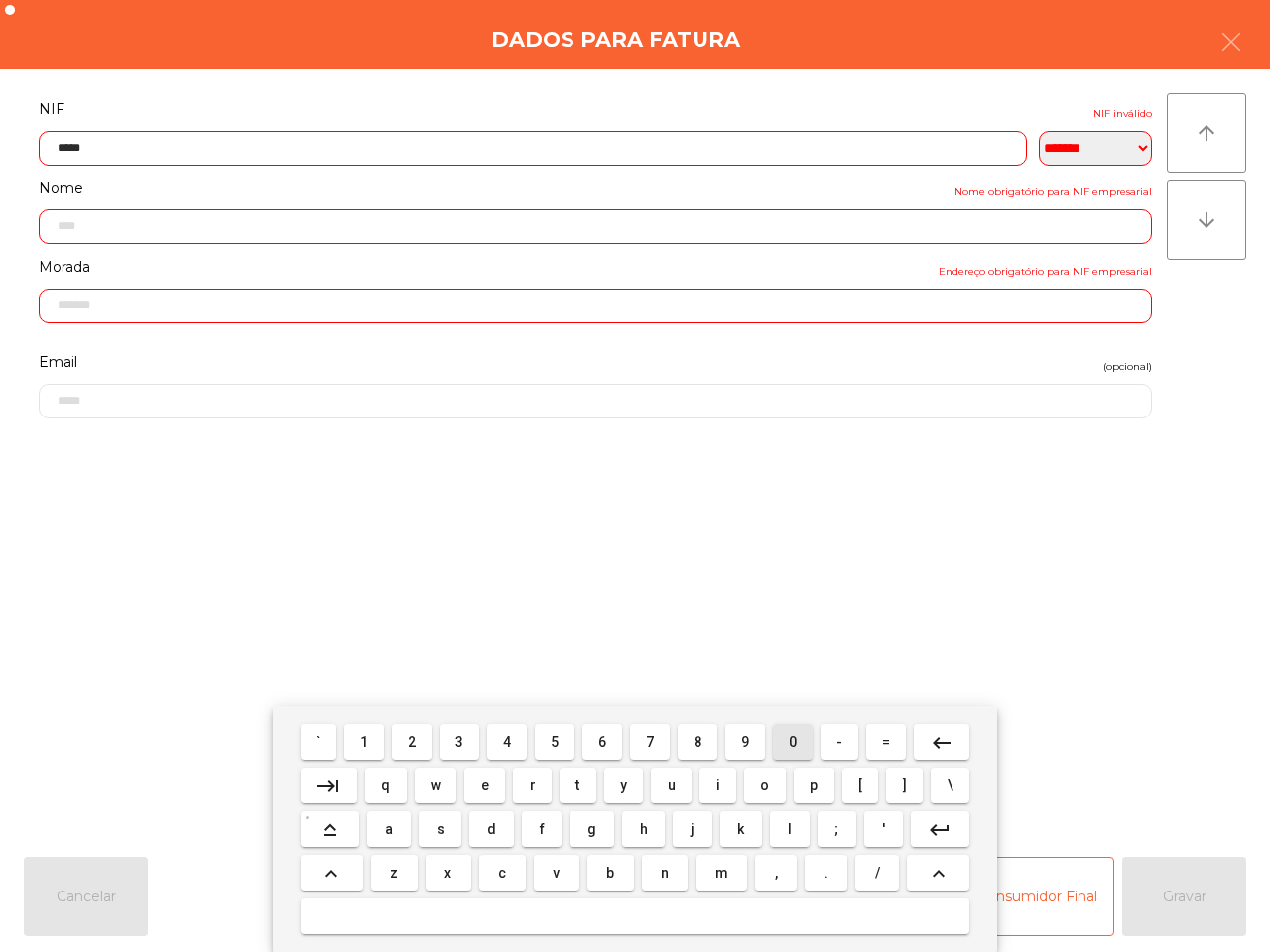drag, startPoint x: 796, startPoint y: 746, endPoint x: 746, endPoint y: 736, distance: 50.990195 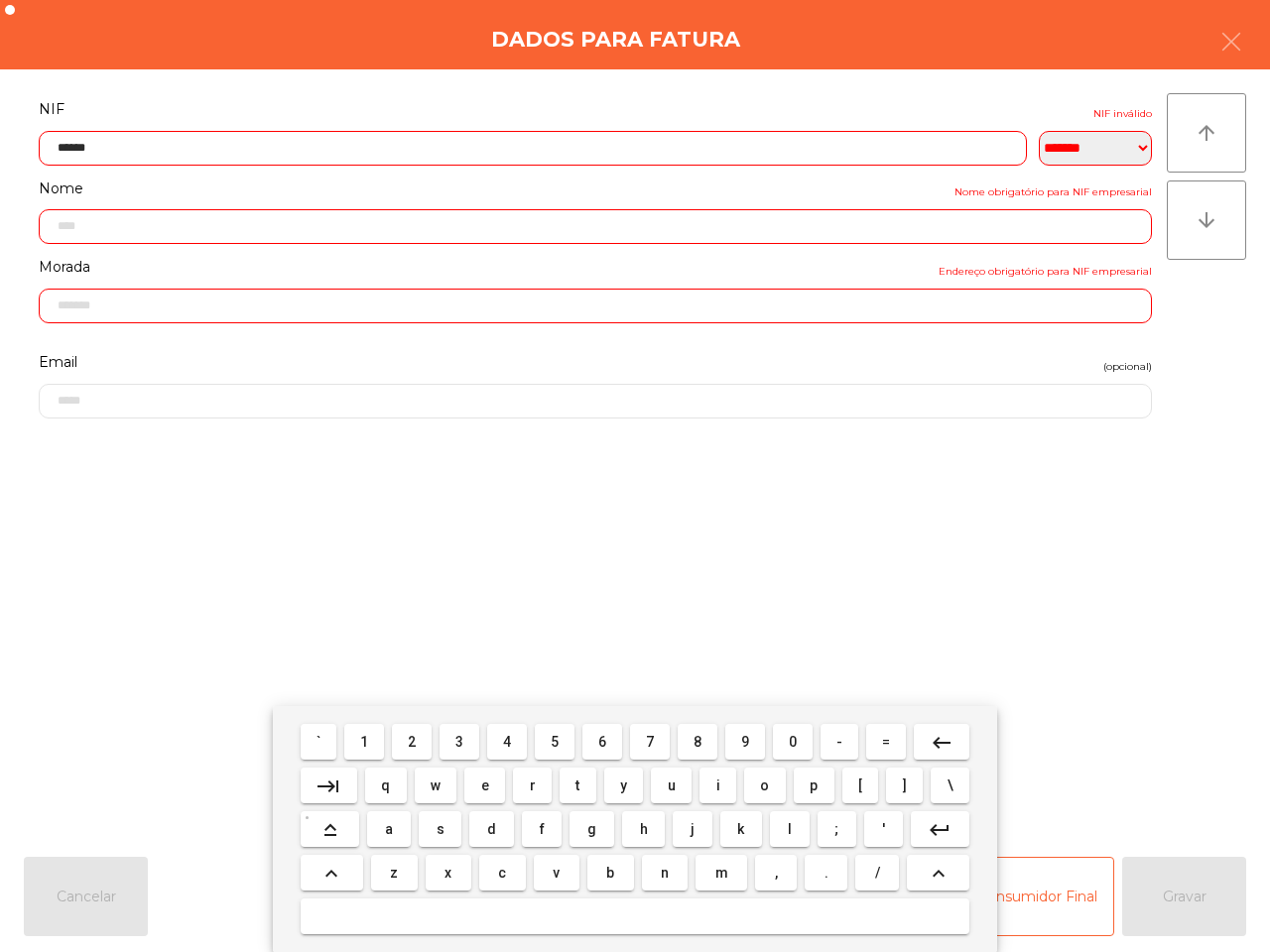 drag, startPoint x: 641, startPoint y: 734, endPoint x: 439, endPoint y: 736, distance: 202.0099 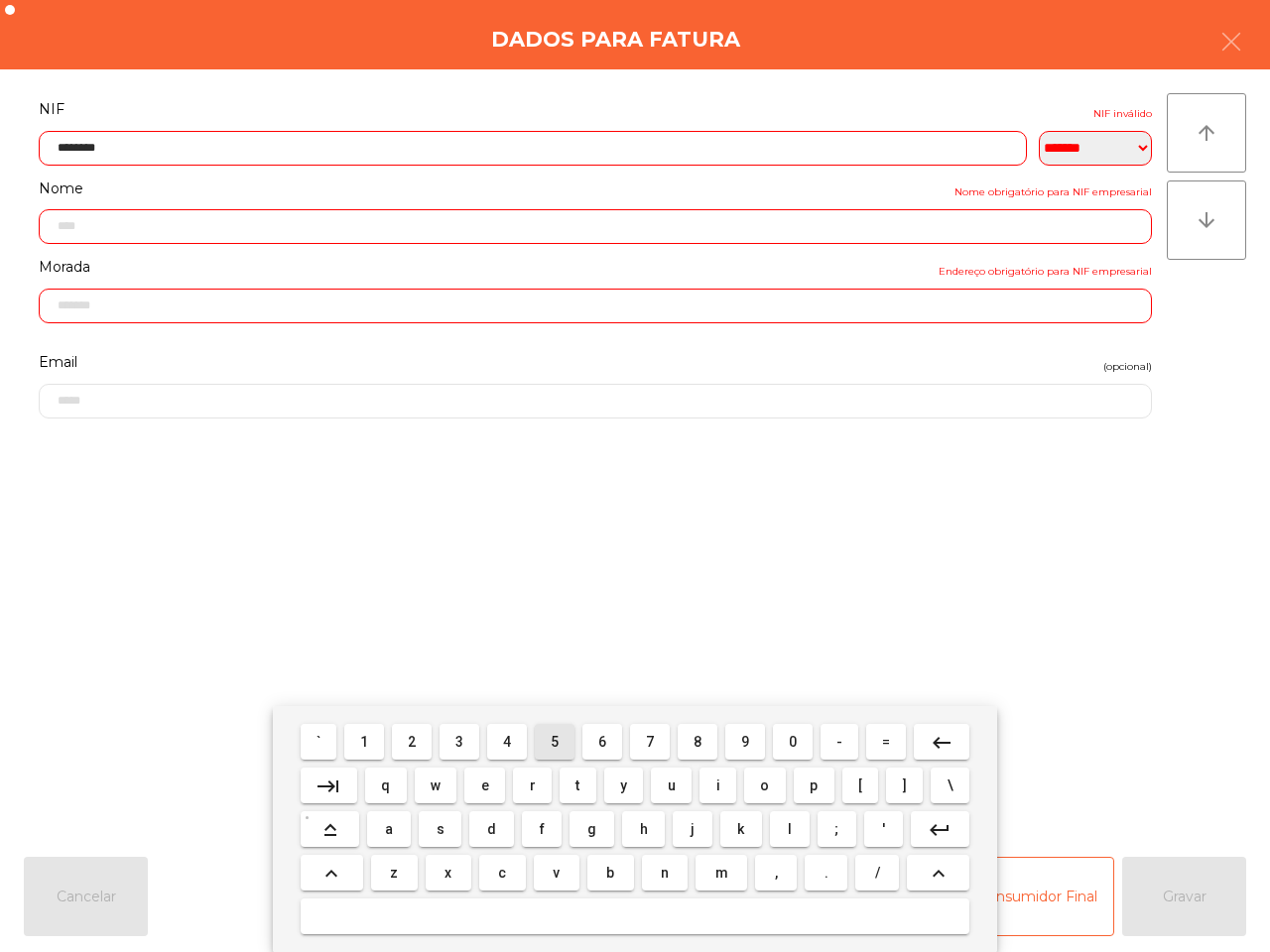 click on "5" at bounding box center [318, 742] 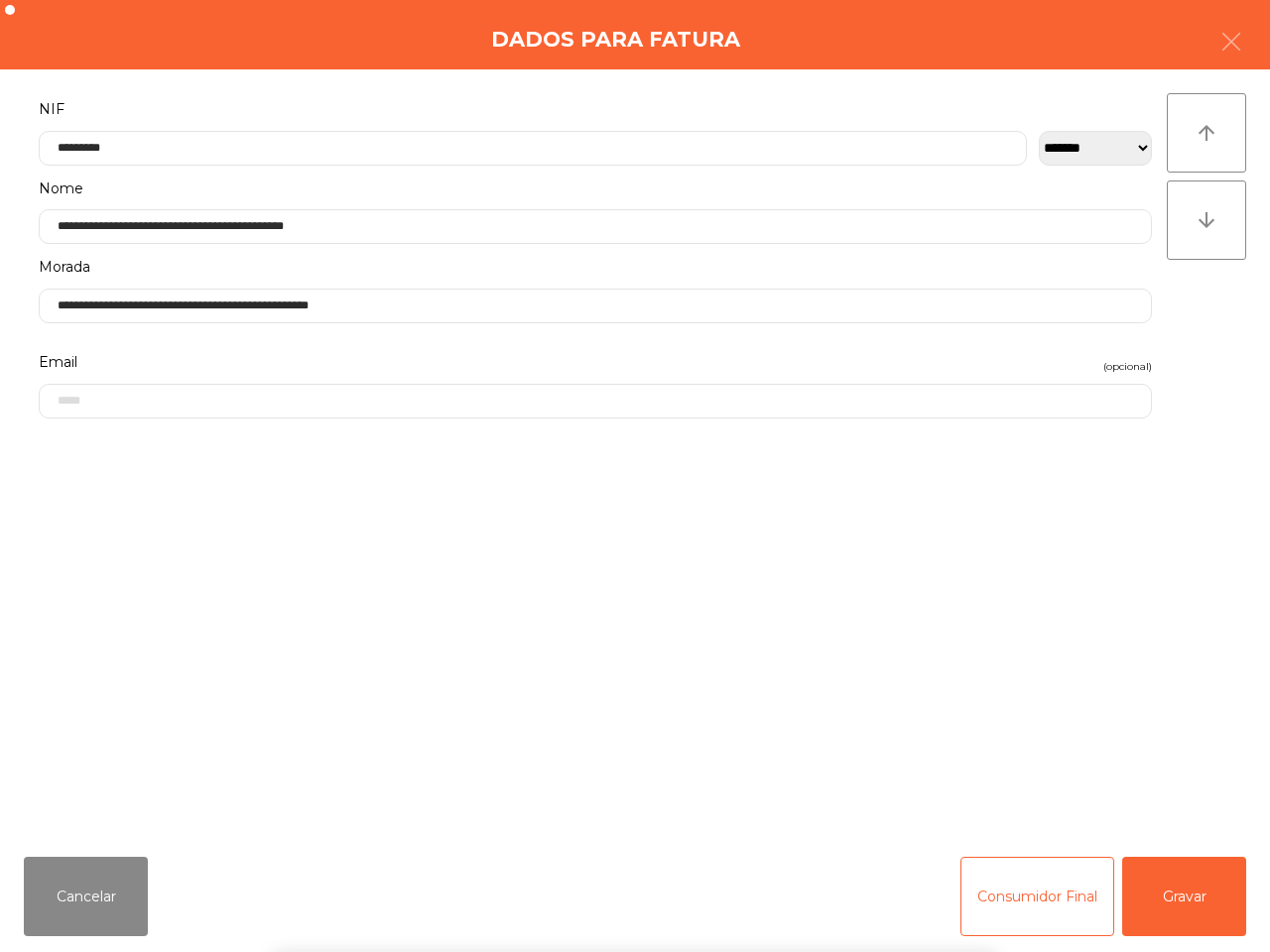 click on "` 1 2 3 4 5 6 7 8 9 0 - = keyboard_backspace keyboard_tab q w e r t y u i o p [ ] \ keyboard_capslock a s d f g h j k l ; ' keyboard_return keyboard_arrow_up z x c v b n m , . / keyboard_arrow_up" at bounding box center (635, 829) 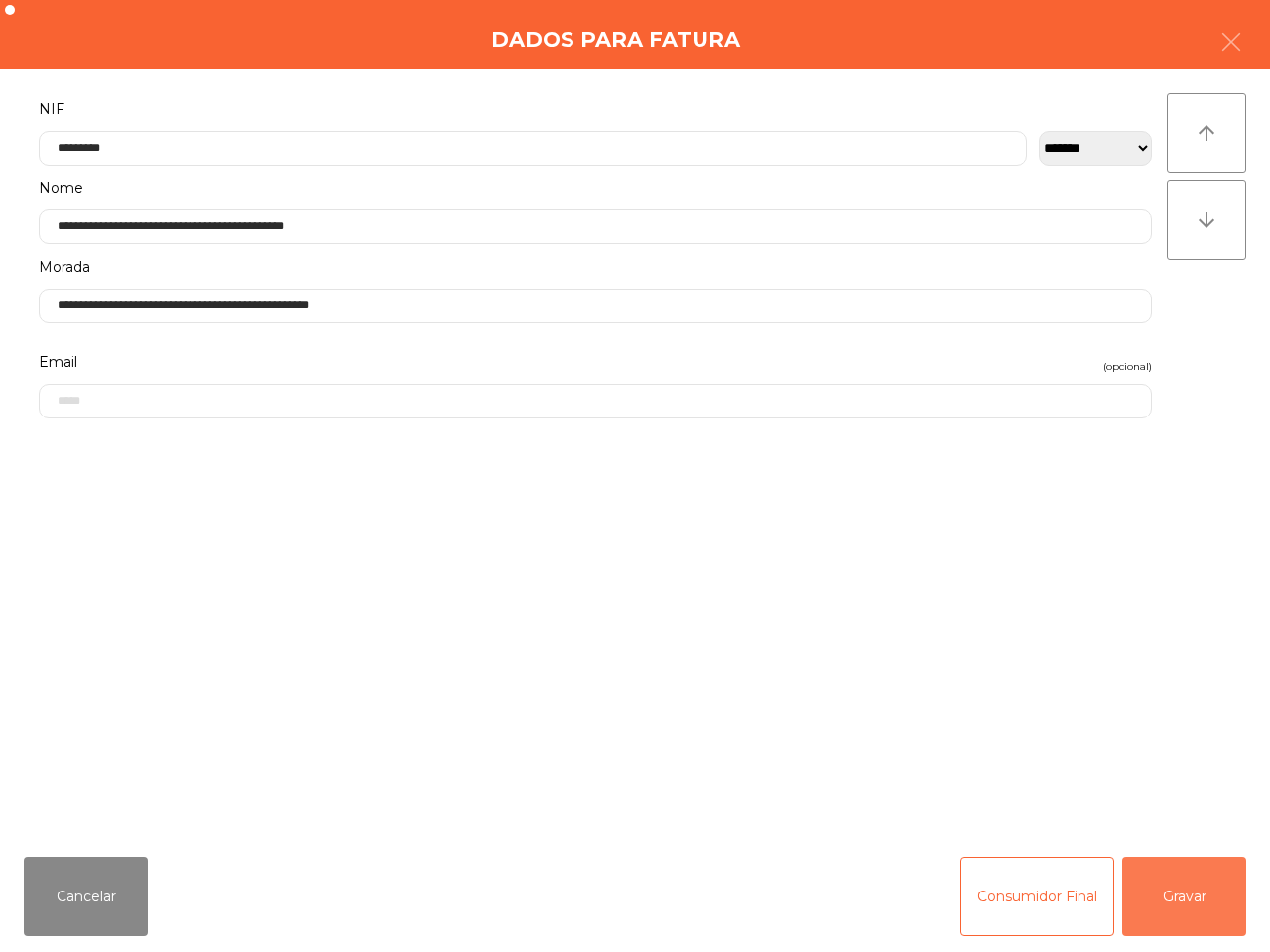 click on "Gravar" at bounding box center [1184, 896] 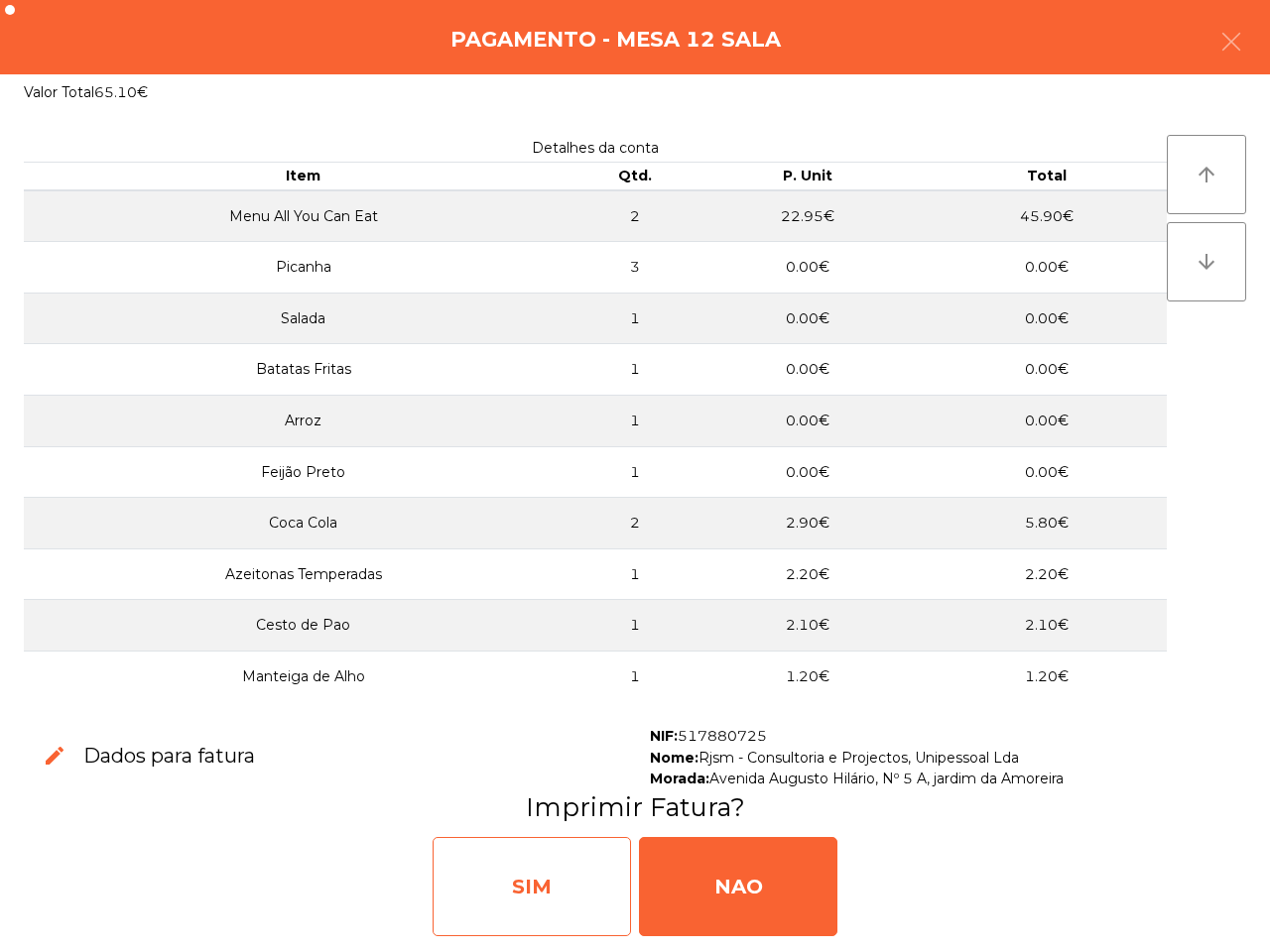 click on "SIM" at bounding box center [532, 887] 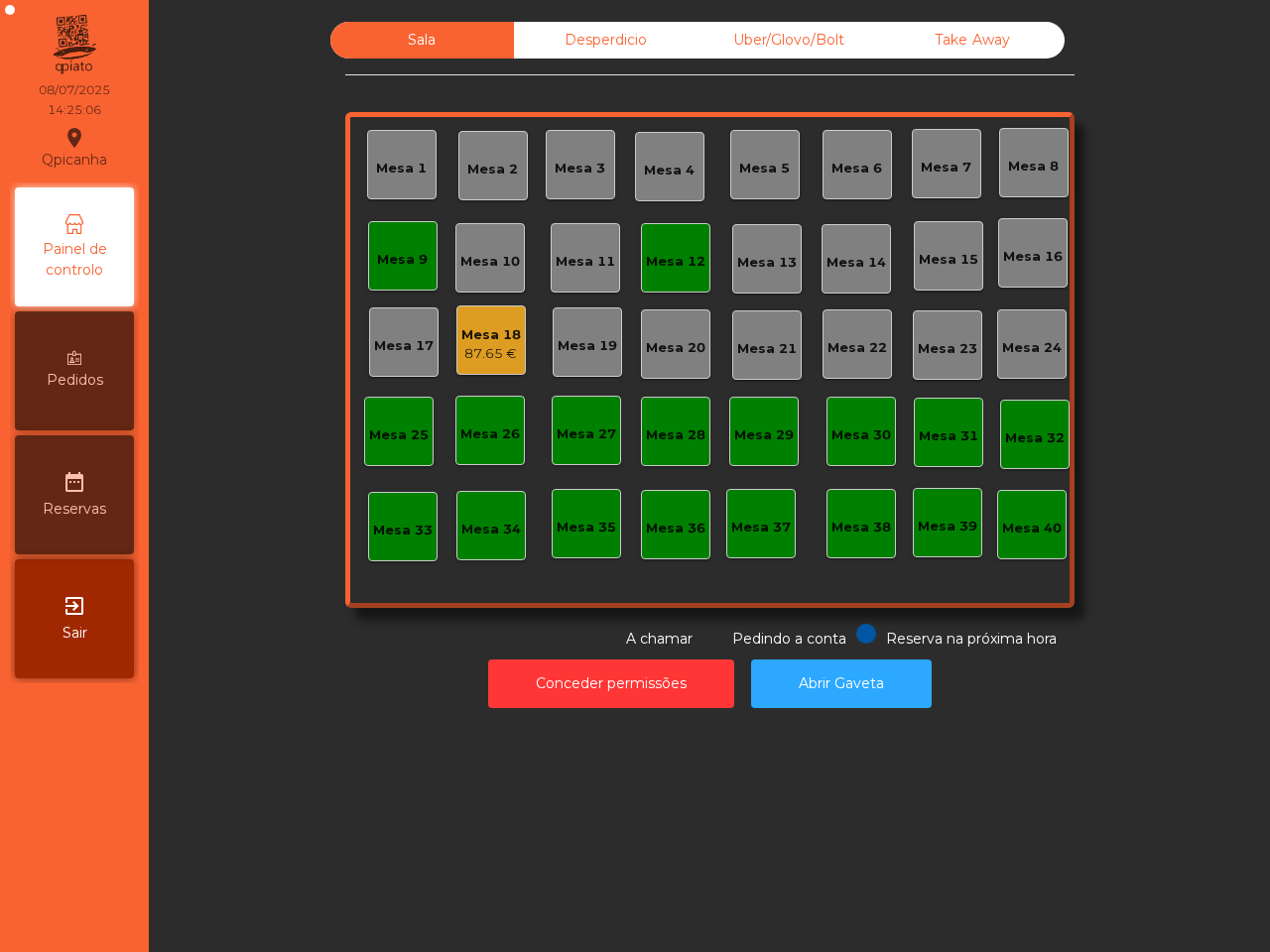 click on "87.65 €" at bounding box center (491, 354) 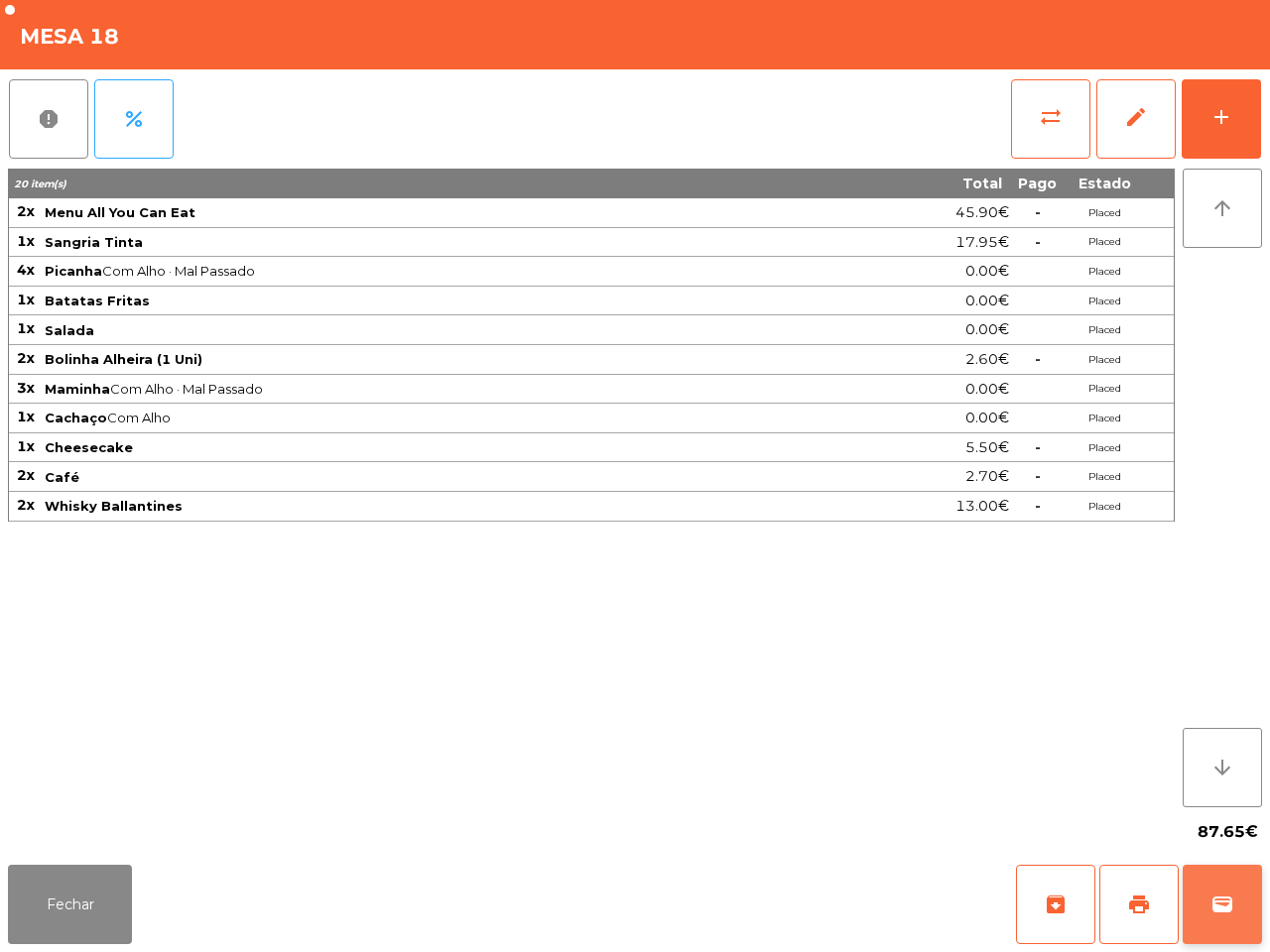 click on "wallet" at bounding box center (1222, 904) 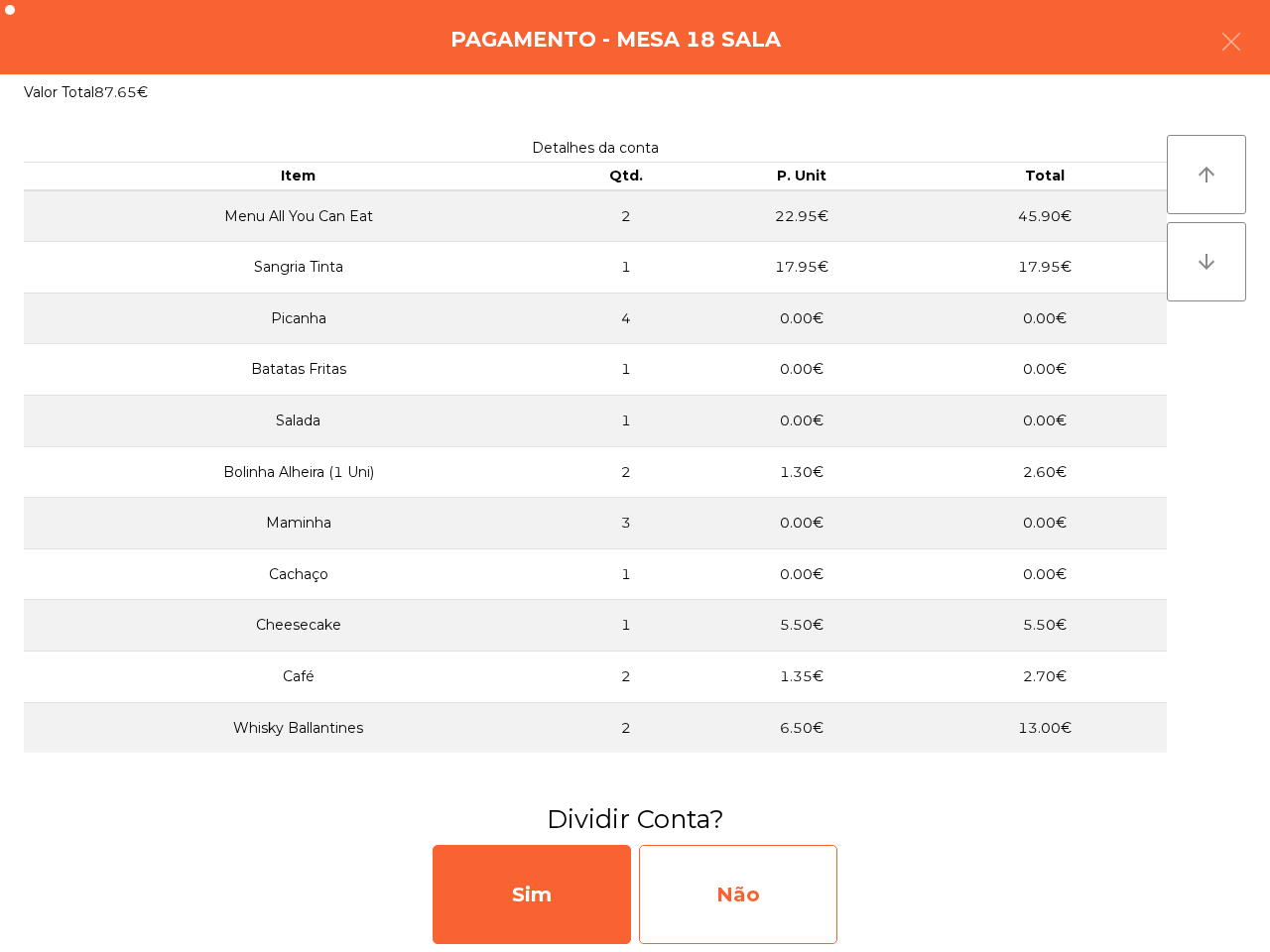 click on "Não" at bounding box center [738, 894] 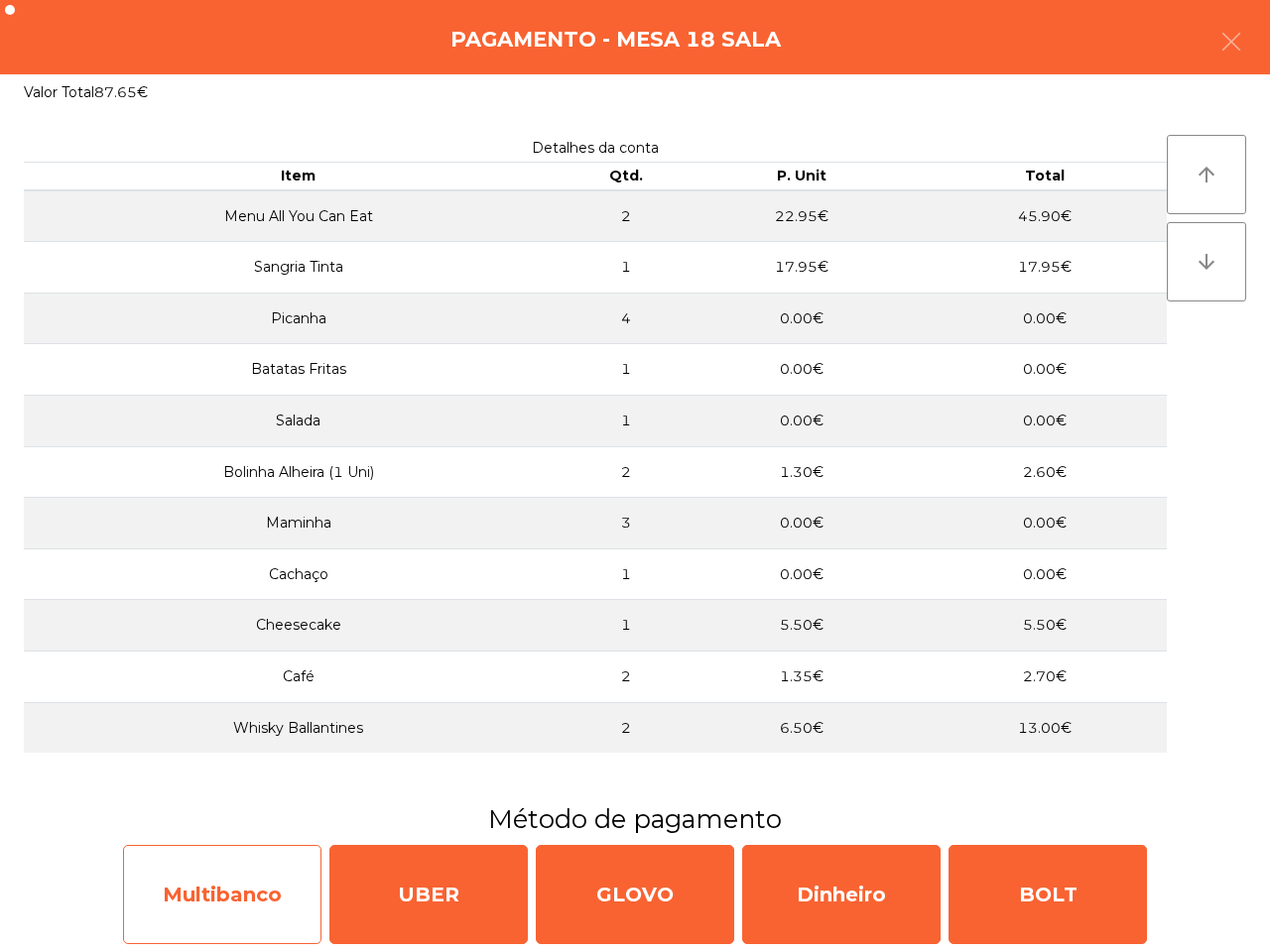 click on "Multibanco" at bounding box center (222, 894) 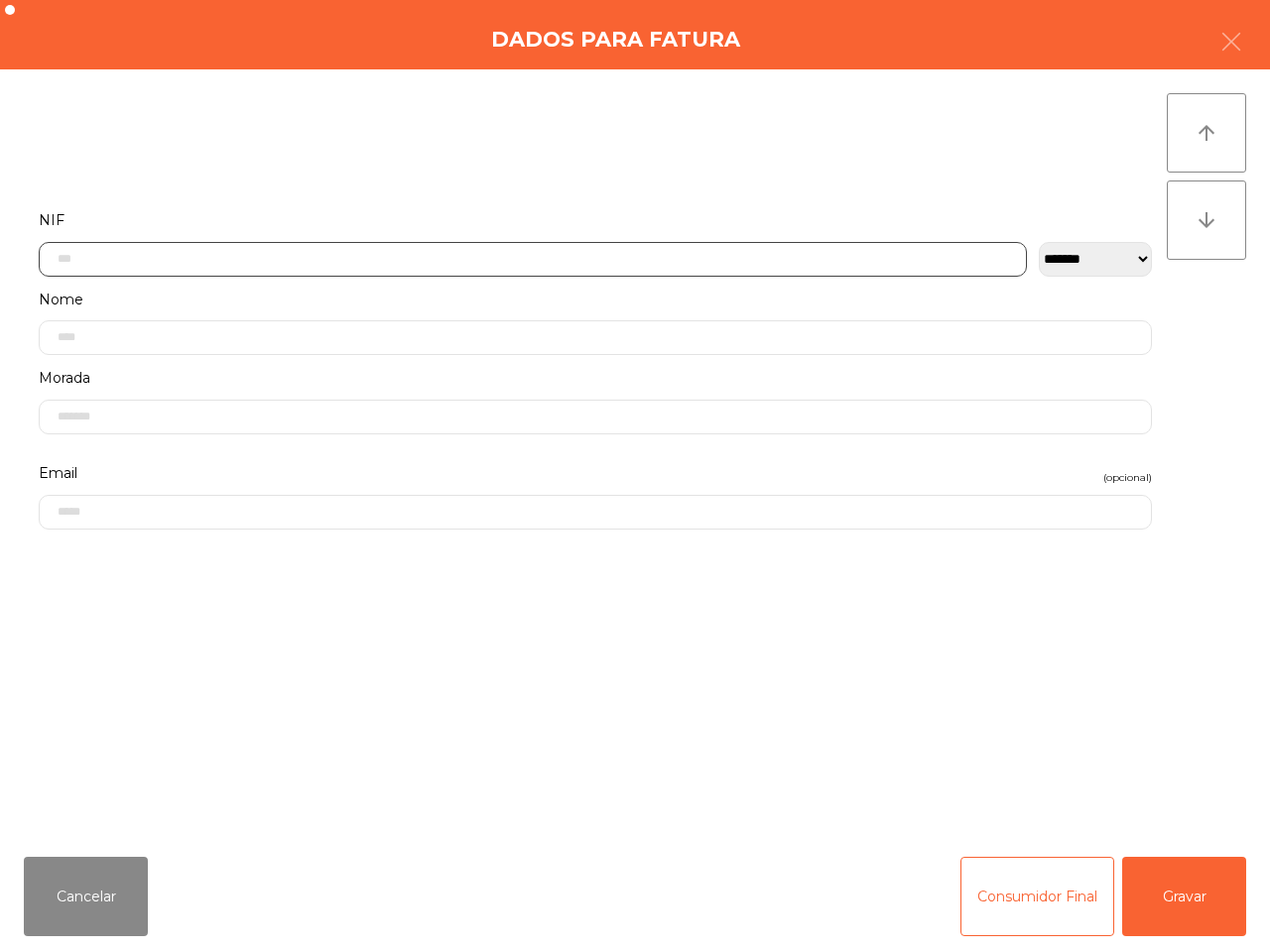 click at bounding box center (533, 259) 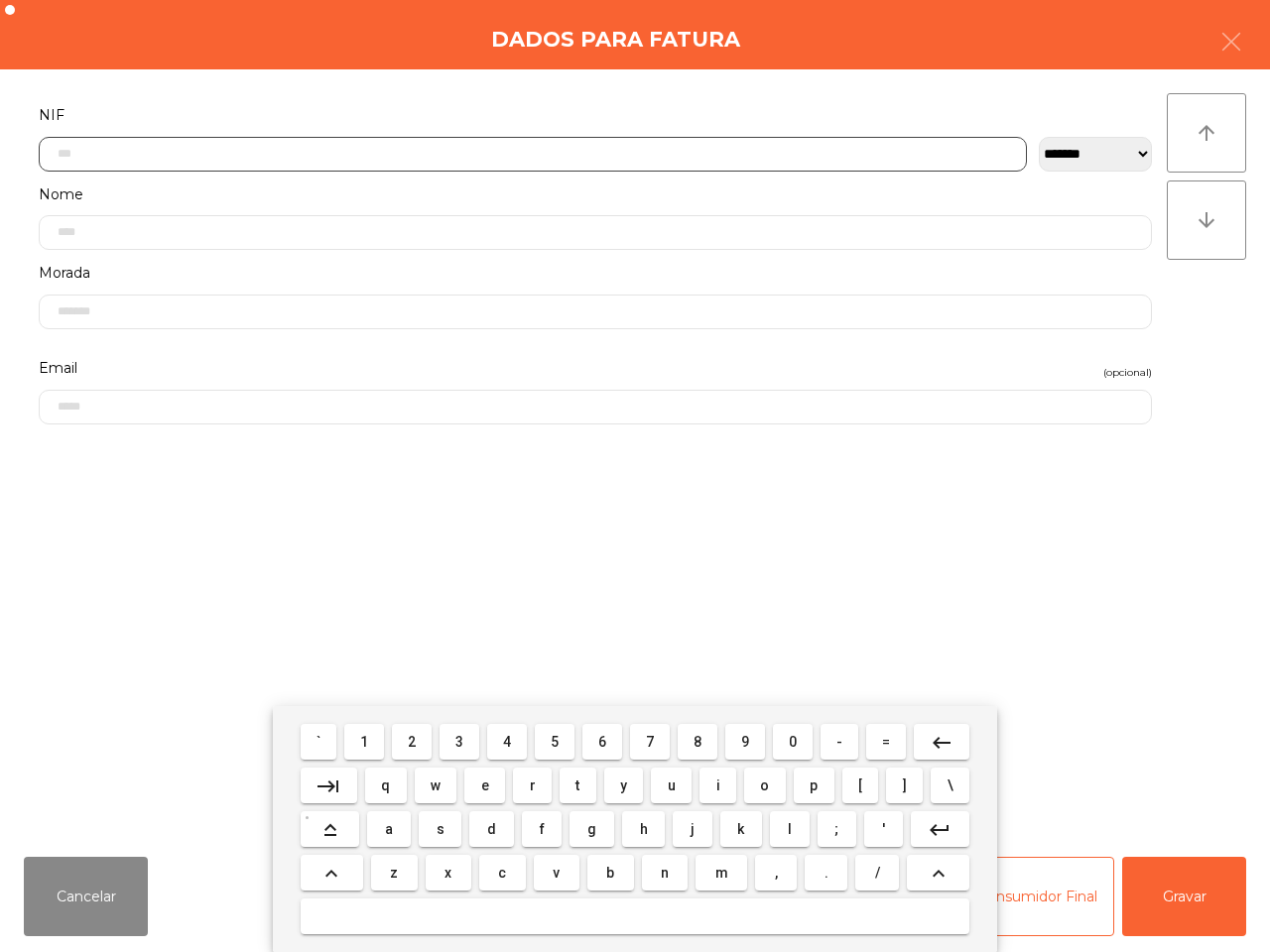 scroll, scrollTop: 111, scrollLeft: 0, axis: vertical 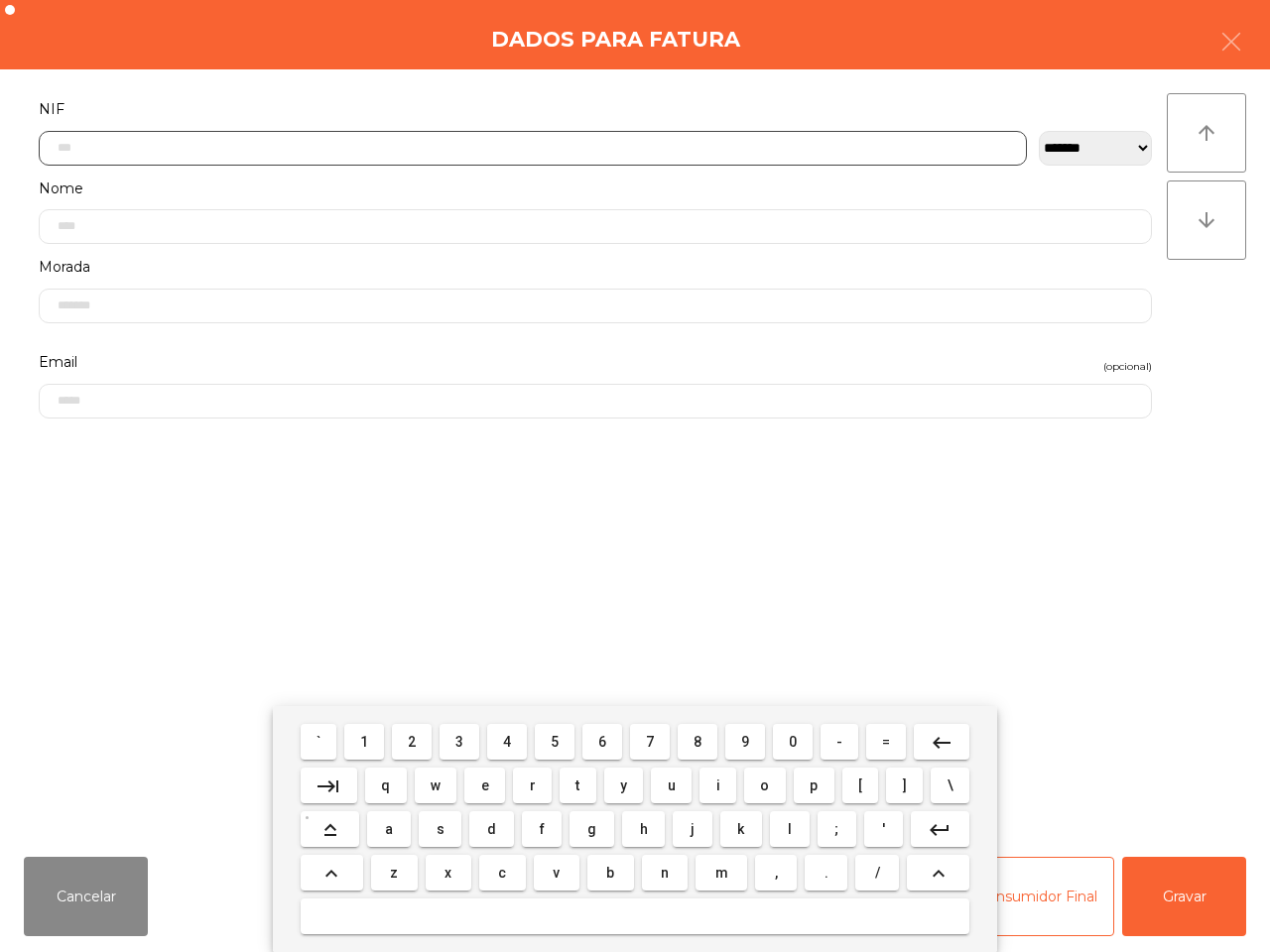 click on "1" at bounding box center (318, 742) 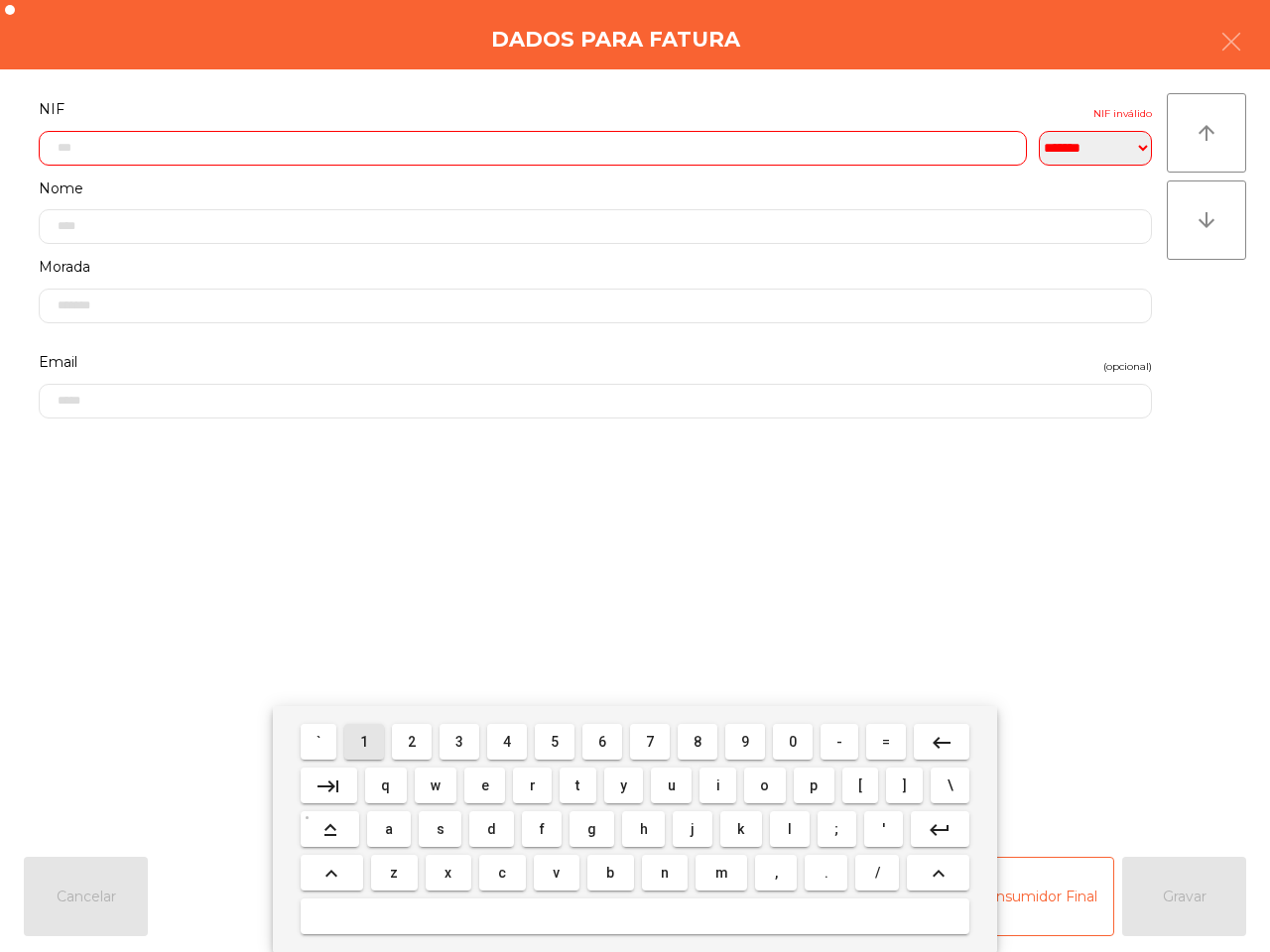 click on "1" at bounding box center (318, 742) 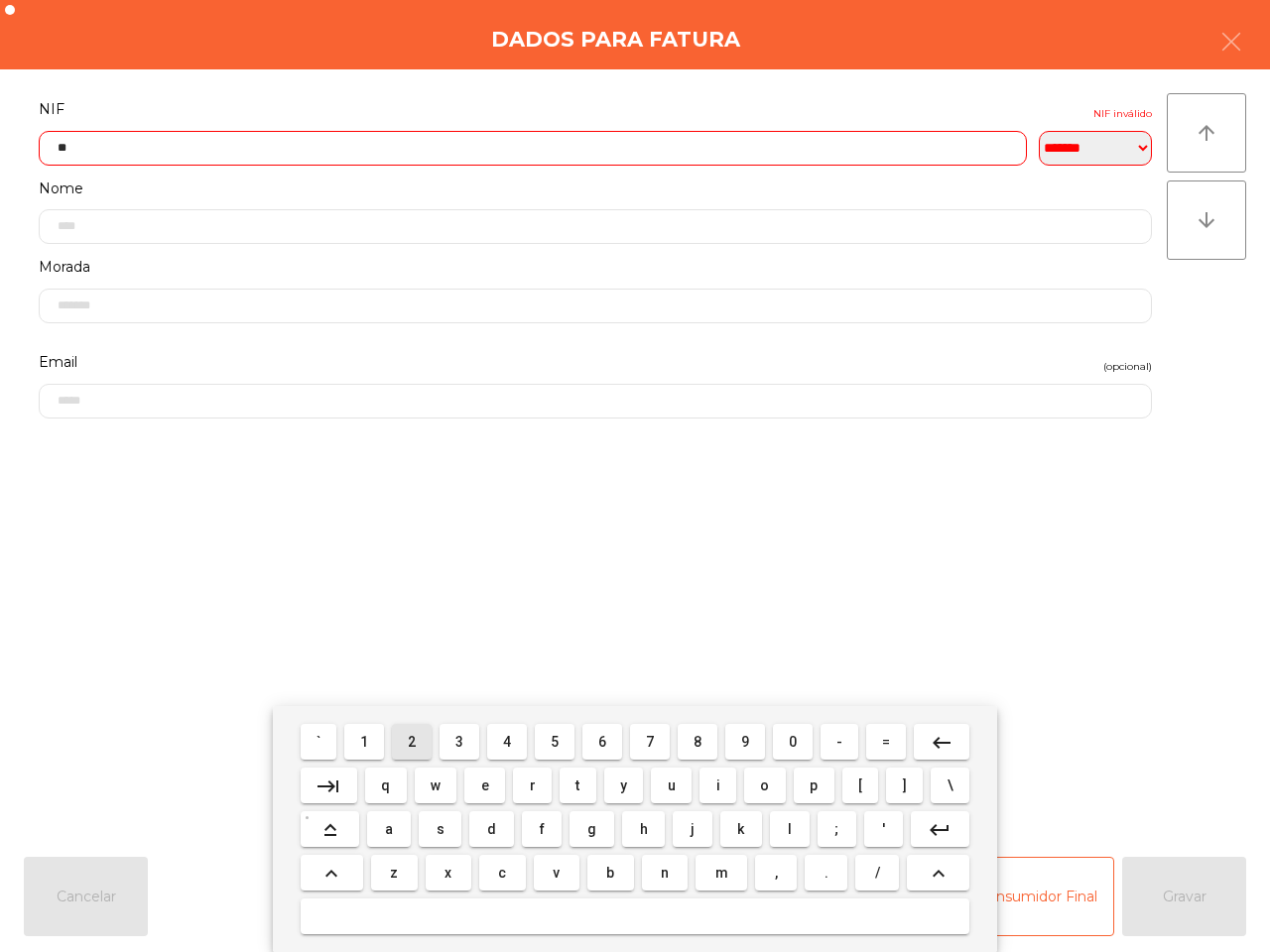 click on "2" at bounding box center (318, 742) 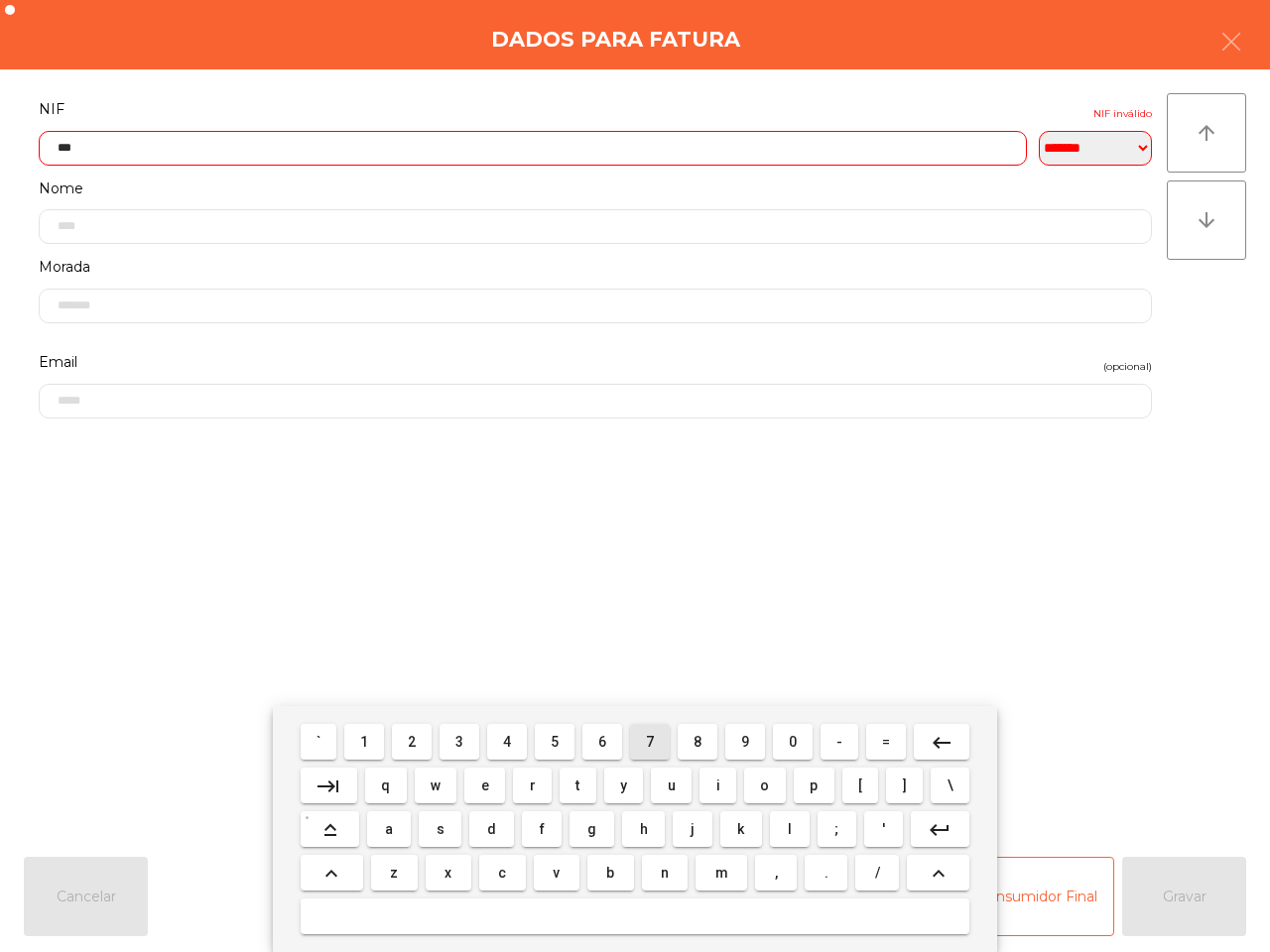 click on "7" at bounding box center (318, 742) 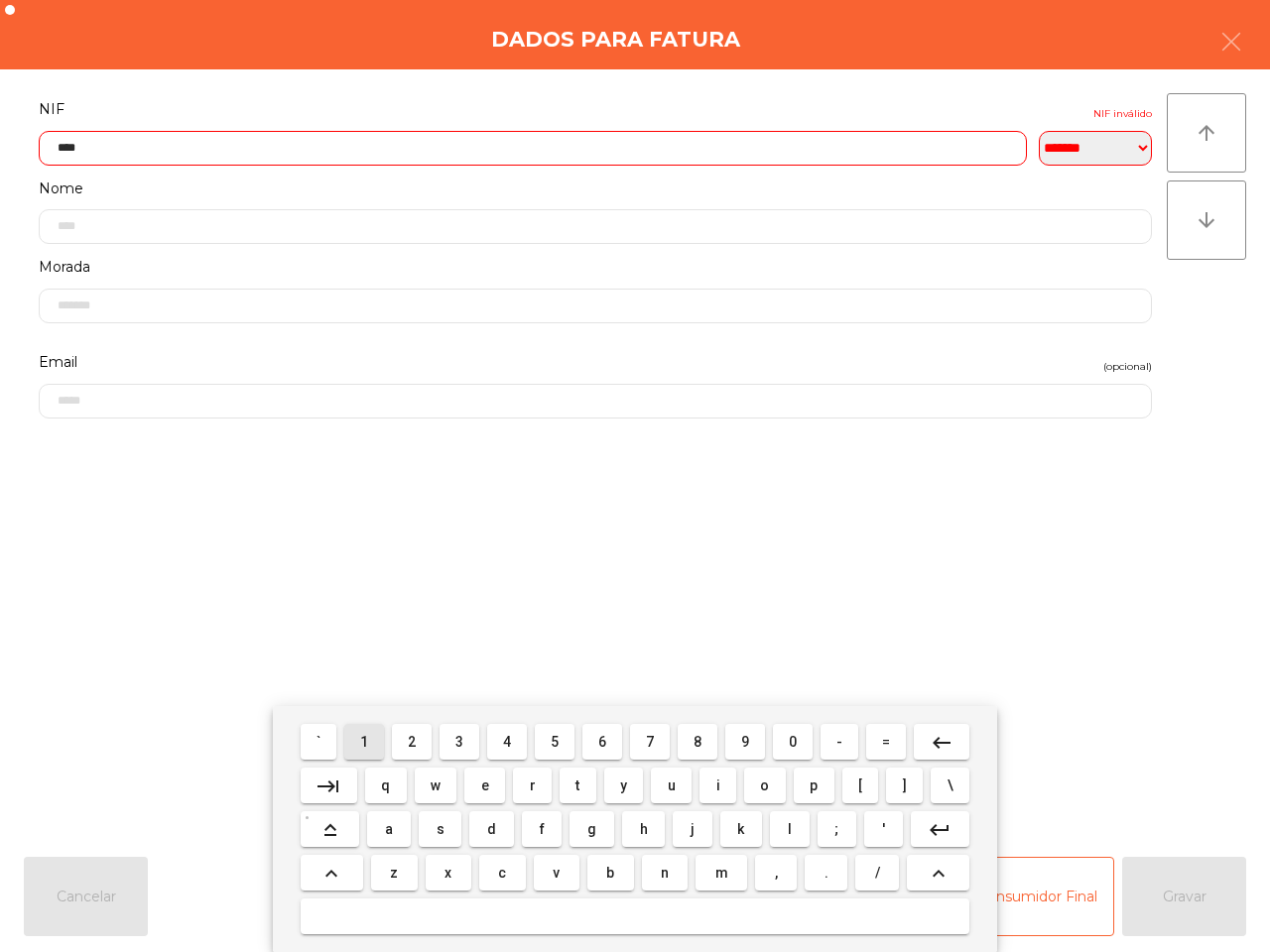 click on "1" at bounding box center [318, 742] 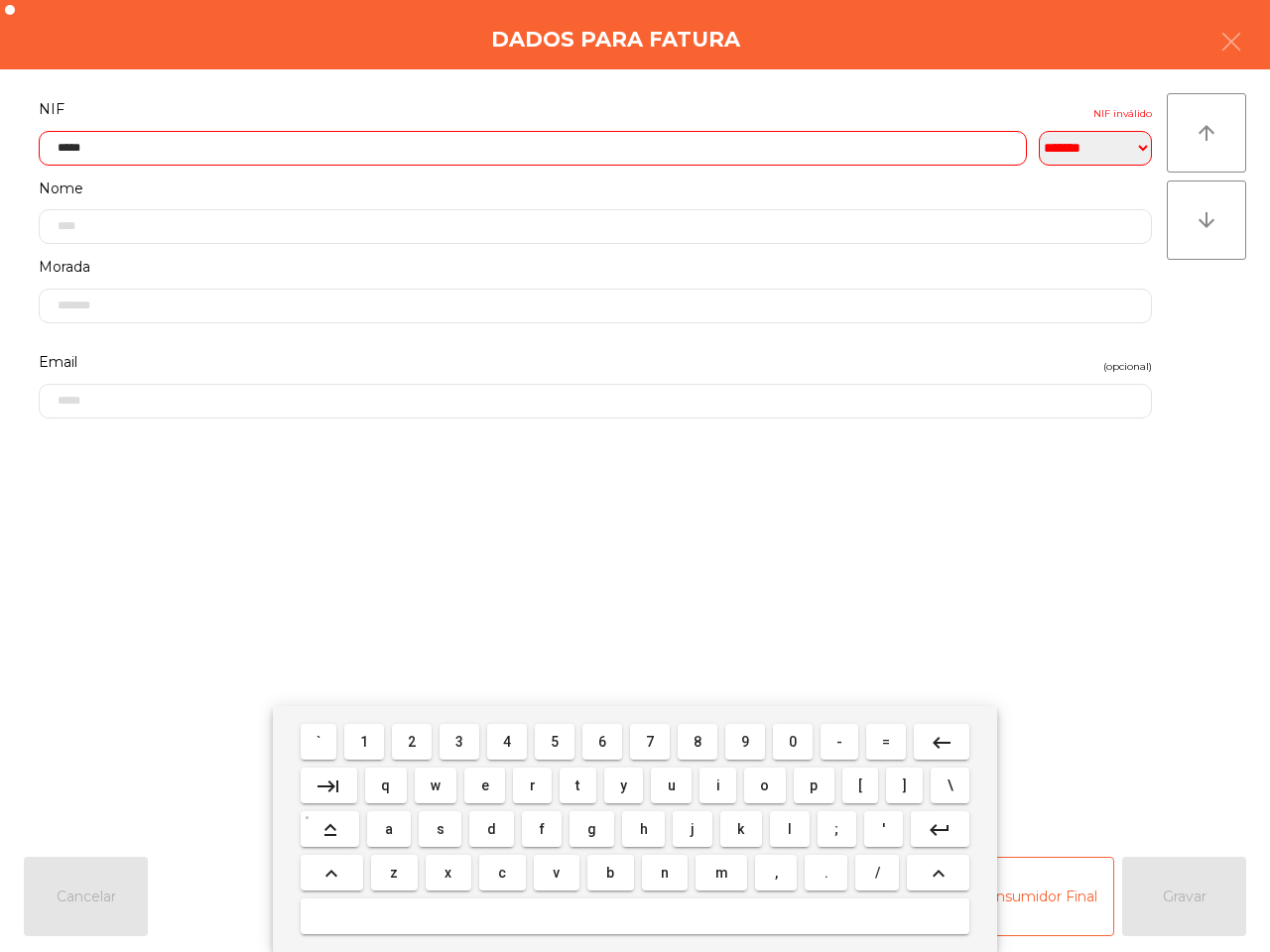 drag, startPoint x: 456, startPoint y: 739, endPoint x: 467, endPoint y: 739, distance: 11 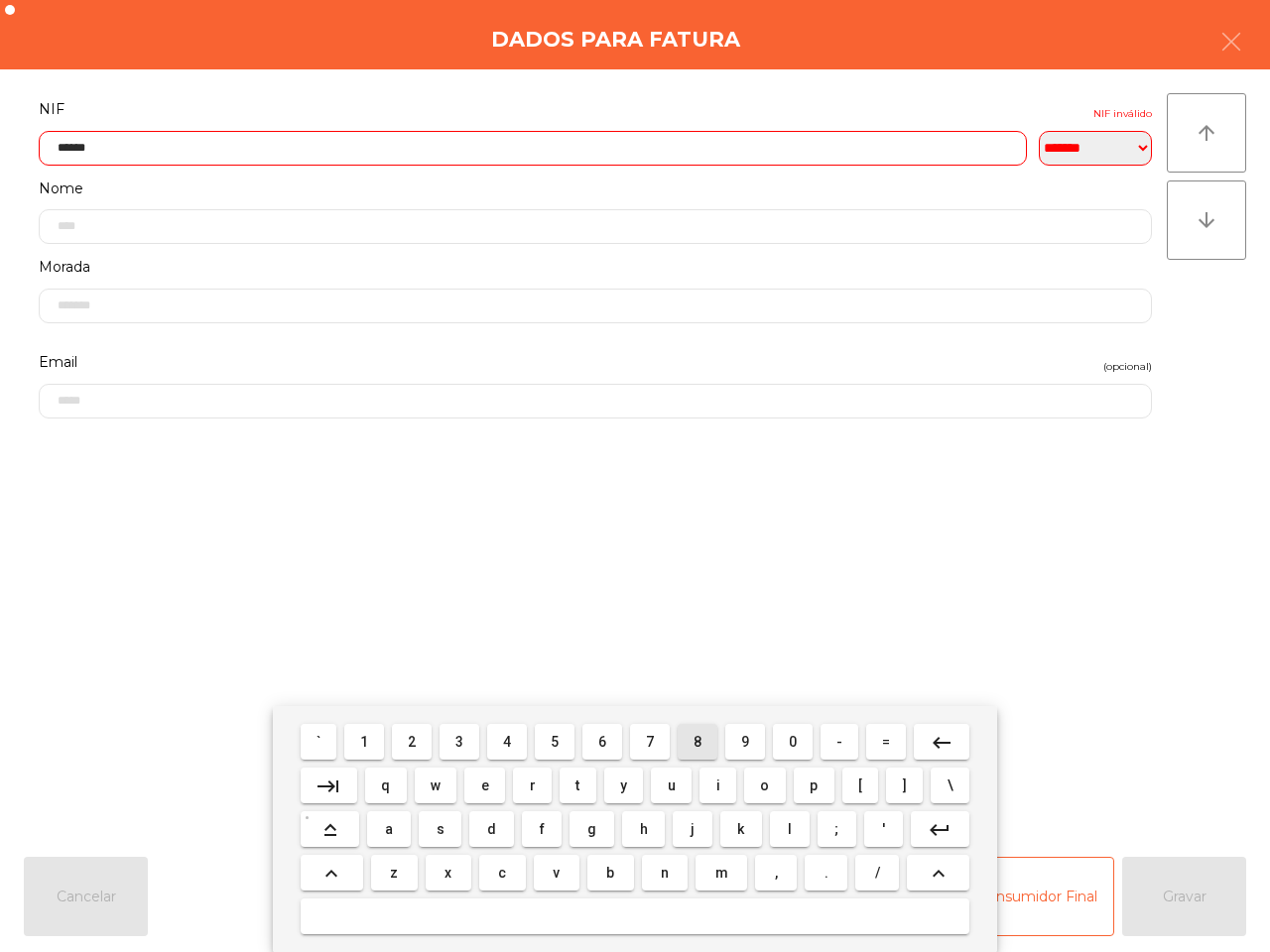 drag, startPoint x: 695, startPoint y: 735, endPoint x: 670, endPoint y: 730, distance: 25.495098 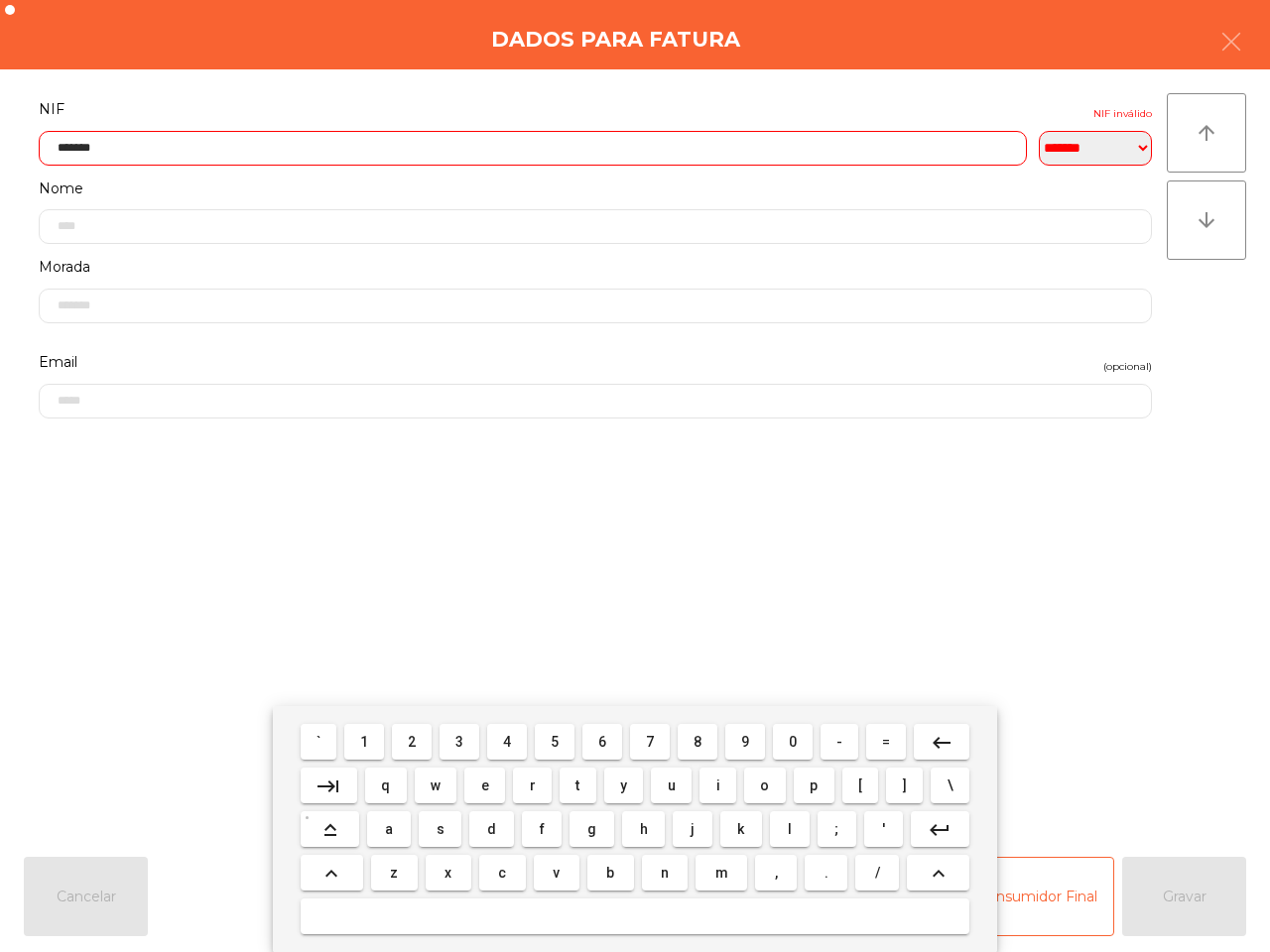 click on "1" at bounding box center (318, 742) 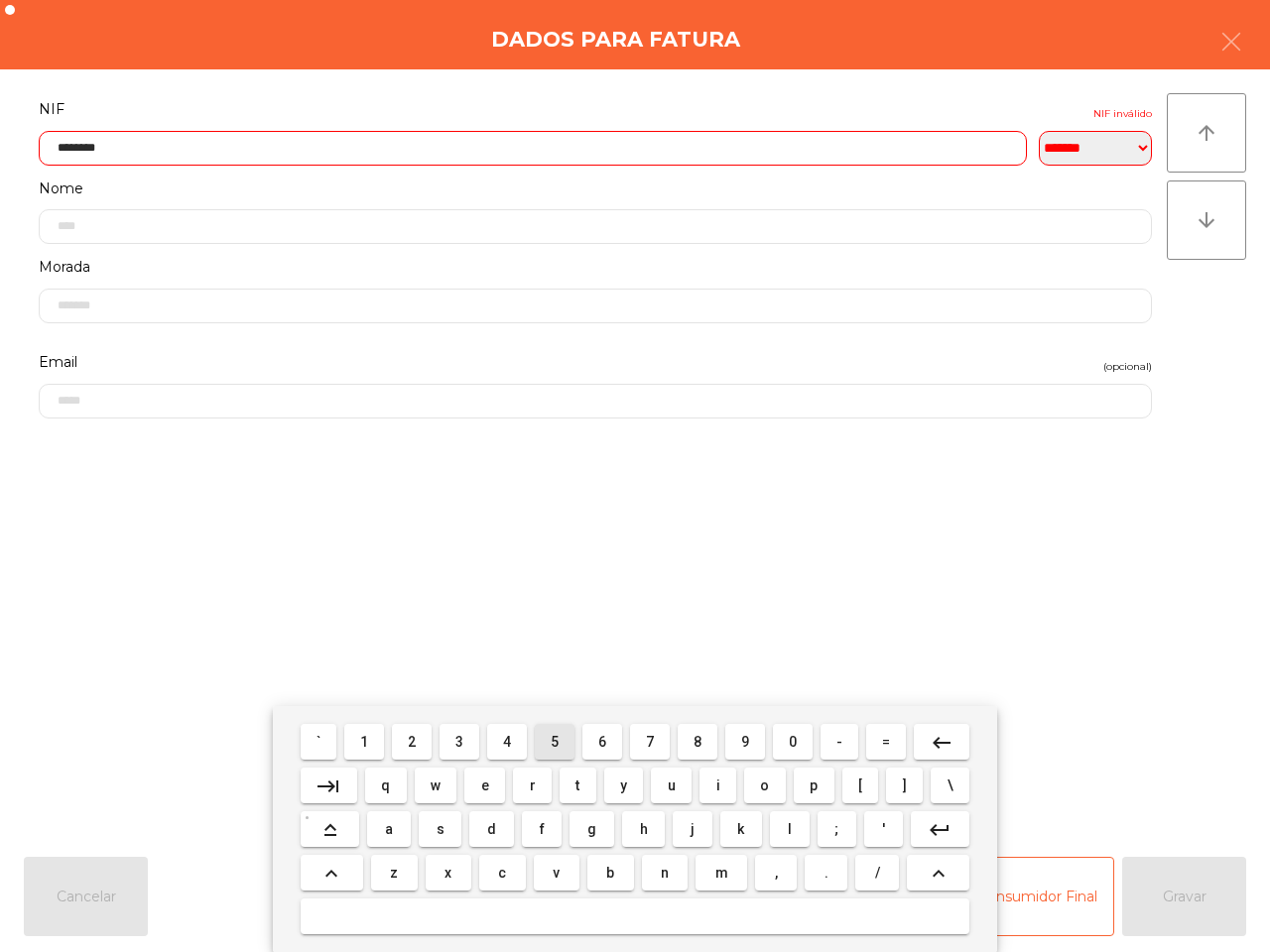 click on "5" at bounding box center [318, 742] 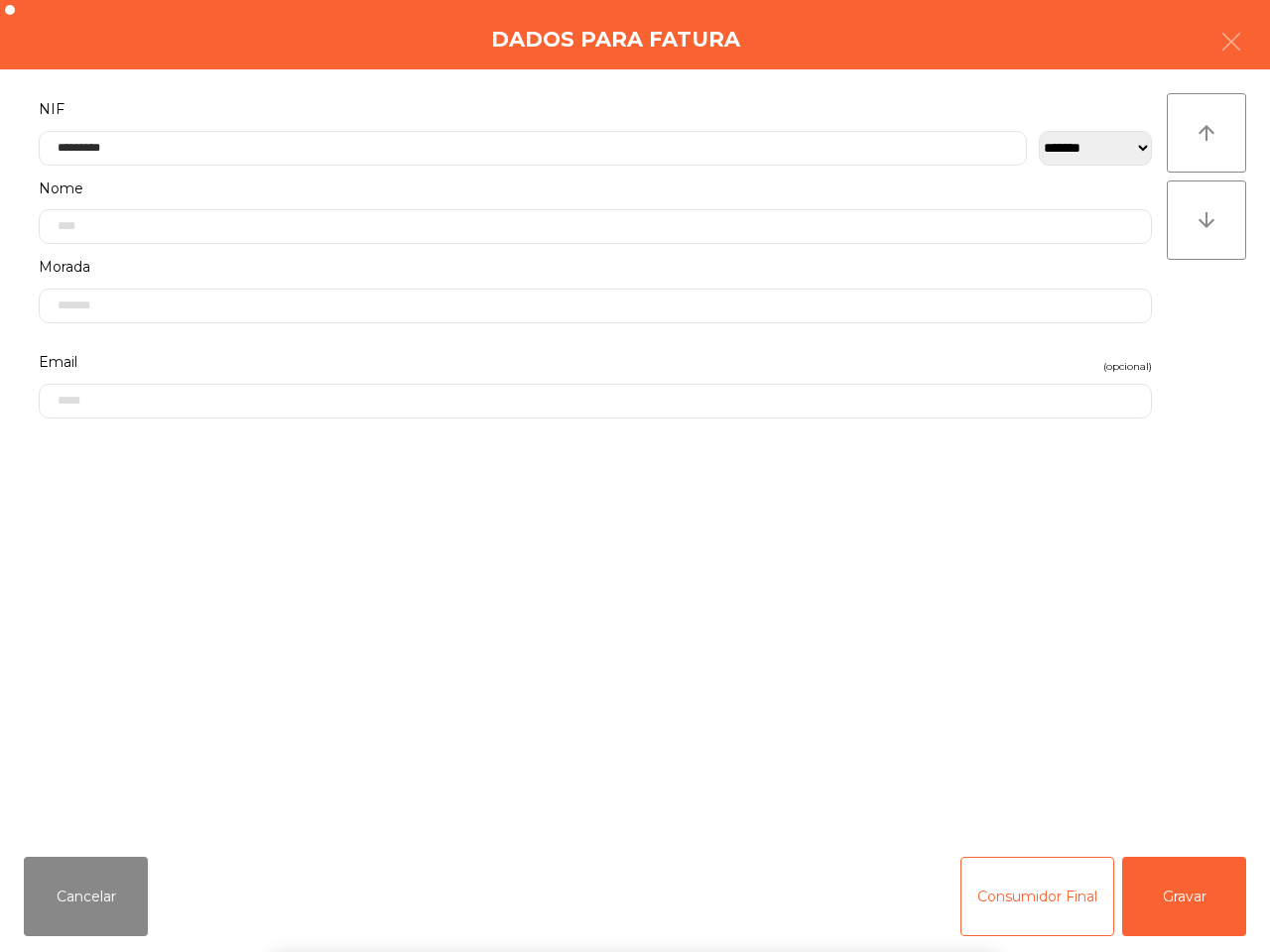 click on "` 1 2 3 4 5 6 7 8 9 0 - = keyboard_backspace keyboard_tab q w e r t y u i o p [ ] \ keyboard_capslock a s d f g h j k l ; ' keyboard_return keyboard_arrow_up z x c v b n m , . / keyboard_arrow_up" at bounding box center (635, 829) 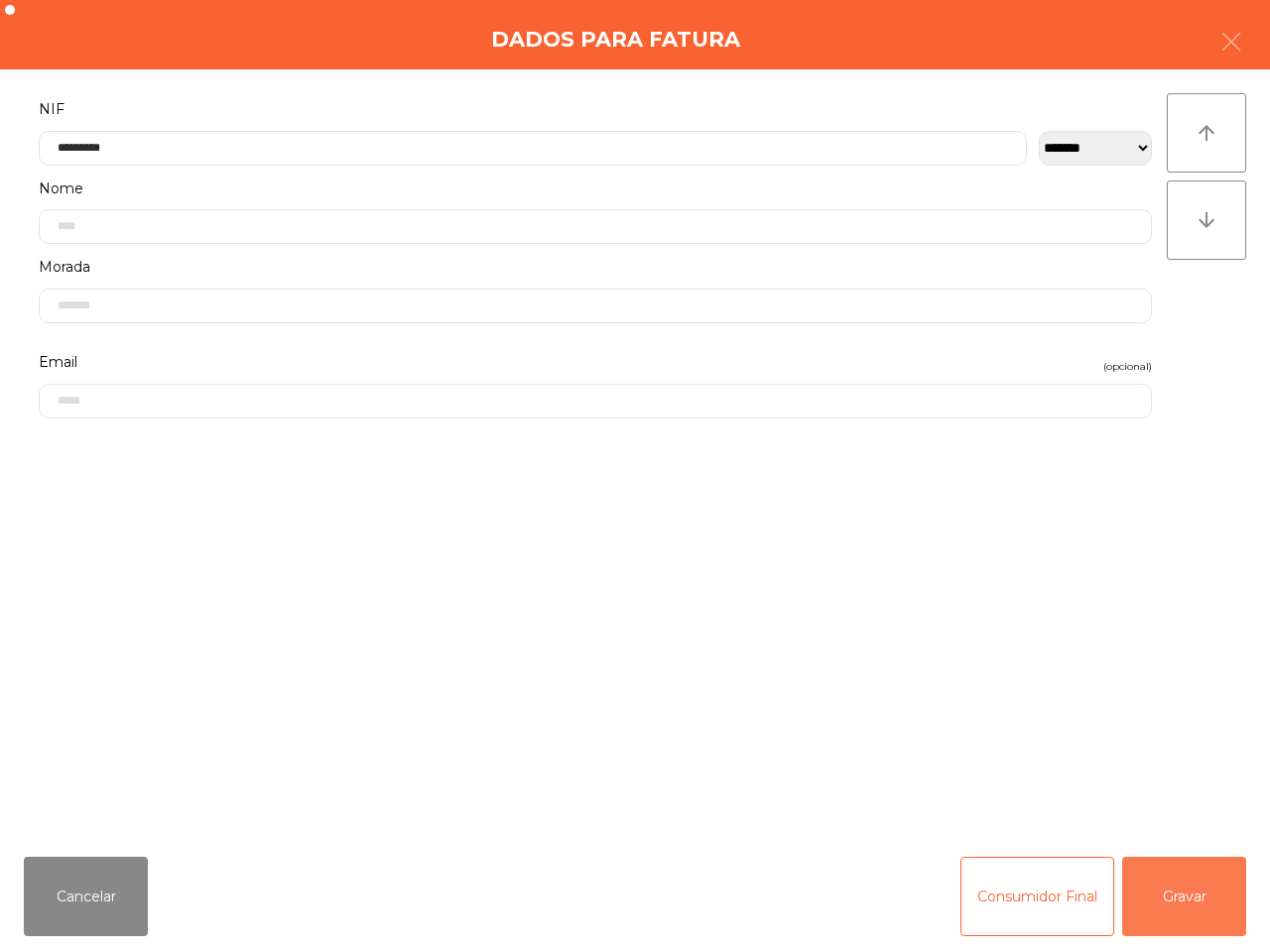 click on "Gravar" at bounding box center [1184, 896] 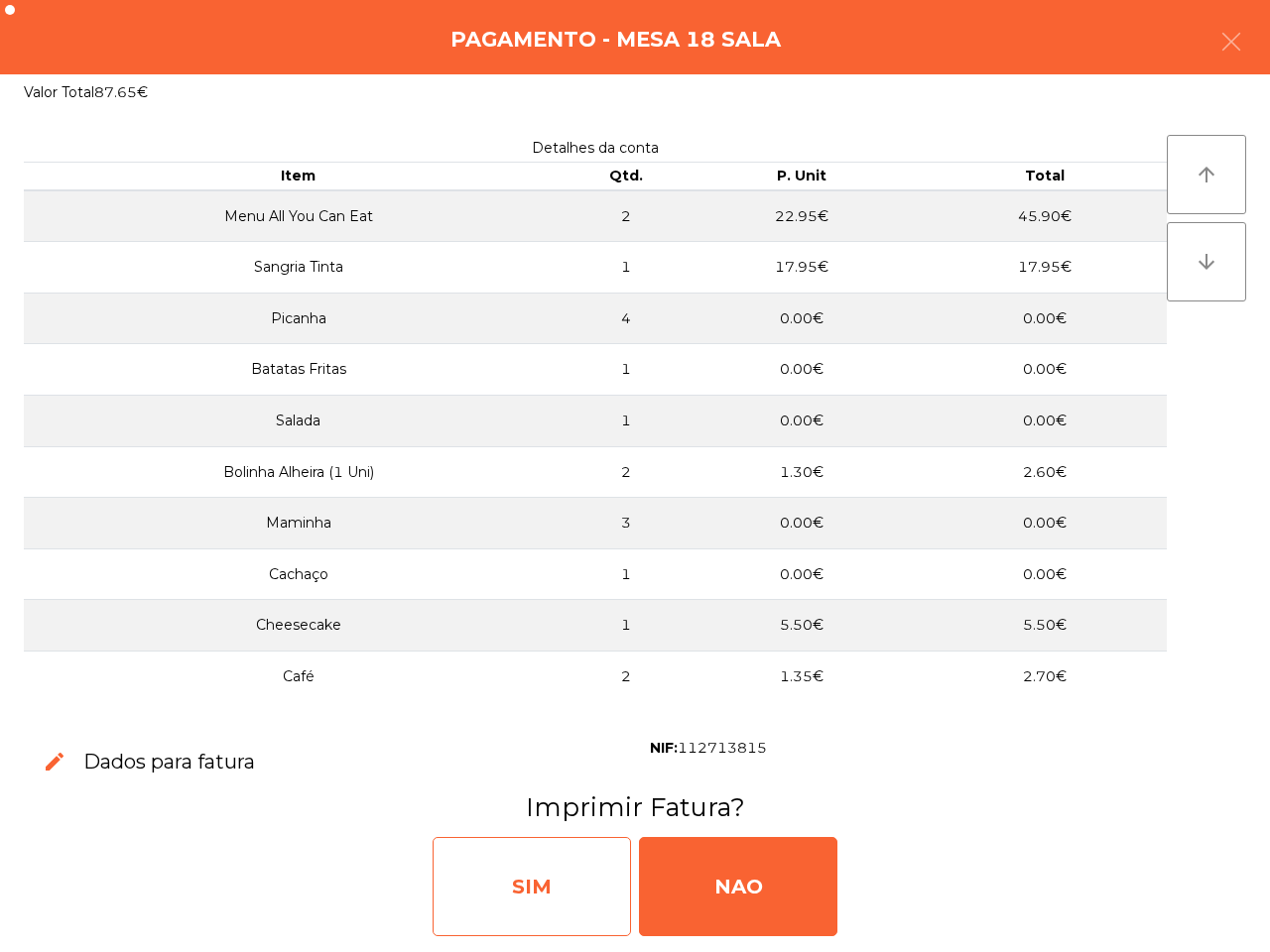click on "SIM" at bounding box center [532, 887] 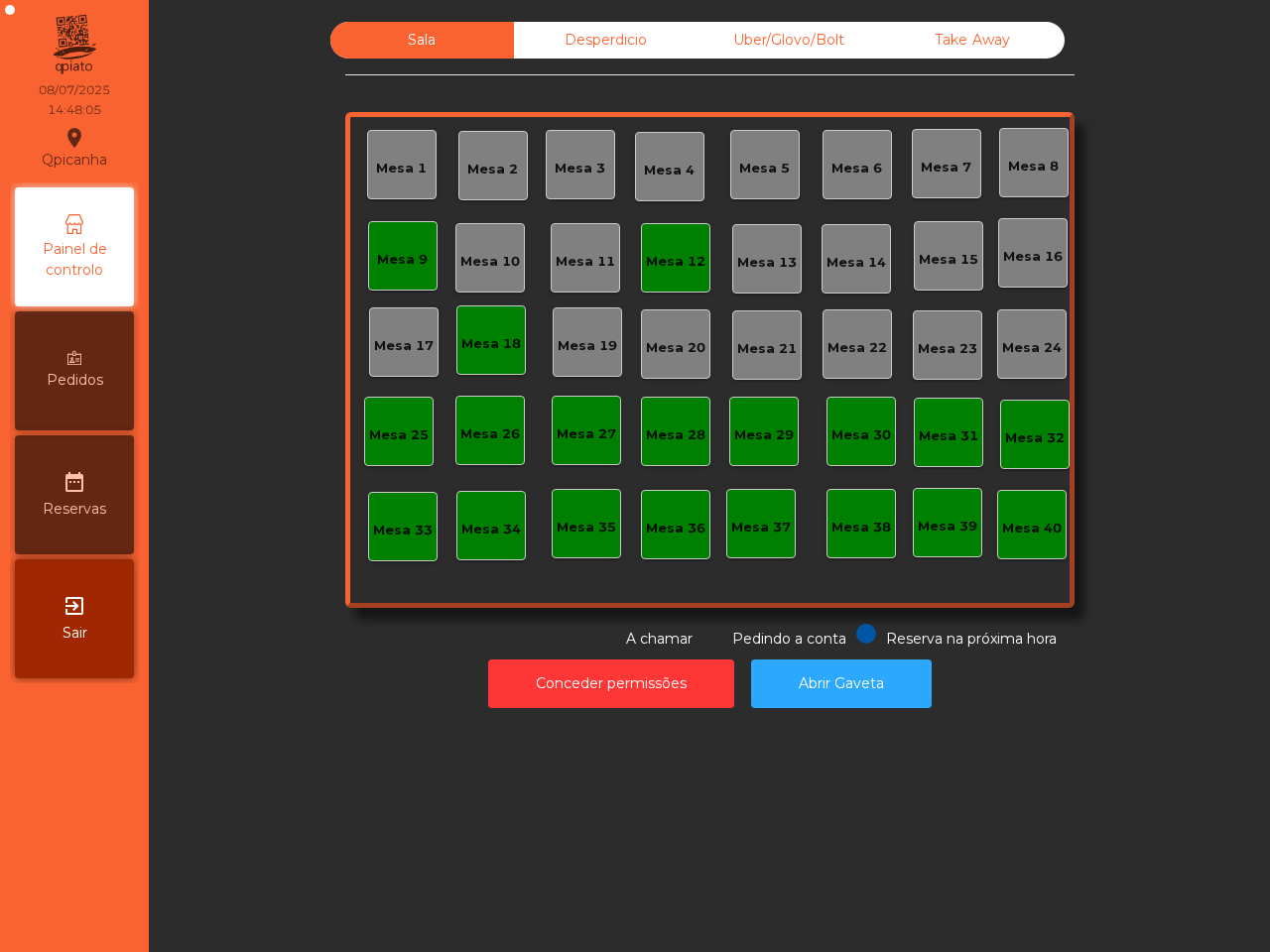 scroll, scrollTop: 0, scrollLeft: 0, axis: both 